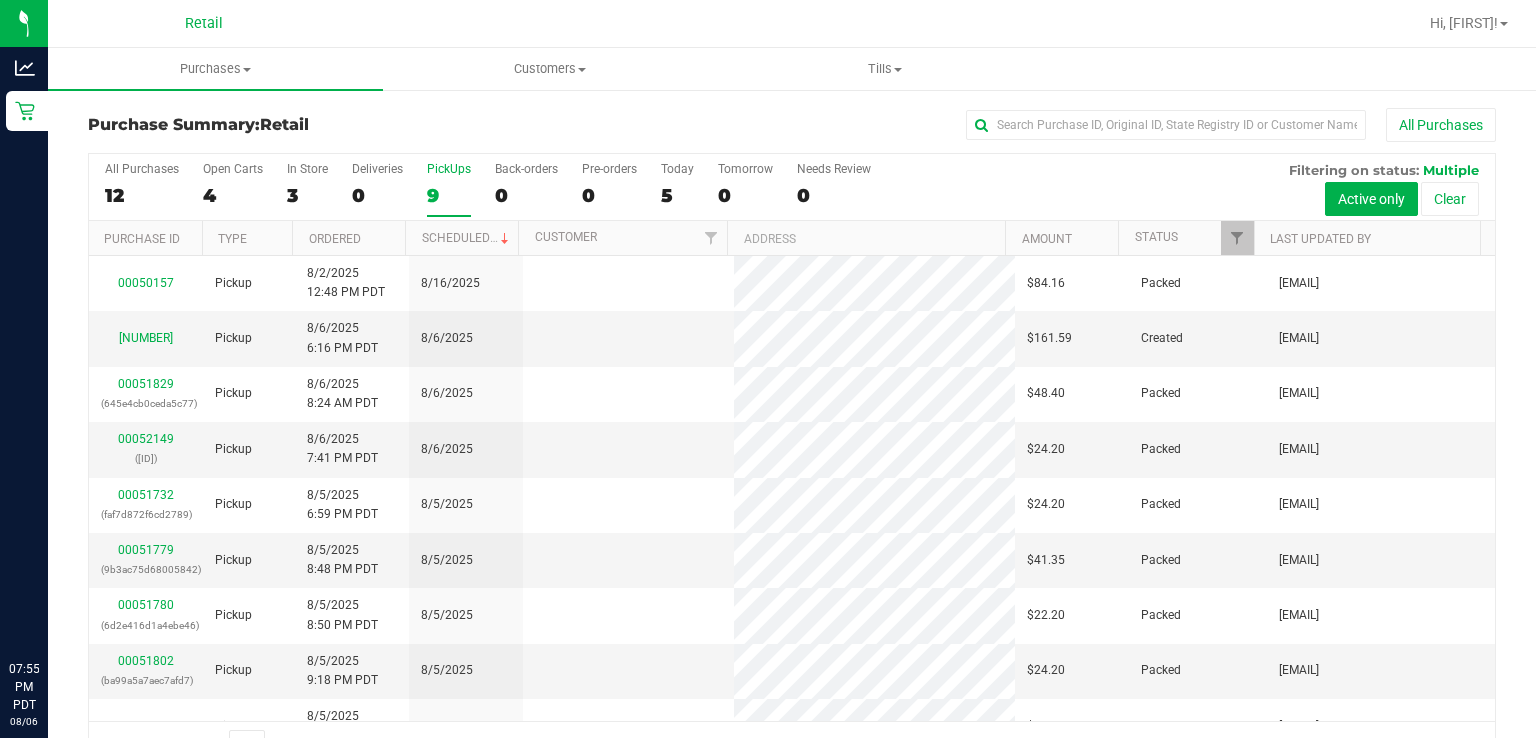scroll, scrollTop: 0, scrollLeft: 0, axis: both 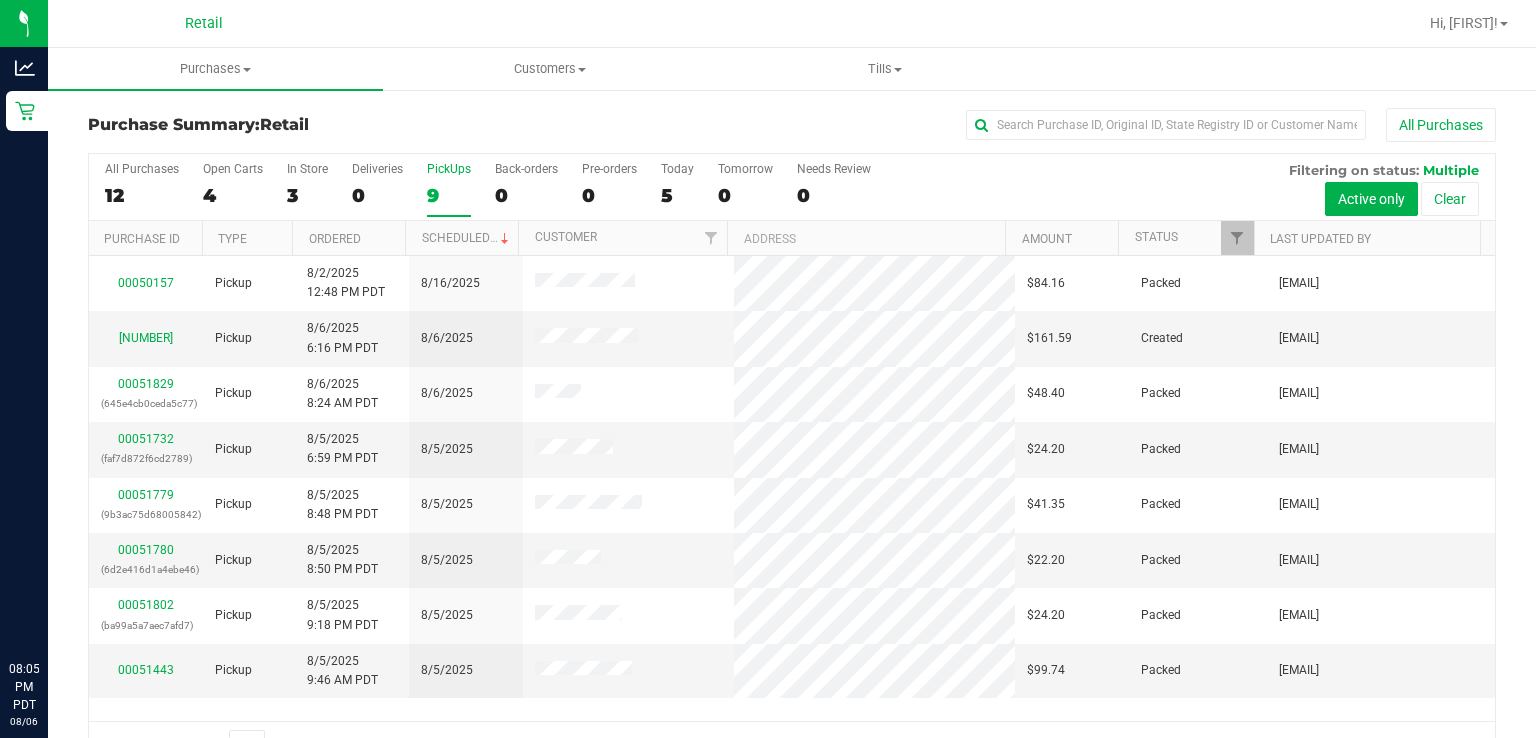 click on "9" at bounding box center [449, 195] 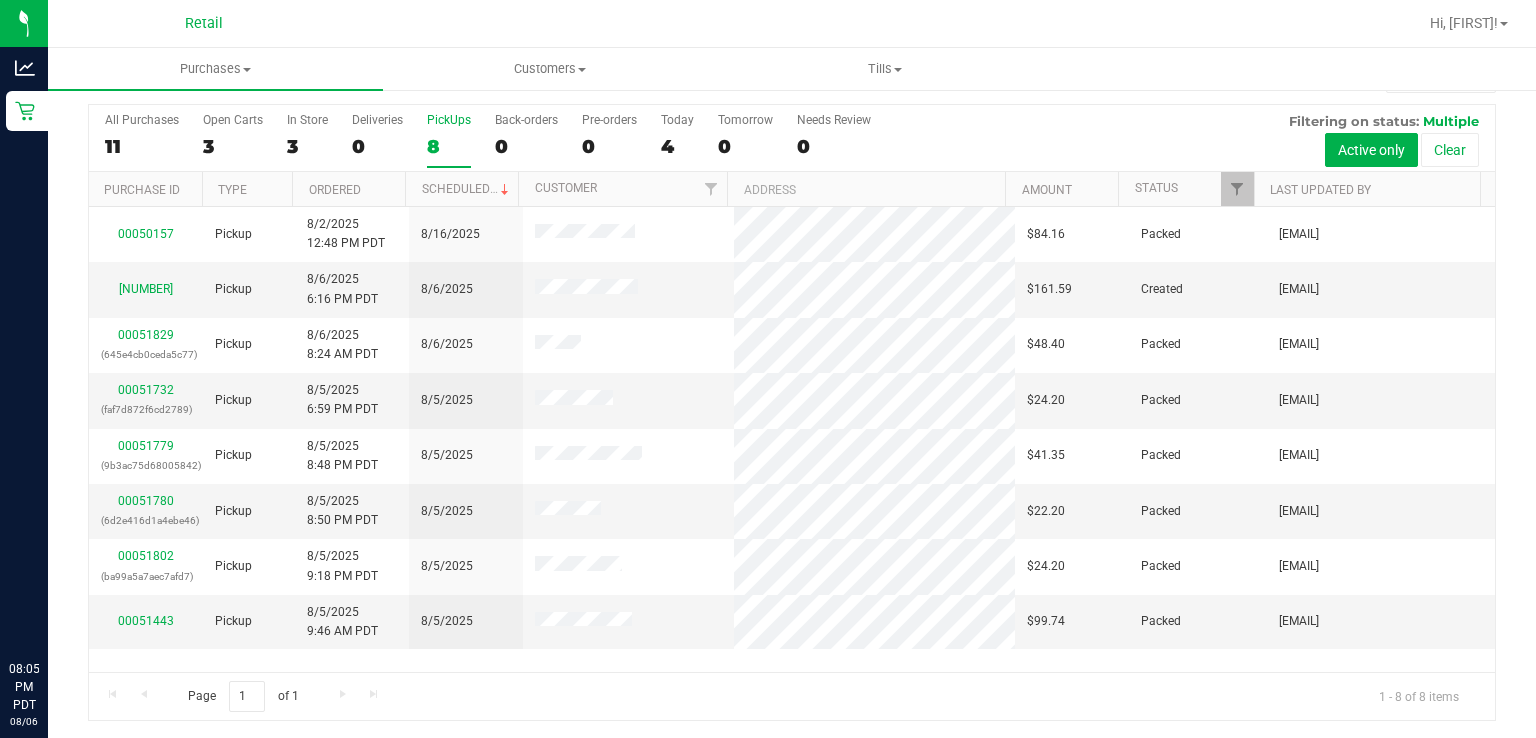scroll, scrollTop: 0, scrollLeft: 0, axis: both 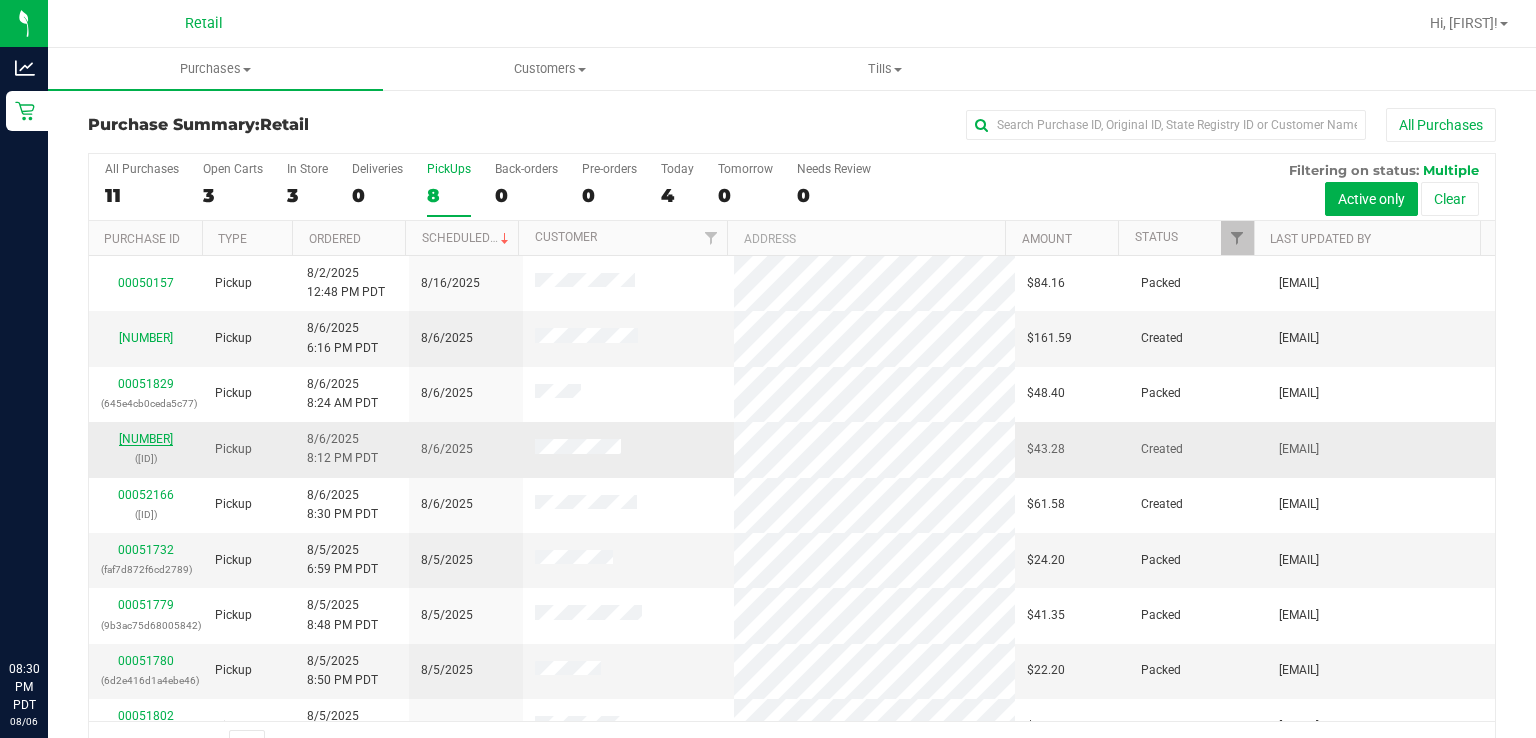 click on "[NUMBER]" at bounding box center [146, 439] 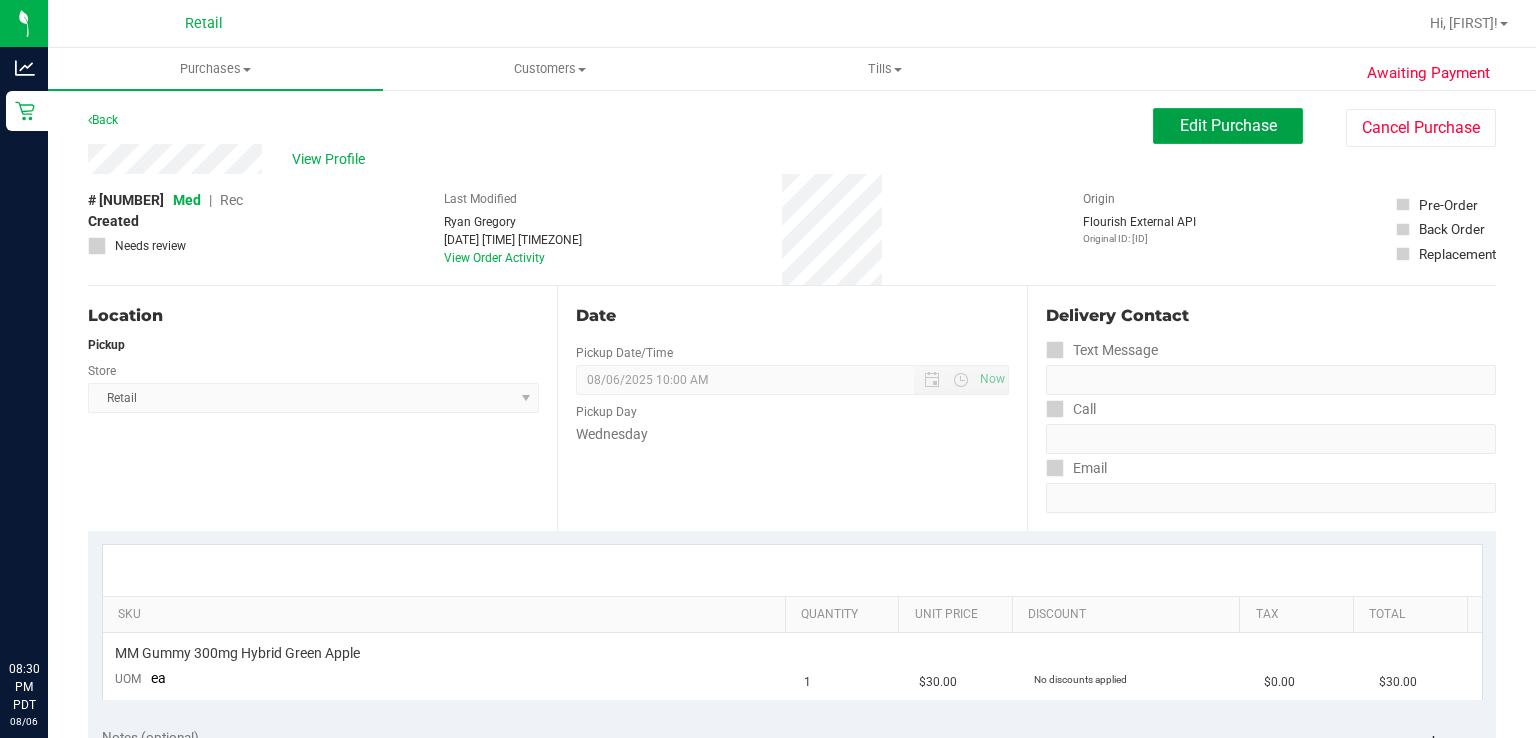 click on "Edit Purchase" at bounding box center [1228, 125] 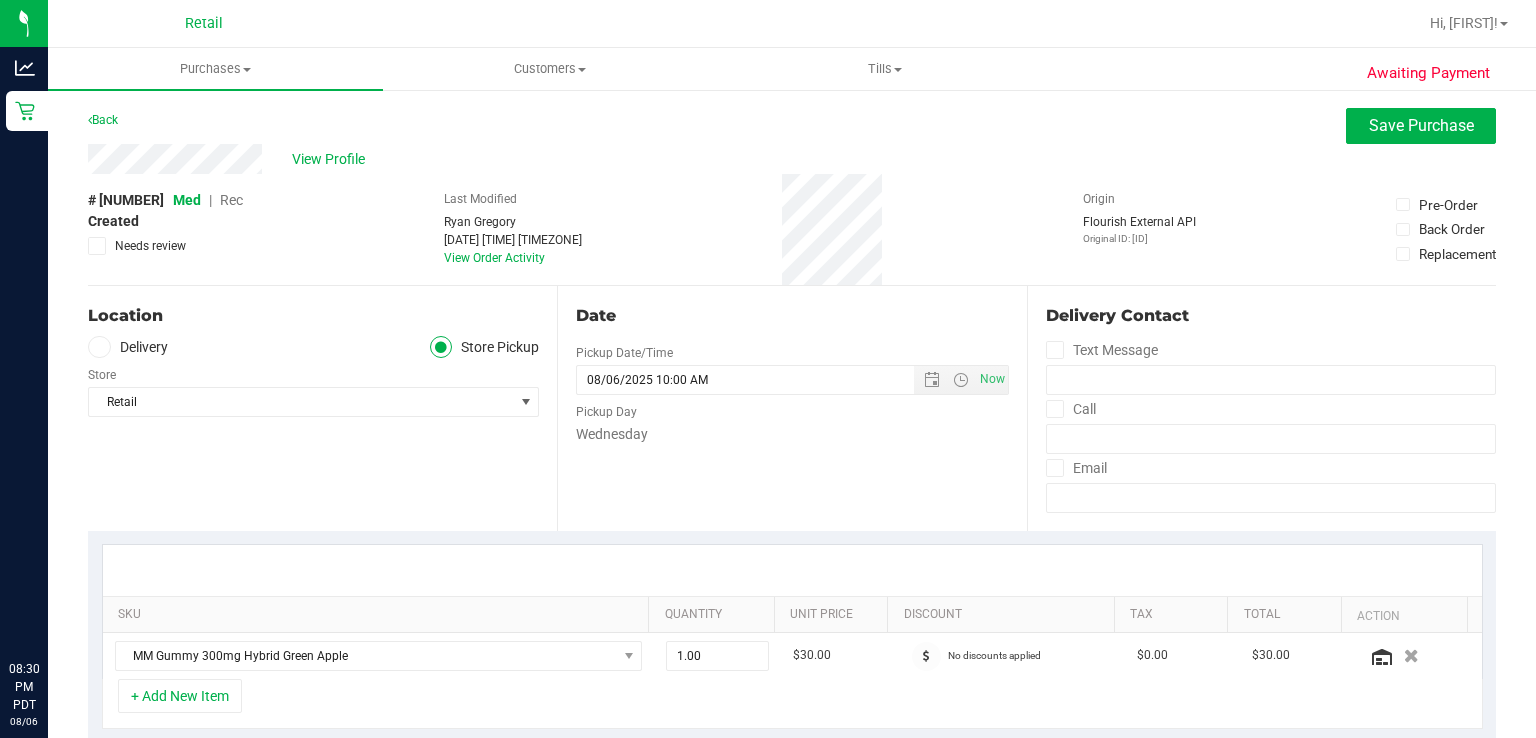 click on "Rec" at bounding box center [231, 200] 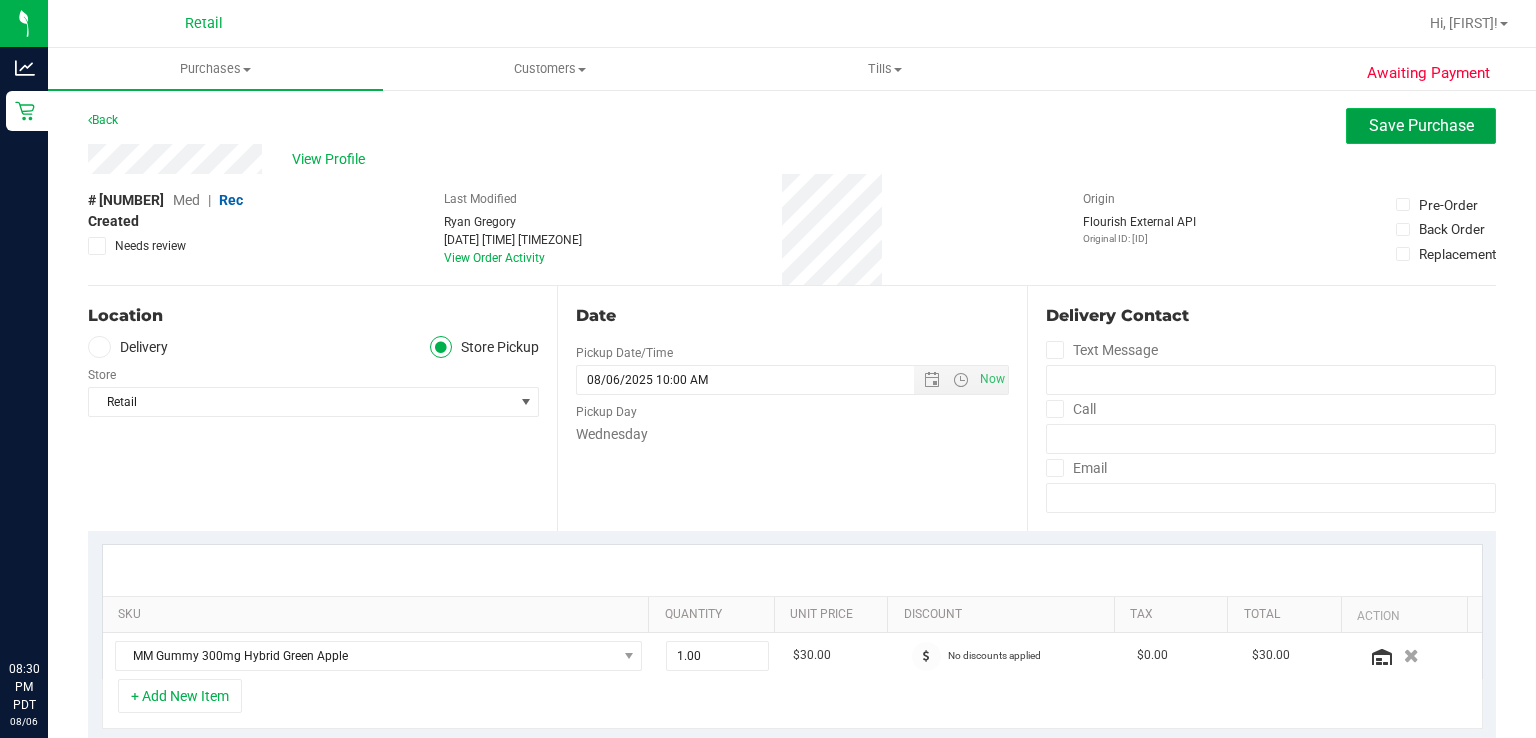 click on "Save Purchase" at bounding box center [1421, 125] 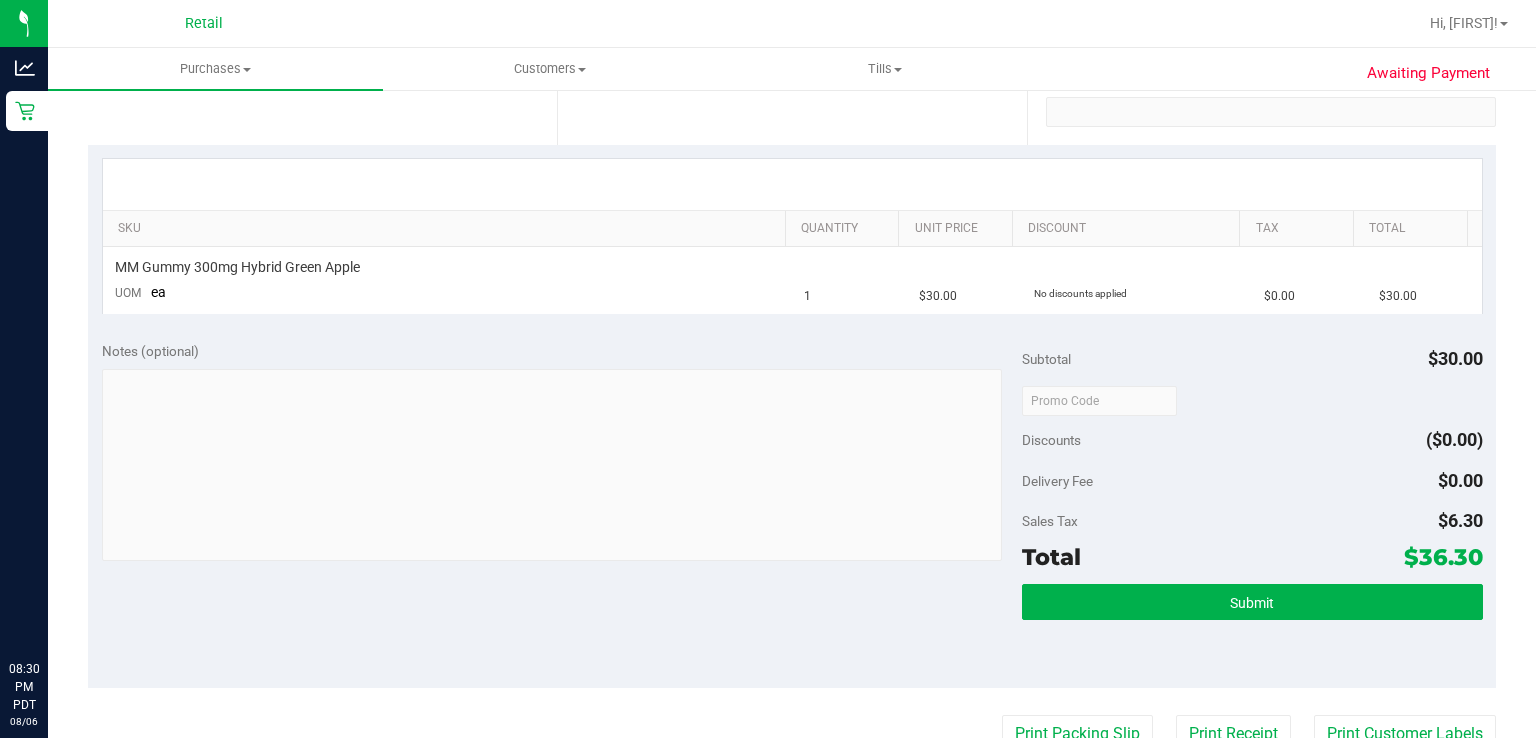 scroll, scrollTop: 401, scrollLeft: 0, axis: vertical 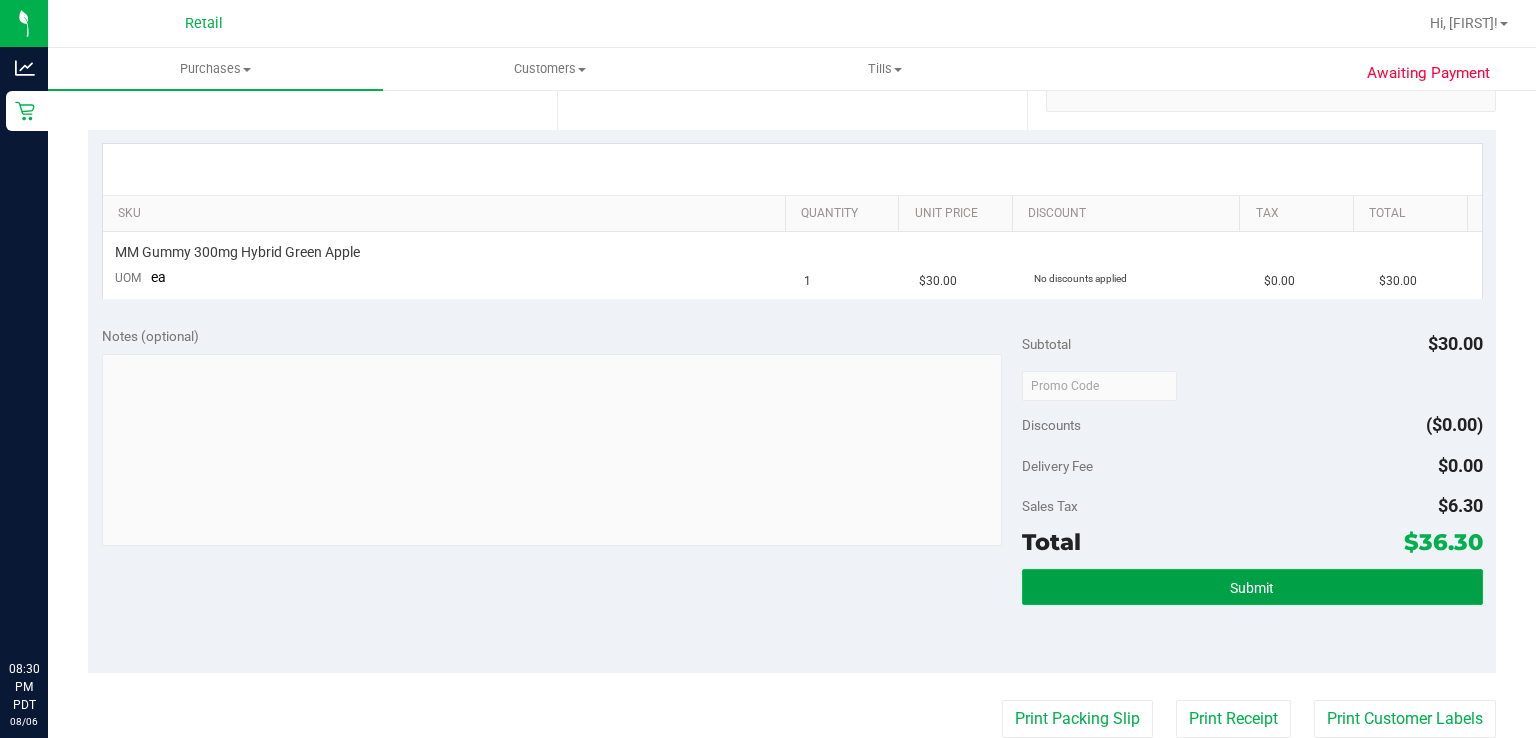 click on "Submit" at bounding box center (1252, 588) 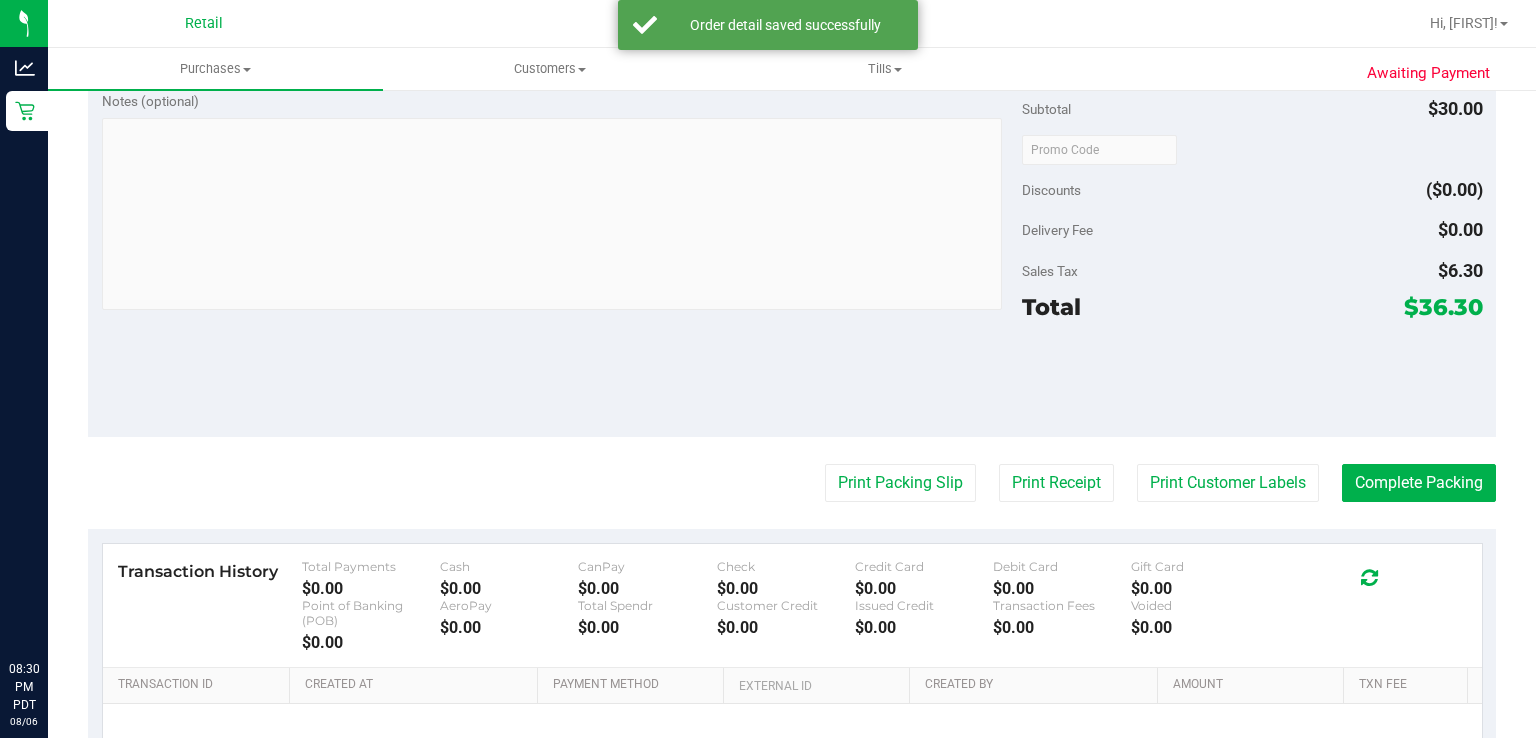 scroll, scrollTop: 684, scrollLeft: 0, axis: vertical 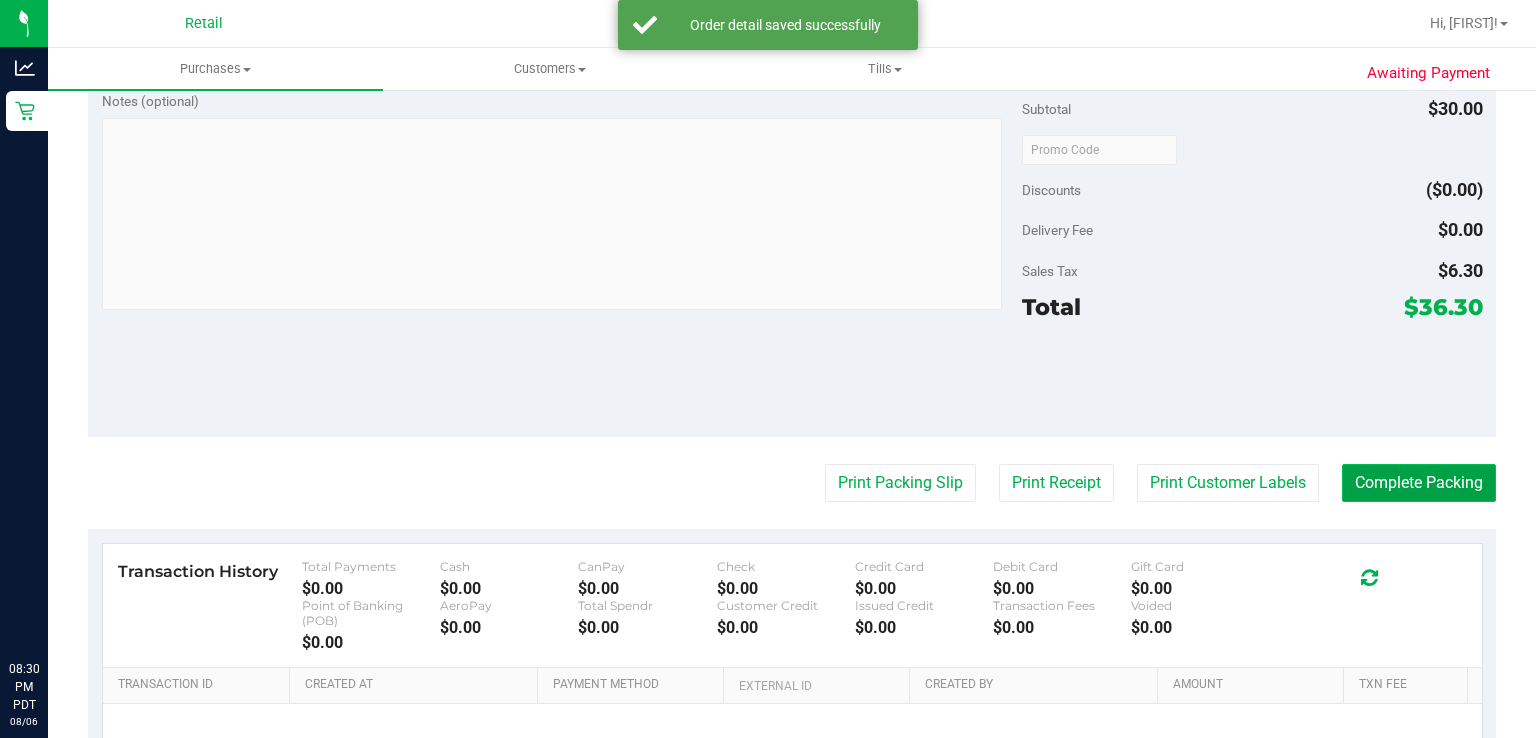 click on "Complete Packing" at bounding box center (1419, 483) 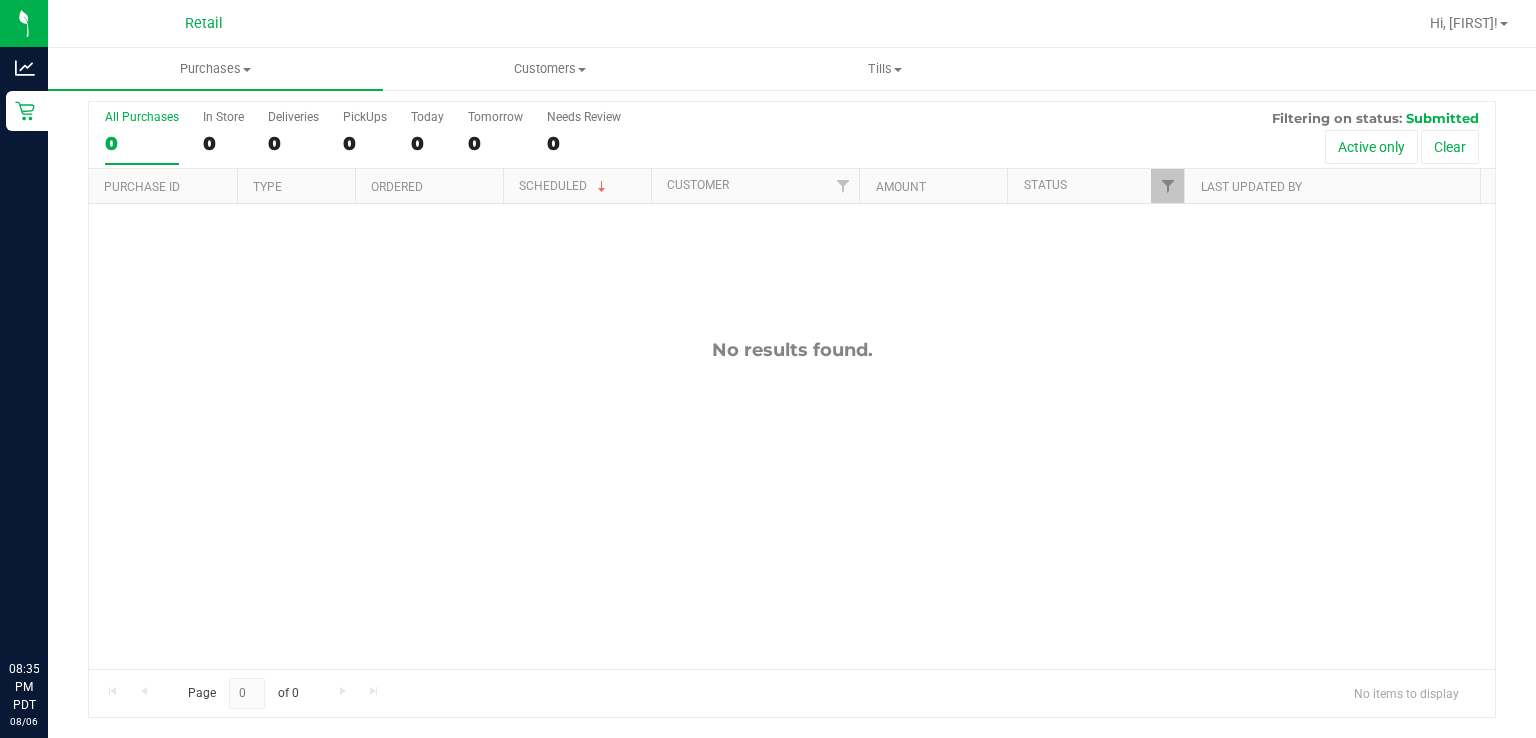 scroll, scrollTop: 0, scrollLeft: 0, axis: both 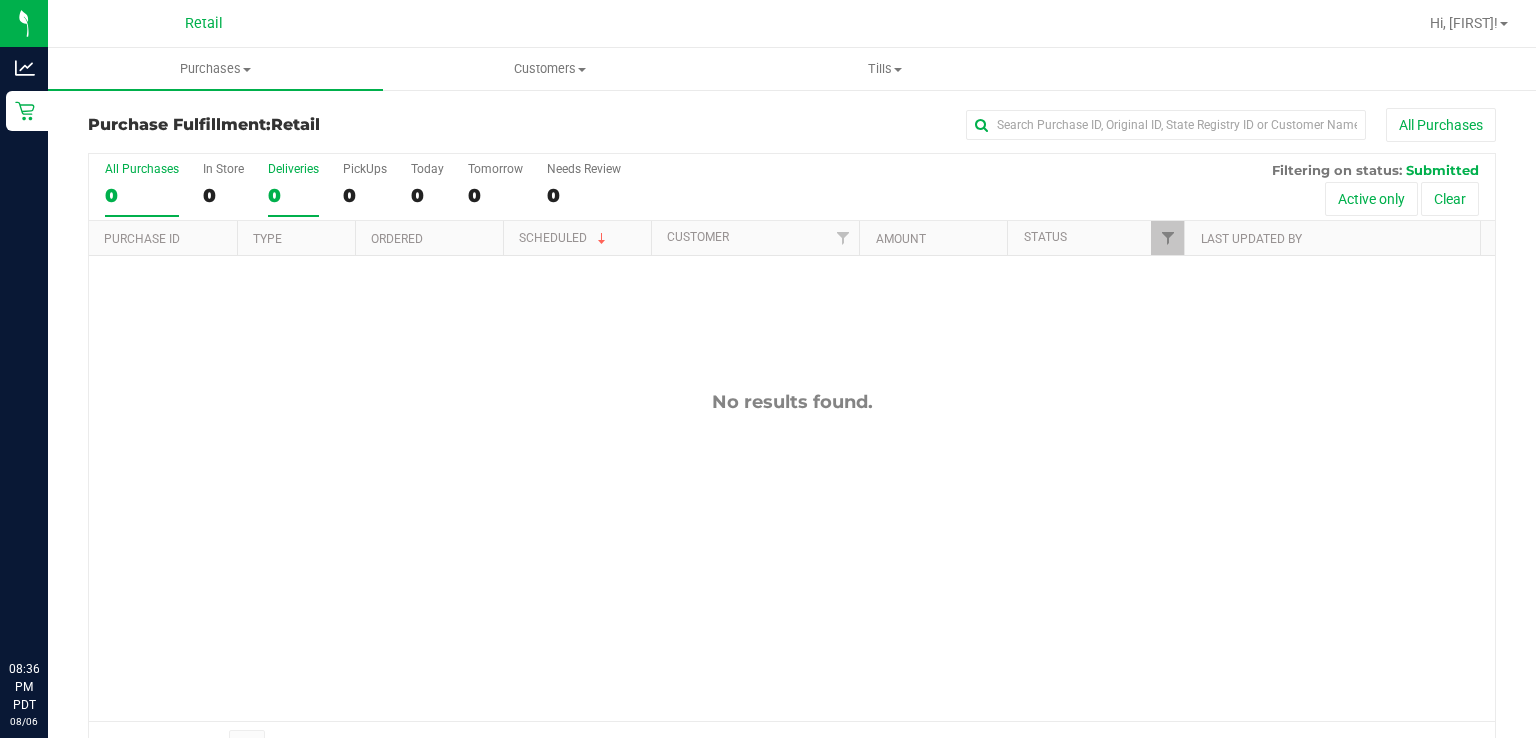 click on "Deliveries" at bounding box center [293, 169] 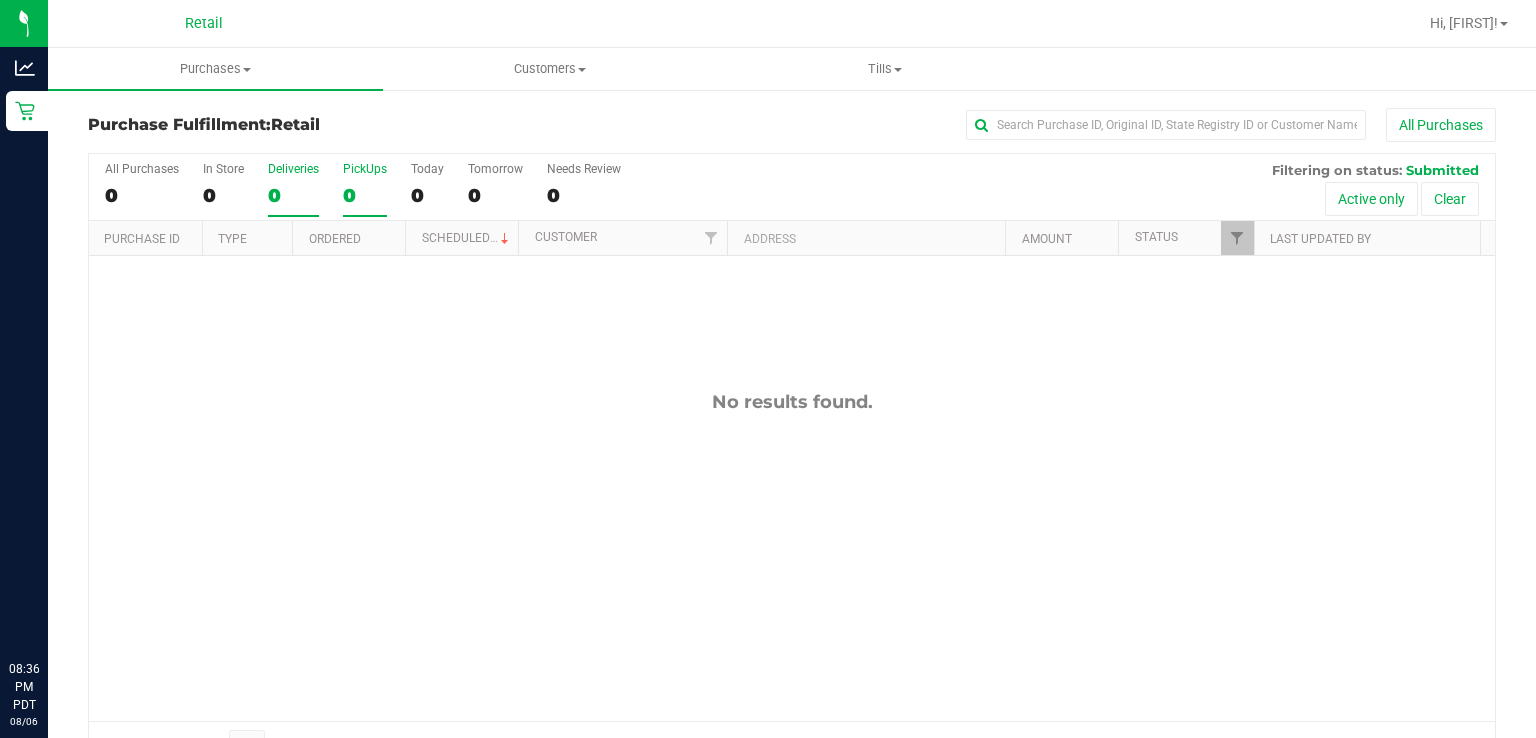 click on "PickUps
0" at bounding box center (365, 189) 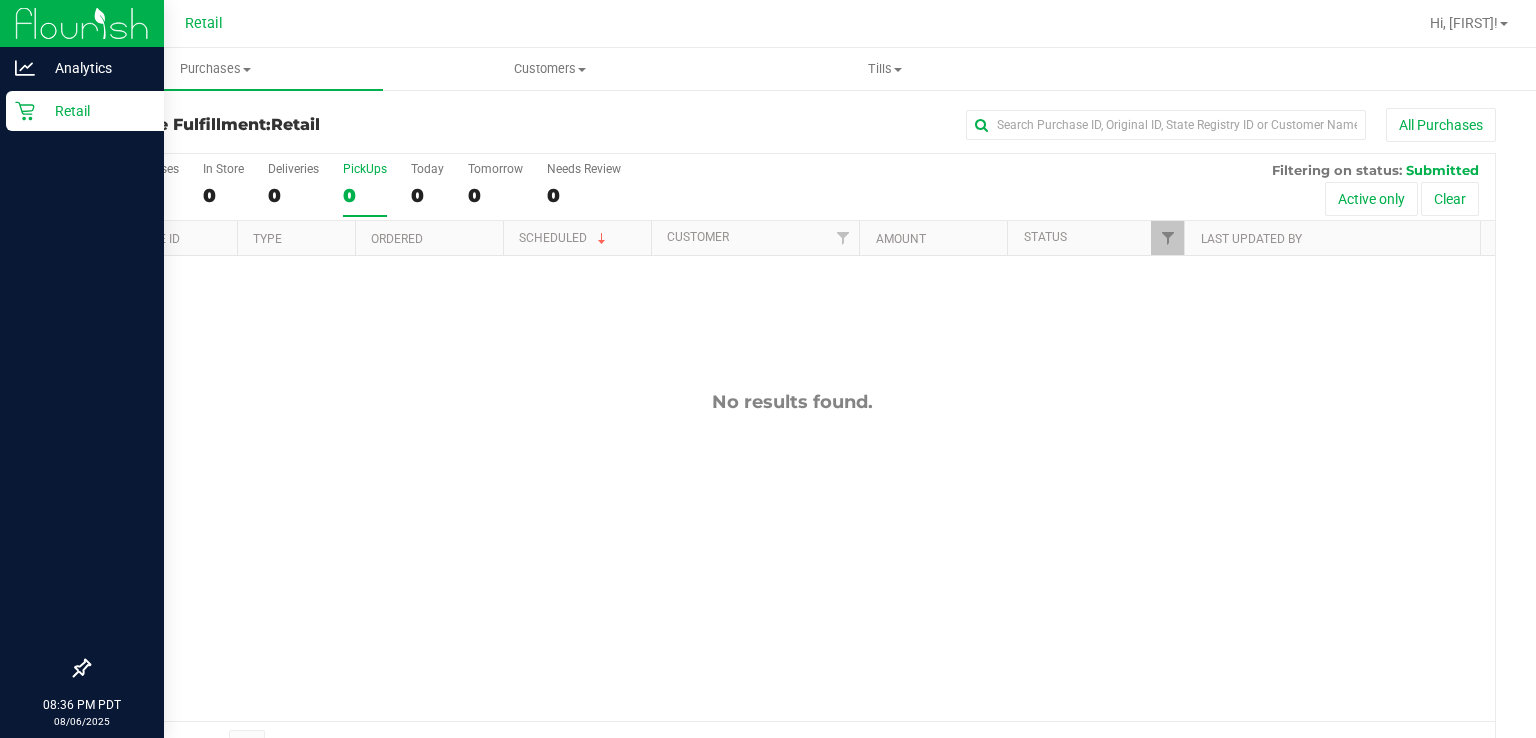 click on "Retail" at bounding box center (95, 111) 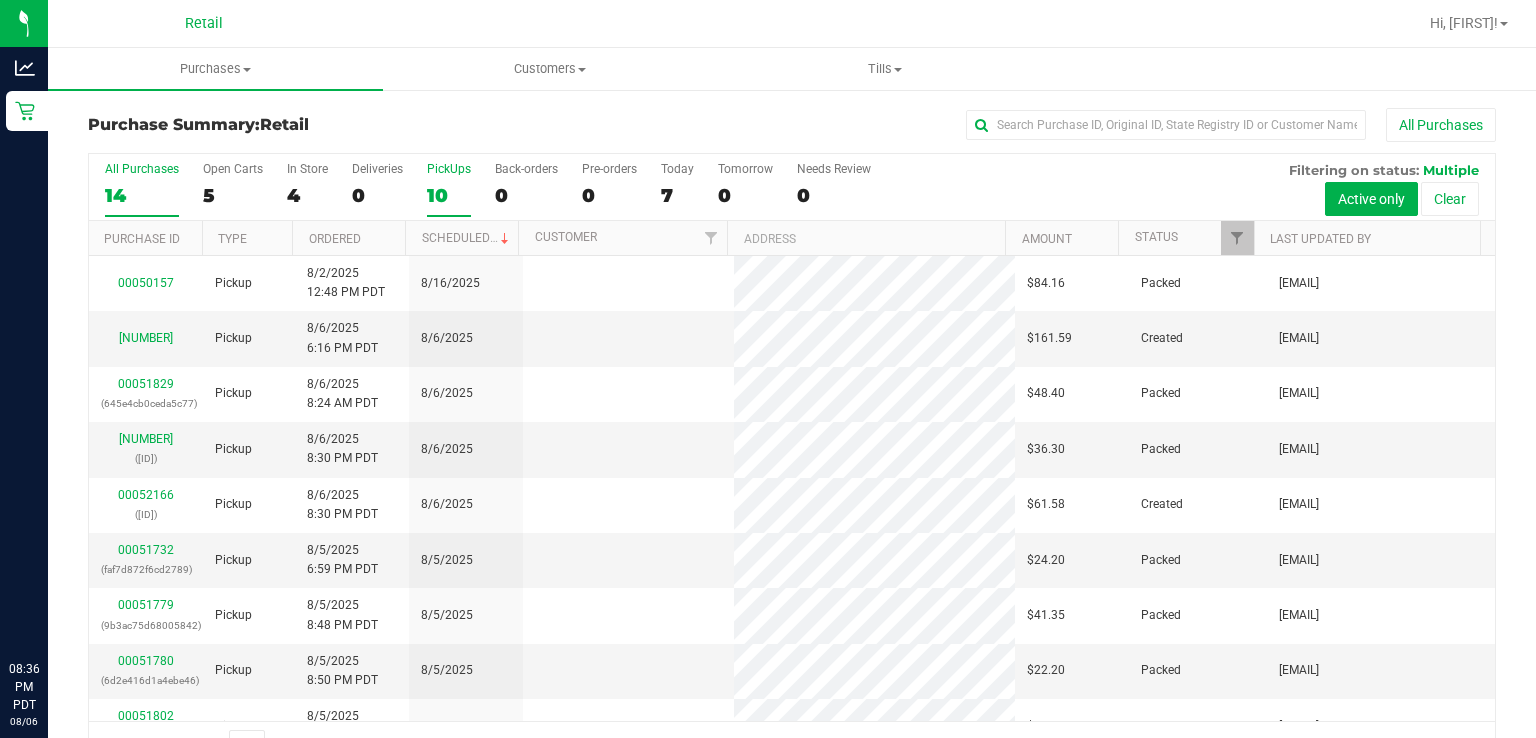 click on "10" at bounding box center (449, 195) 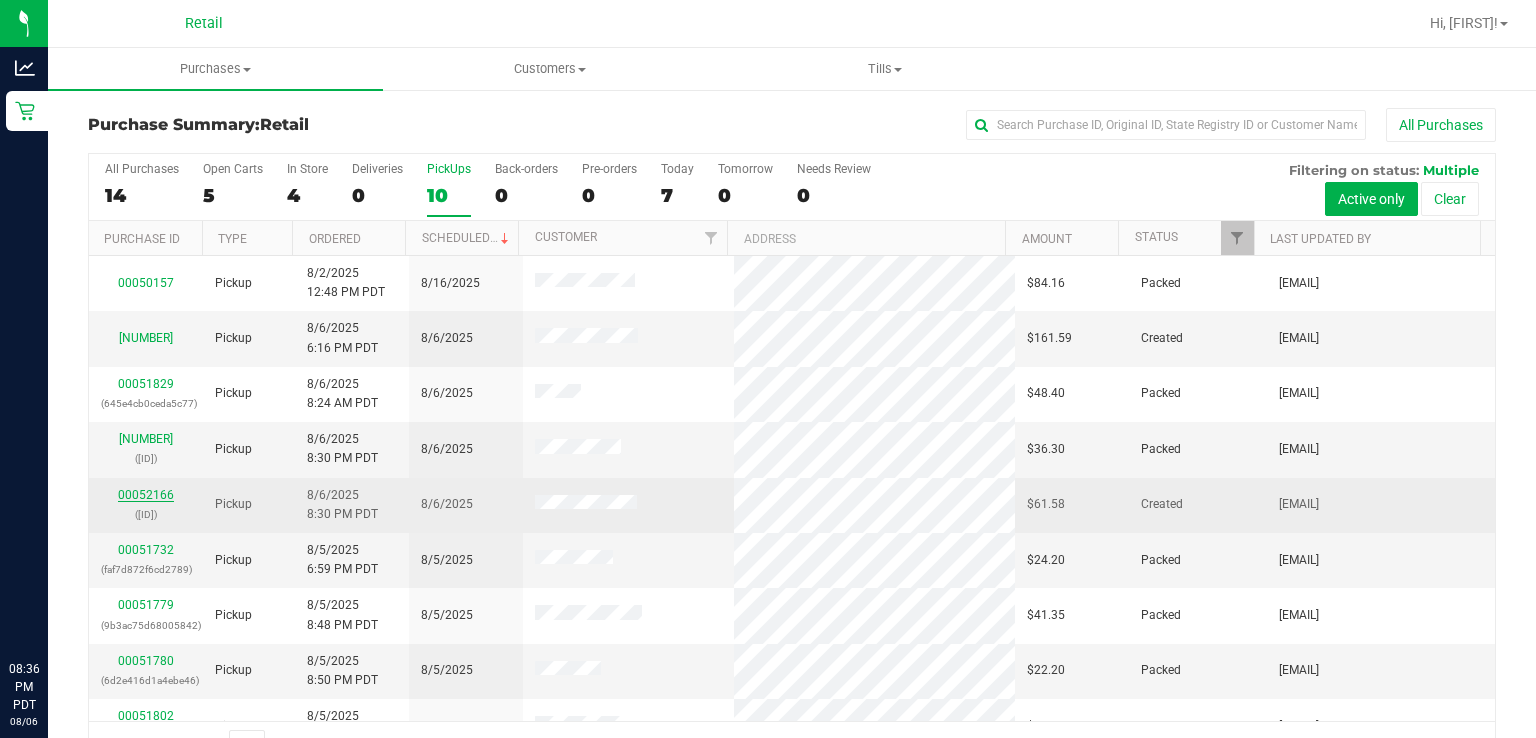 click on "00052166" at bounding box center [146, 495] 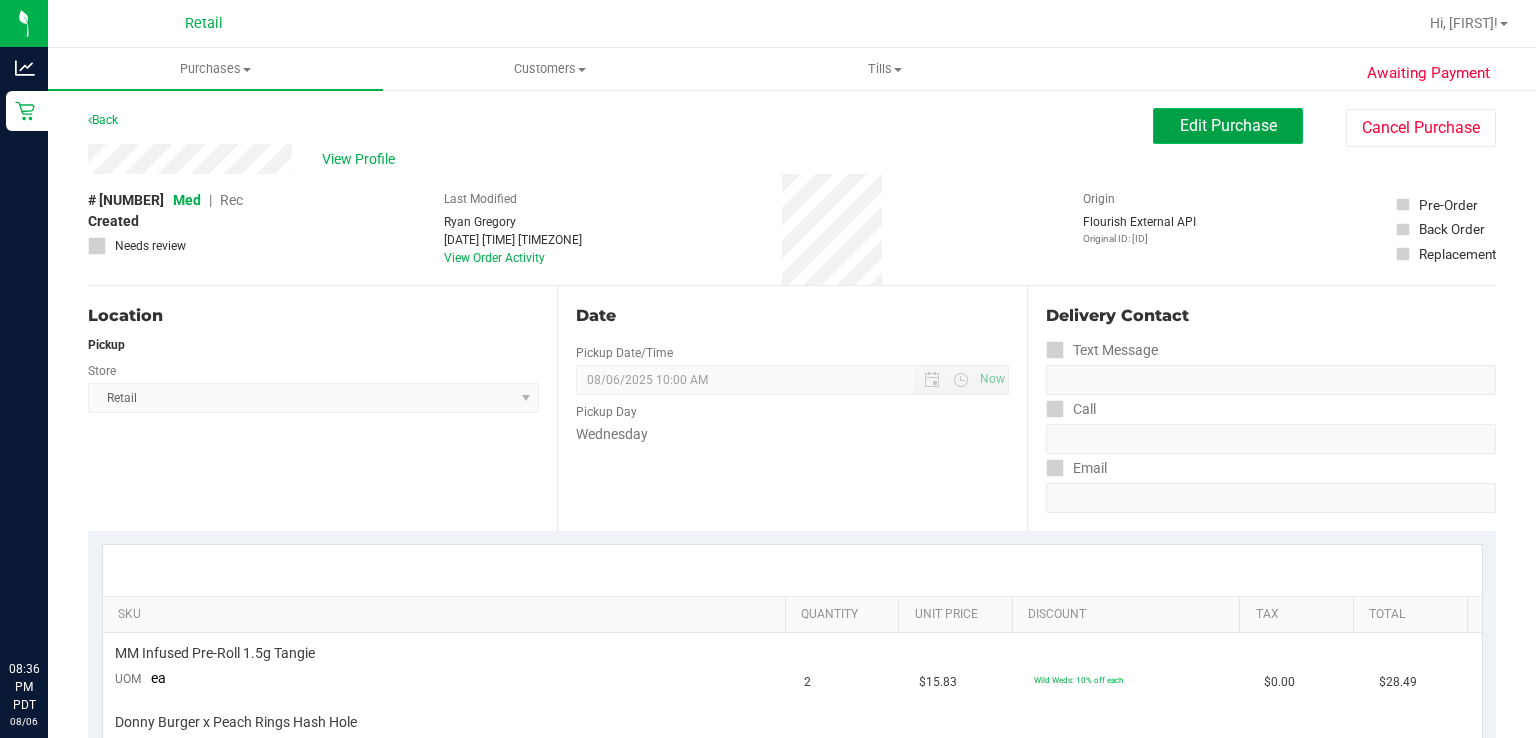 click on "Edit Purchase" at bounding box center [1228, 125] 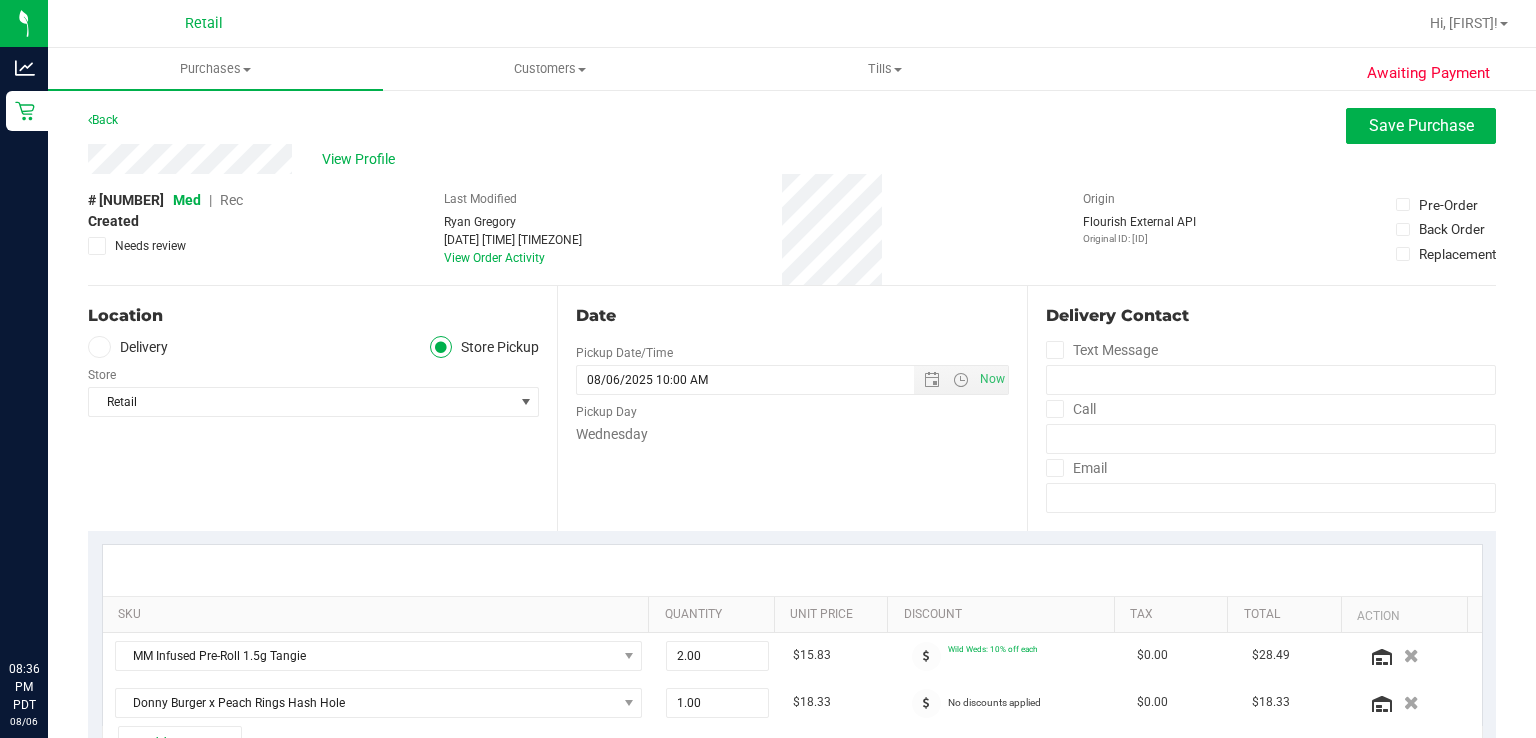 click on "Rec" at bounding box center (231, 200) 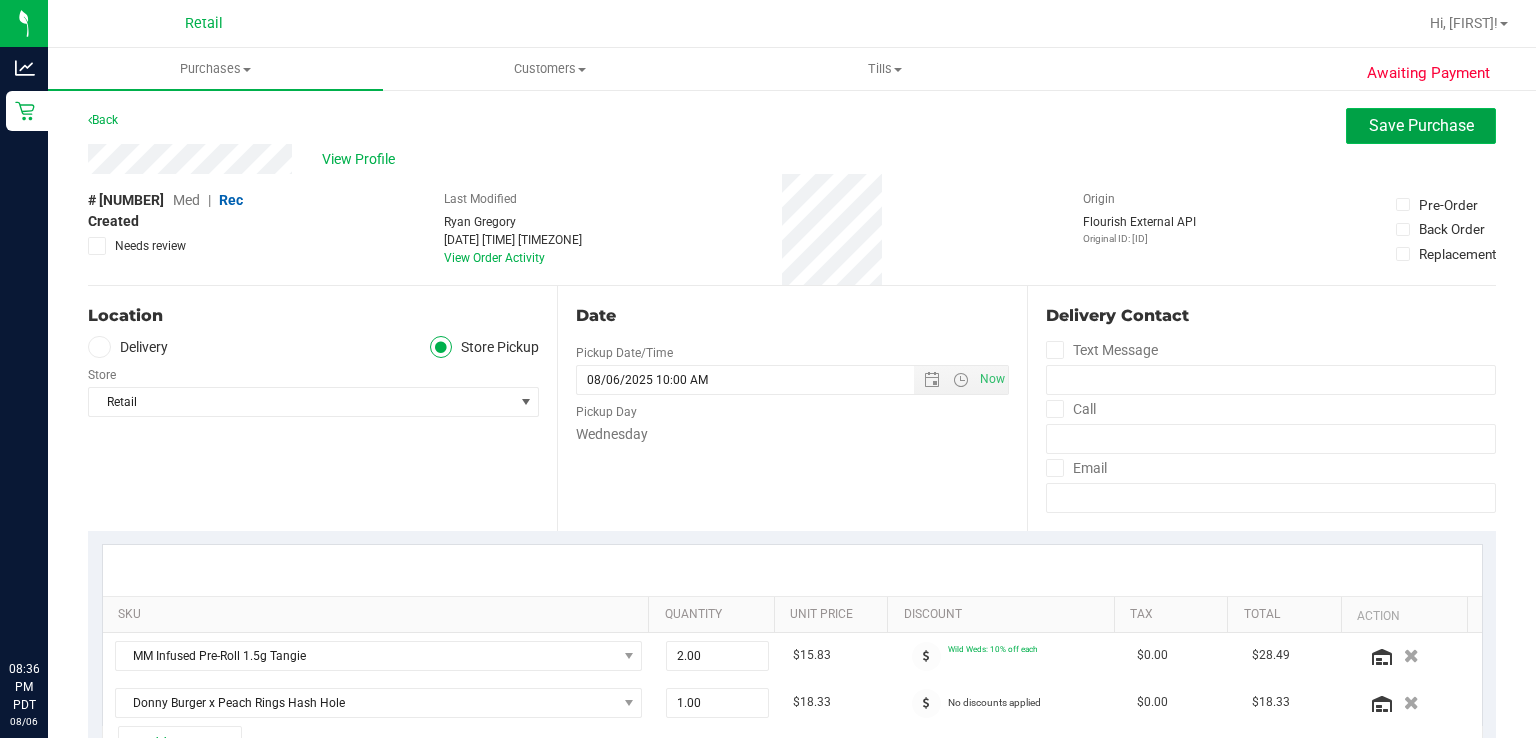 click on "Save Purchase" at bounding box center [1421, 125] 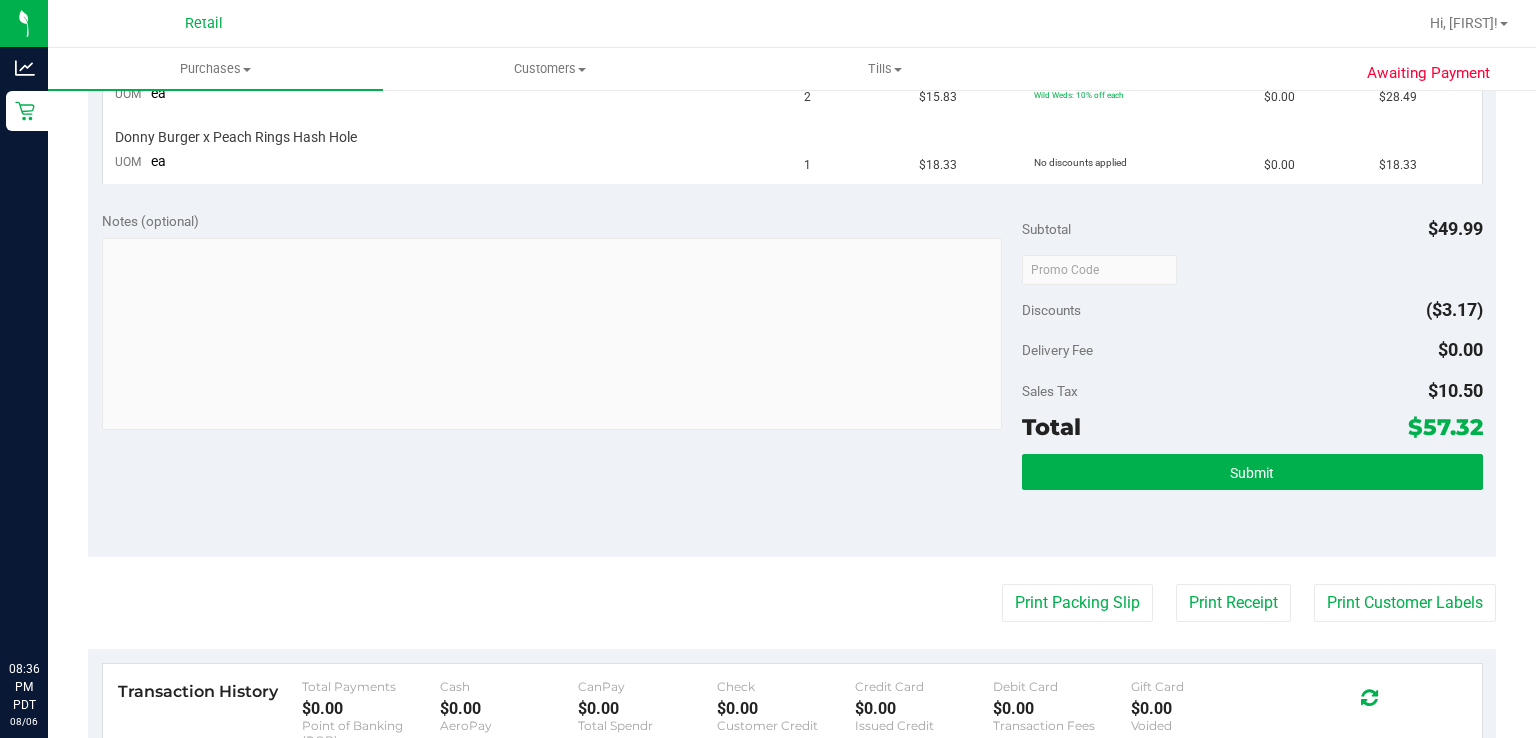 scroll, scrollTop: 612, scrollLeft: 0, axis: vertical 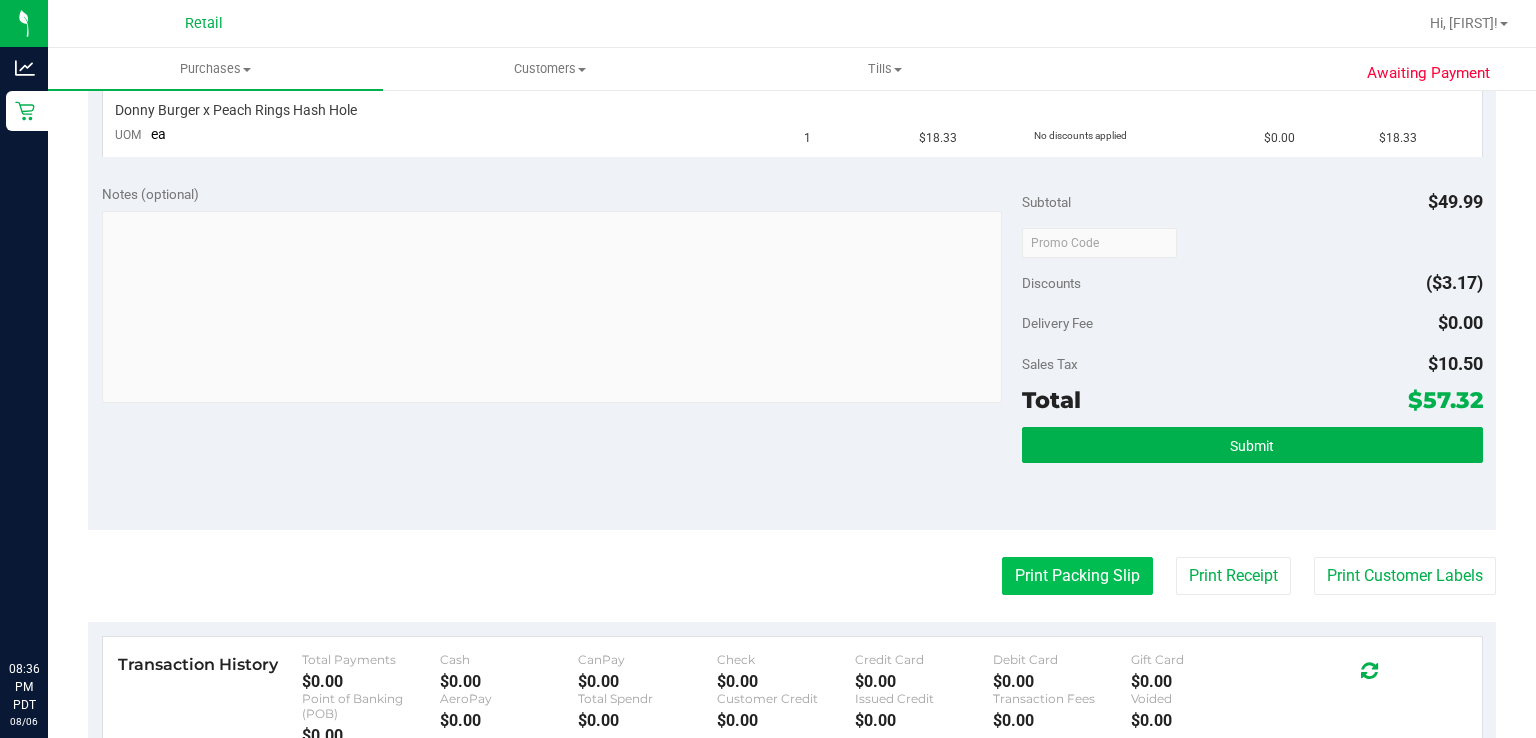 click on "Print Packing Slip" at bounding box center [1077, 576] 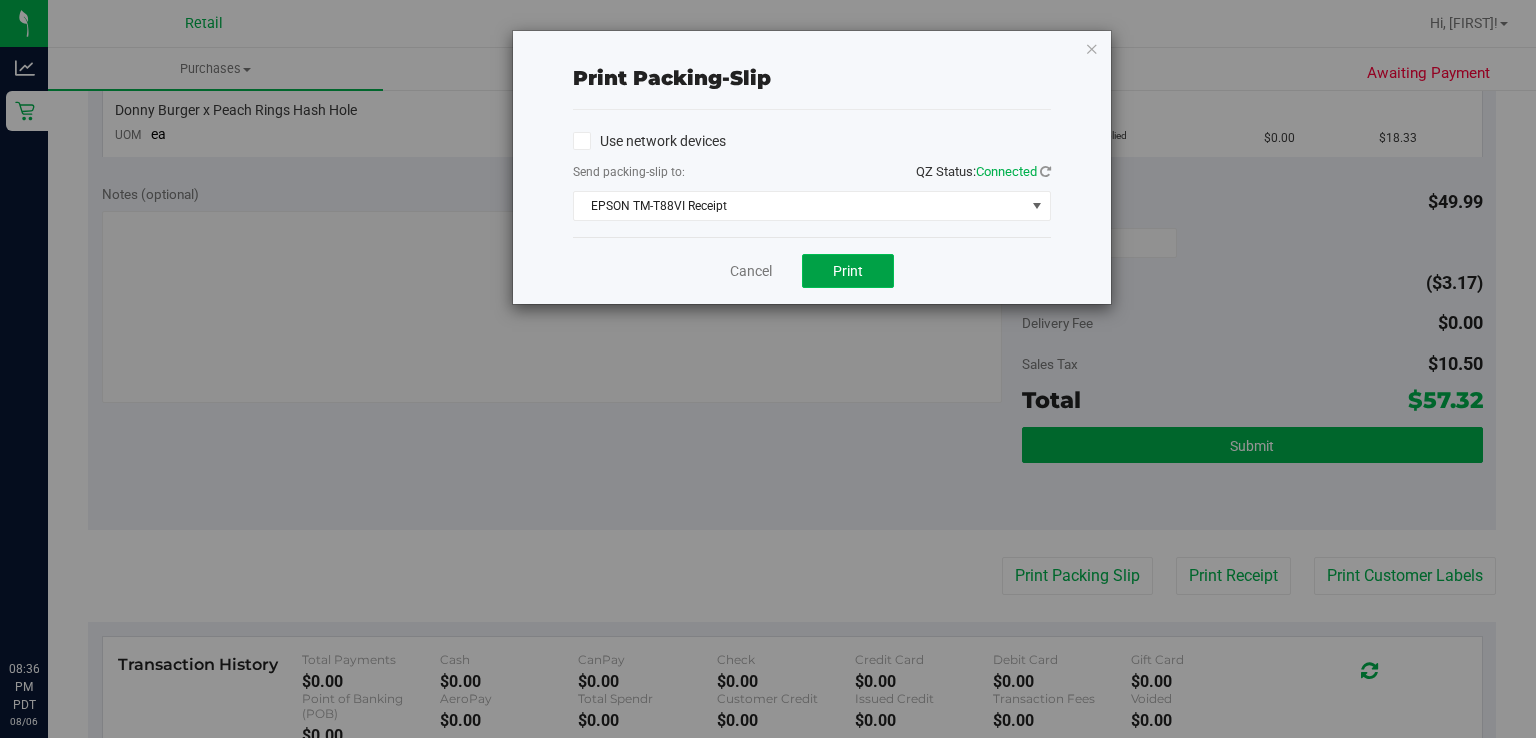 click on "Print" at bounding box center [848, 271] 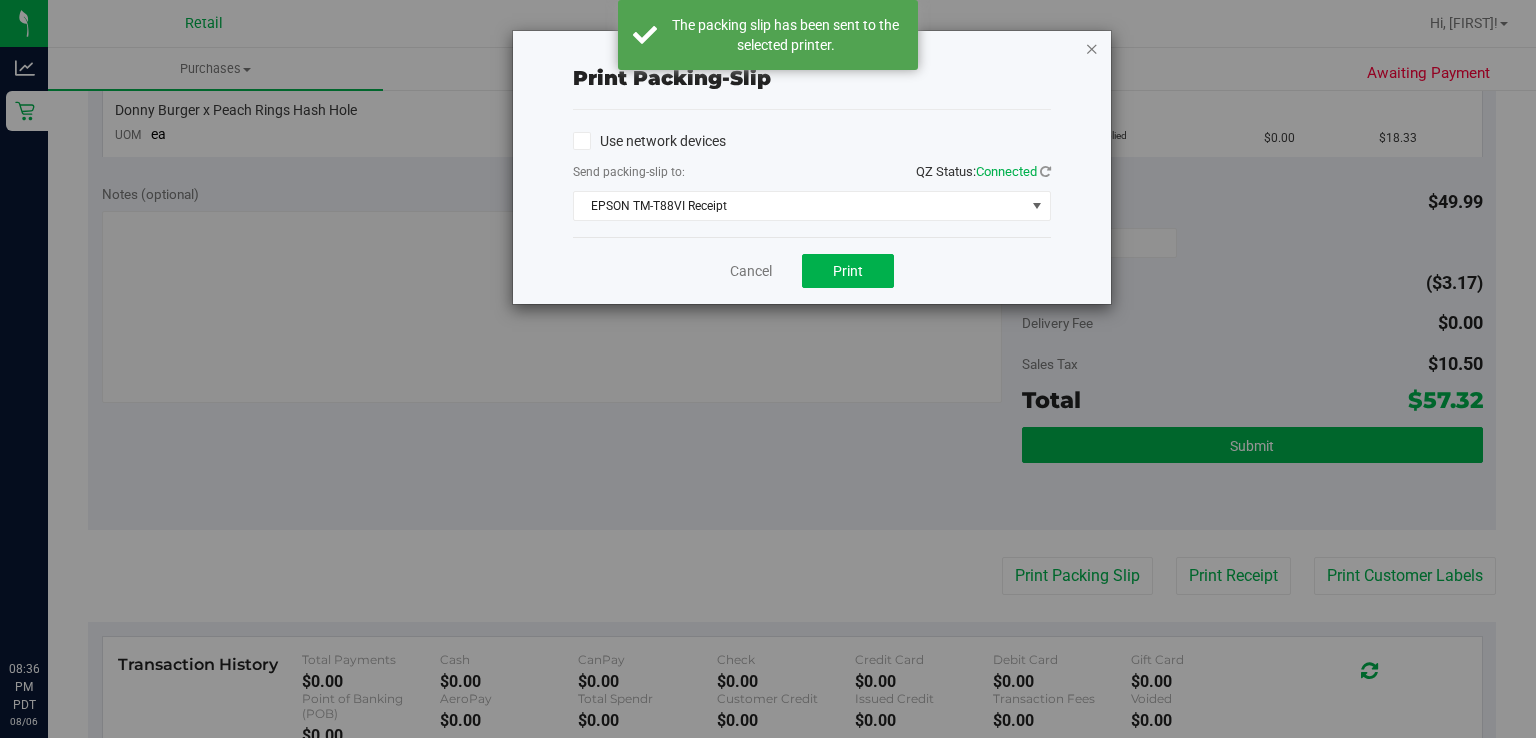 click at bounding box center [1092, 48] 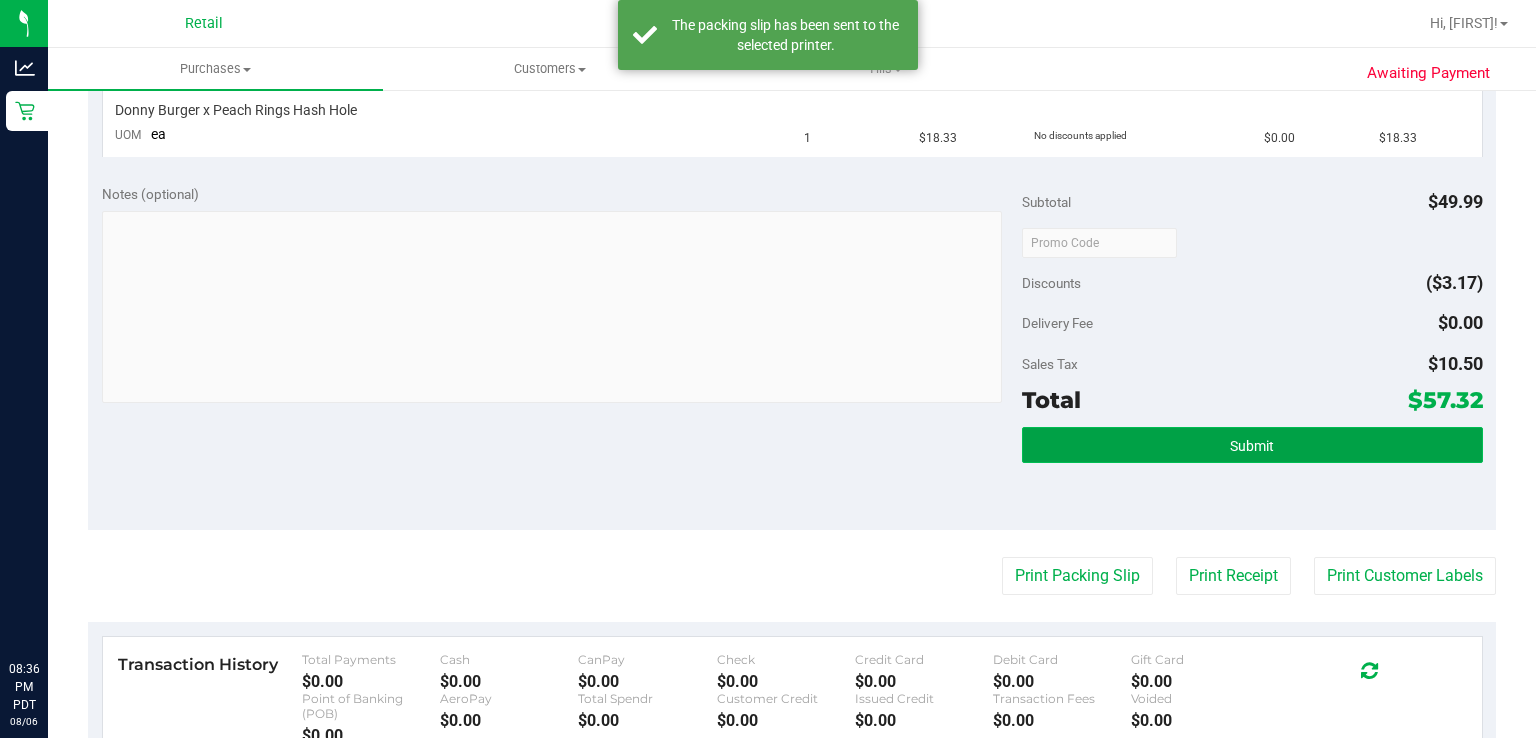 click on "Submit" at bounding box center [1252, 445] 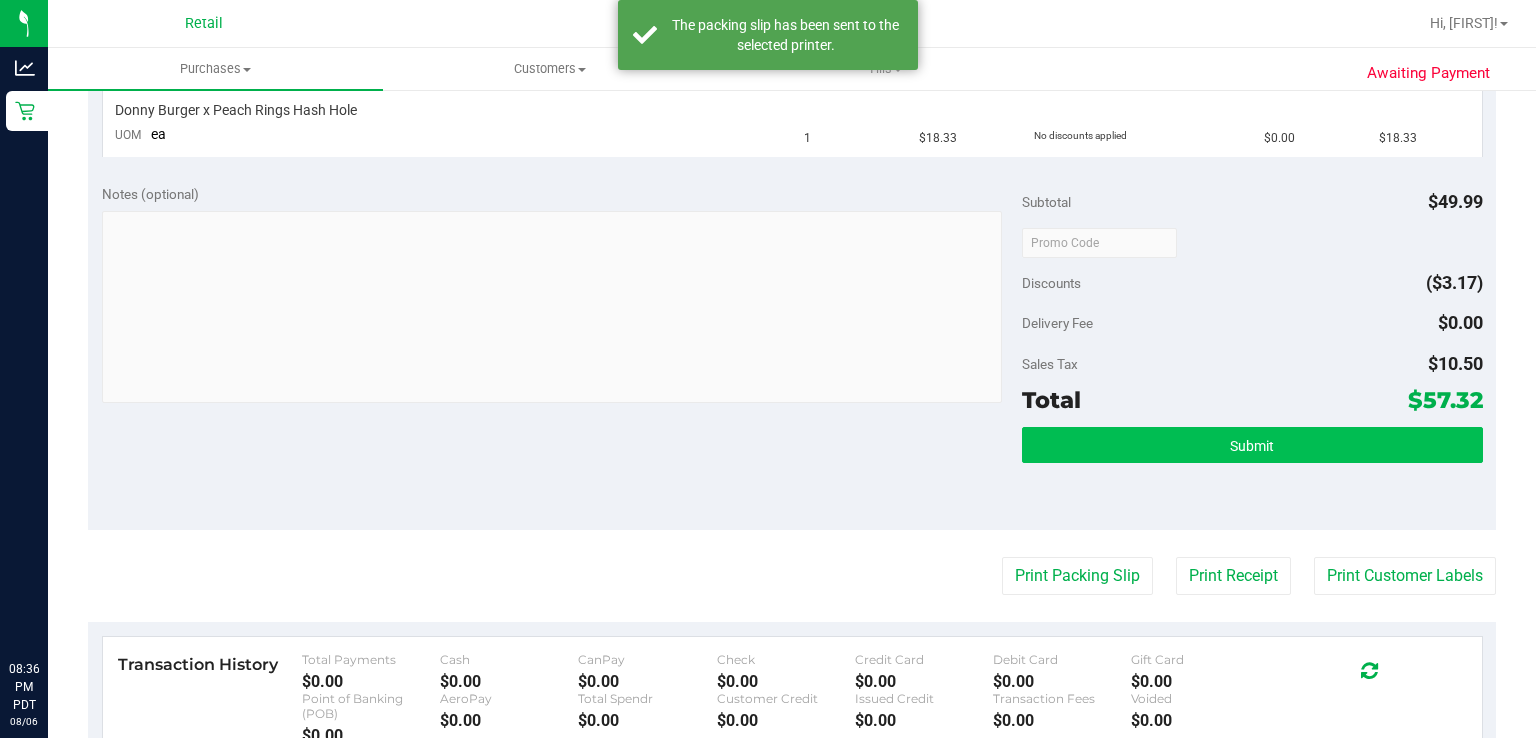 scroll, scrollTop: 580, scrollLeft: 0, axis: vertical 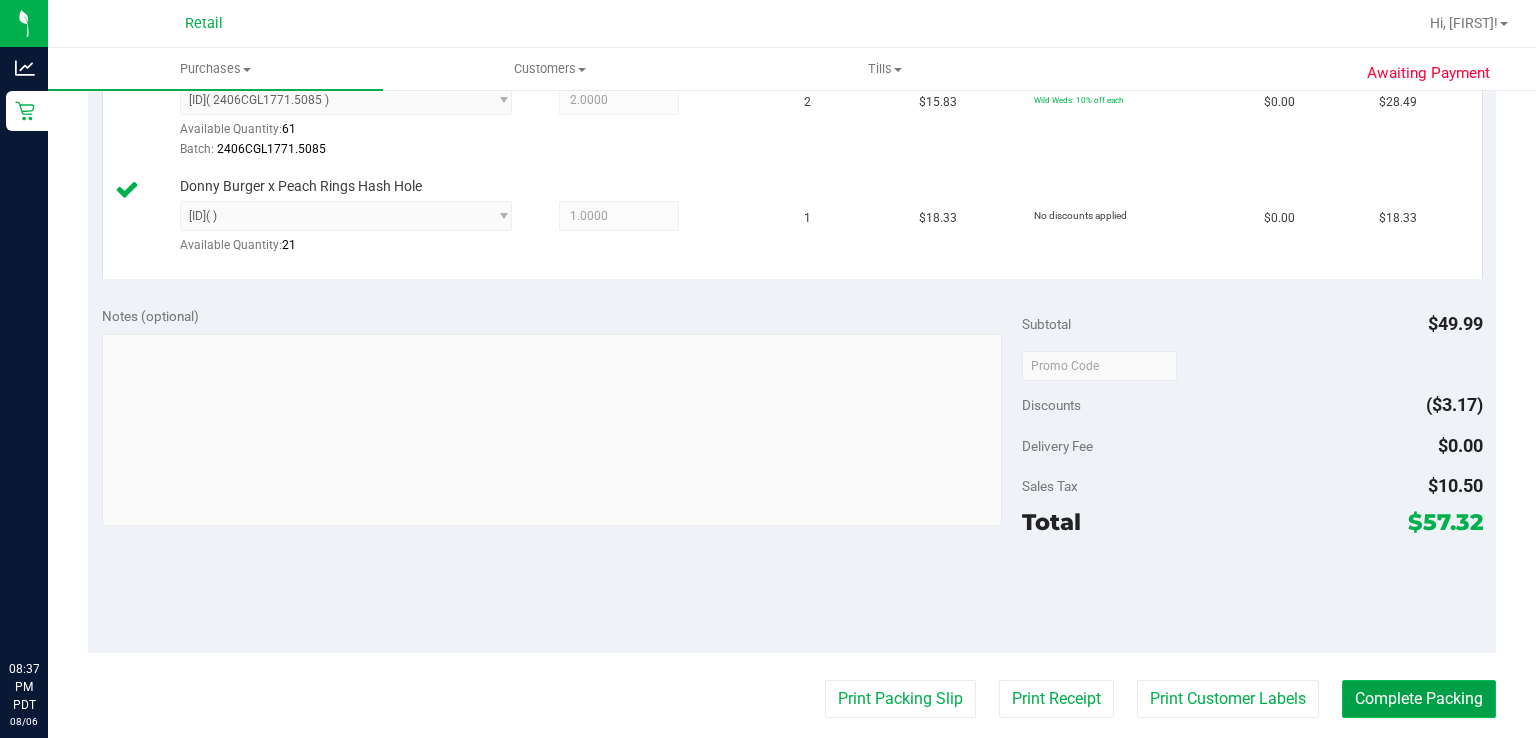 click on "Complete Packing" at bounding box center [1419, 699] 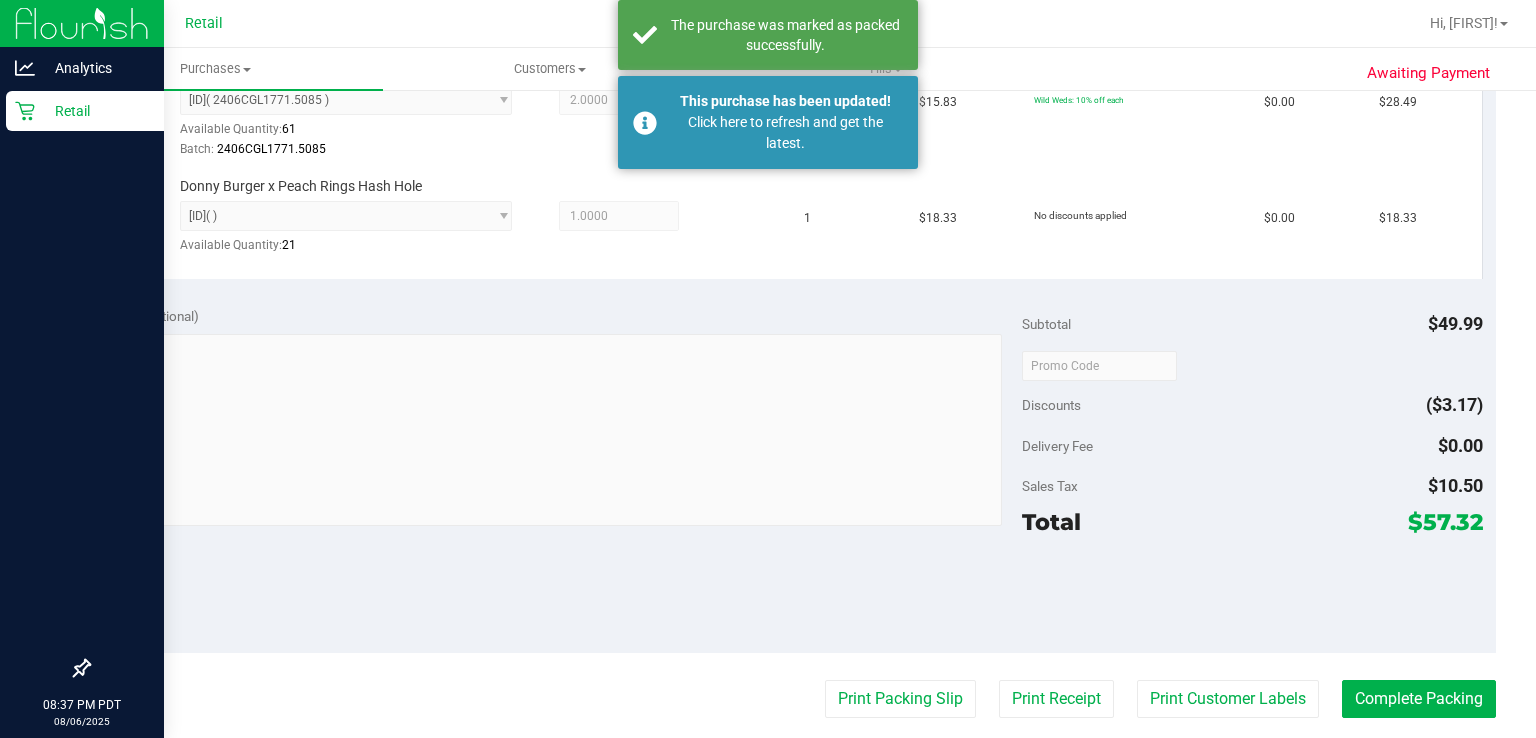 click 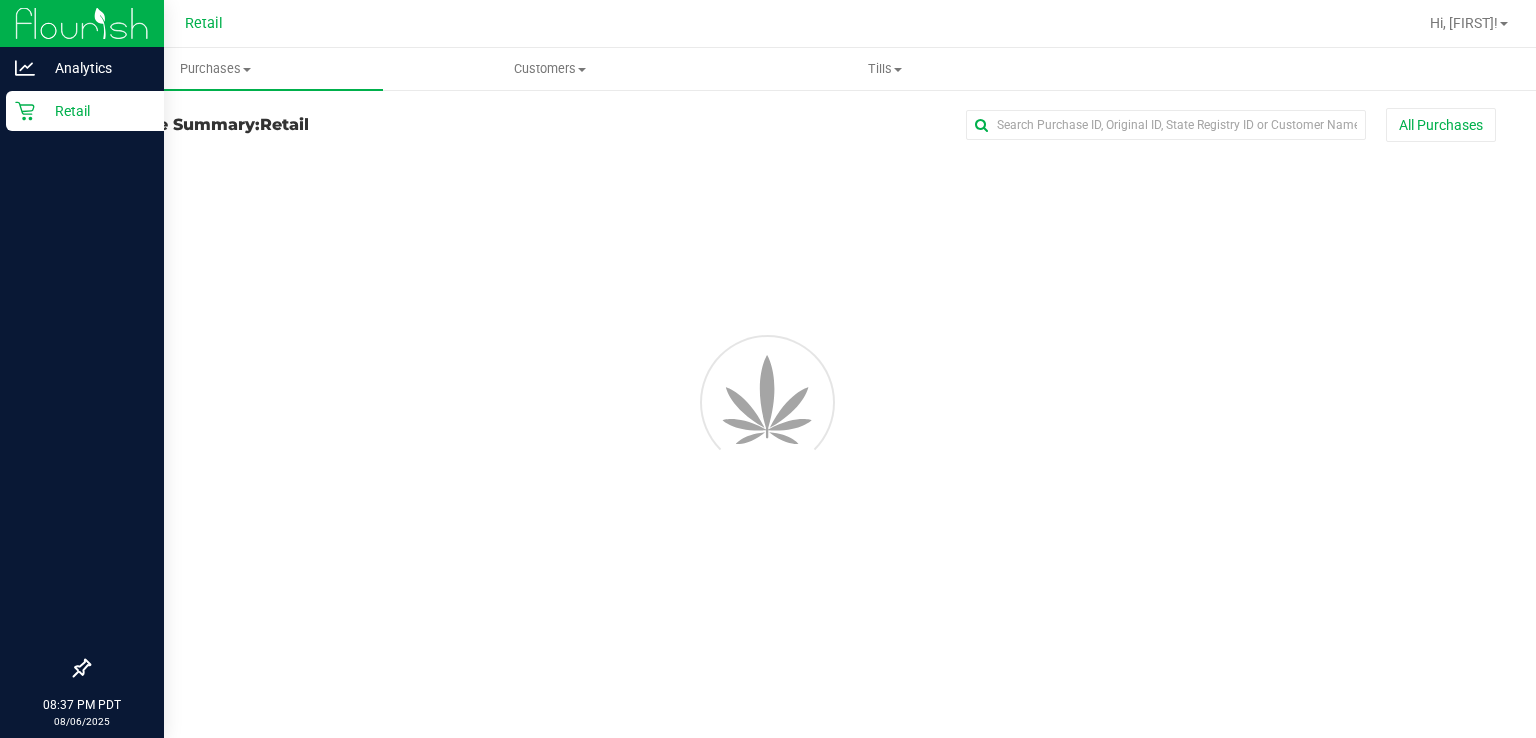 scroll, scrollTop: 0, scrollLeft: 0, axis: both 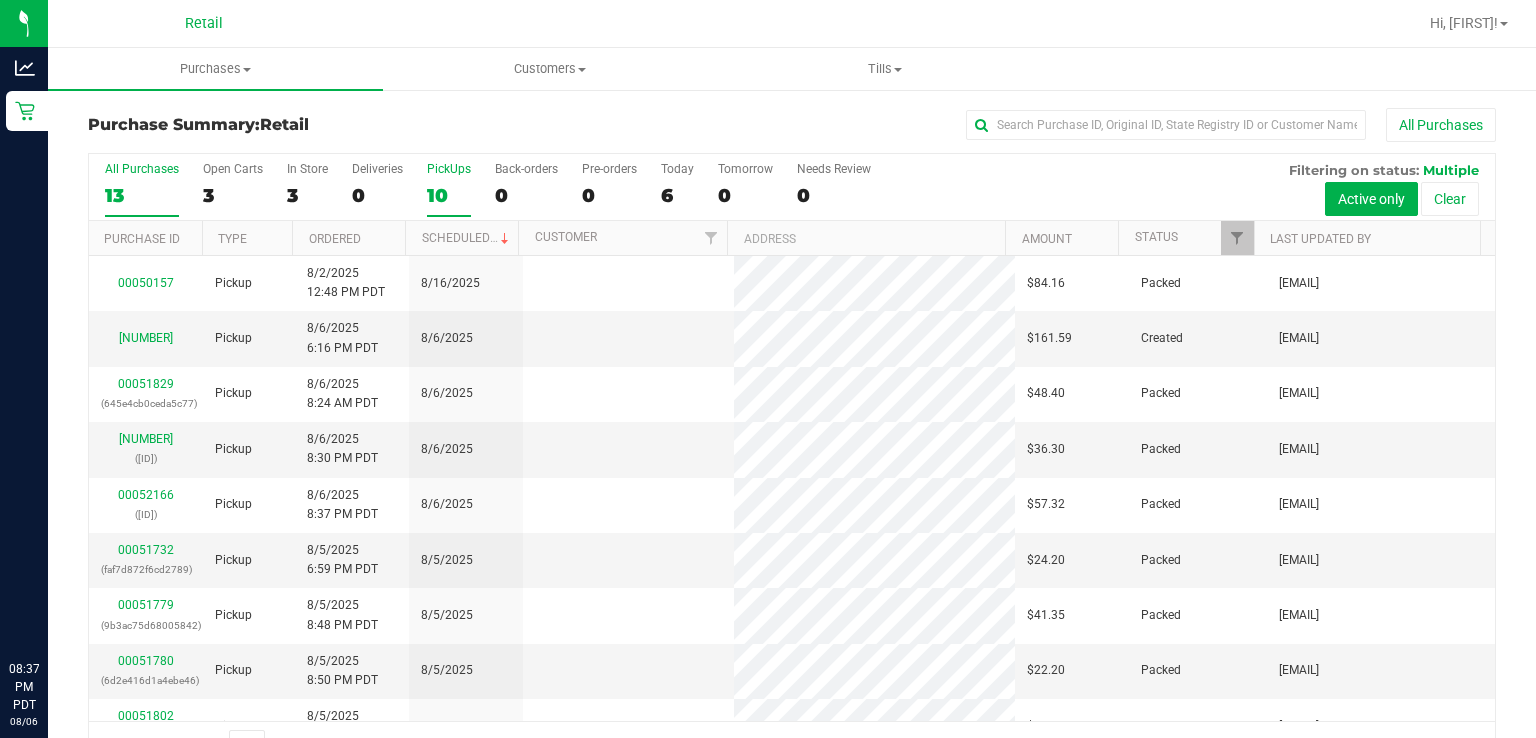 click on "10" at bounding box center [449, 195] 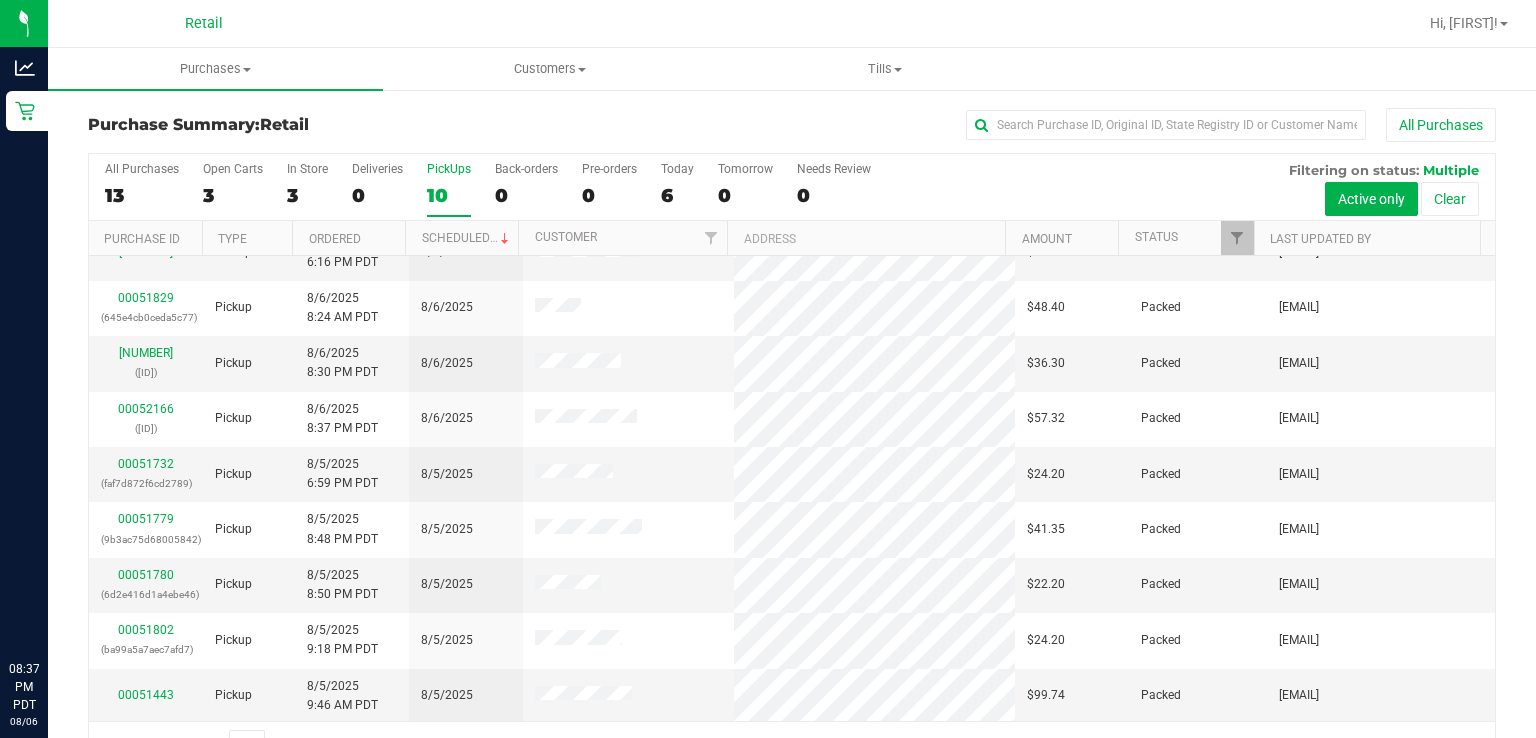 scroll, scrollTop: 0, scrollLeft: 0, axis: both 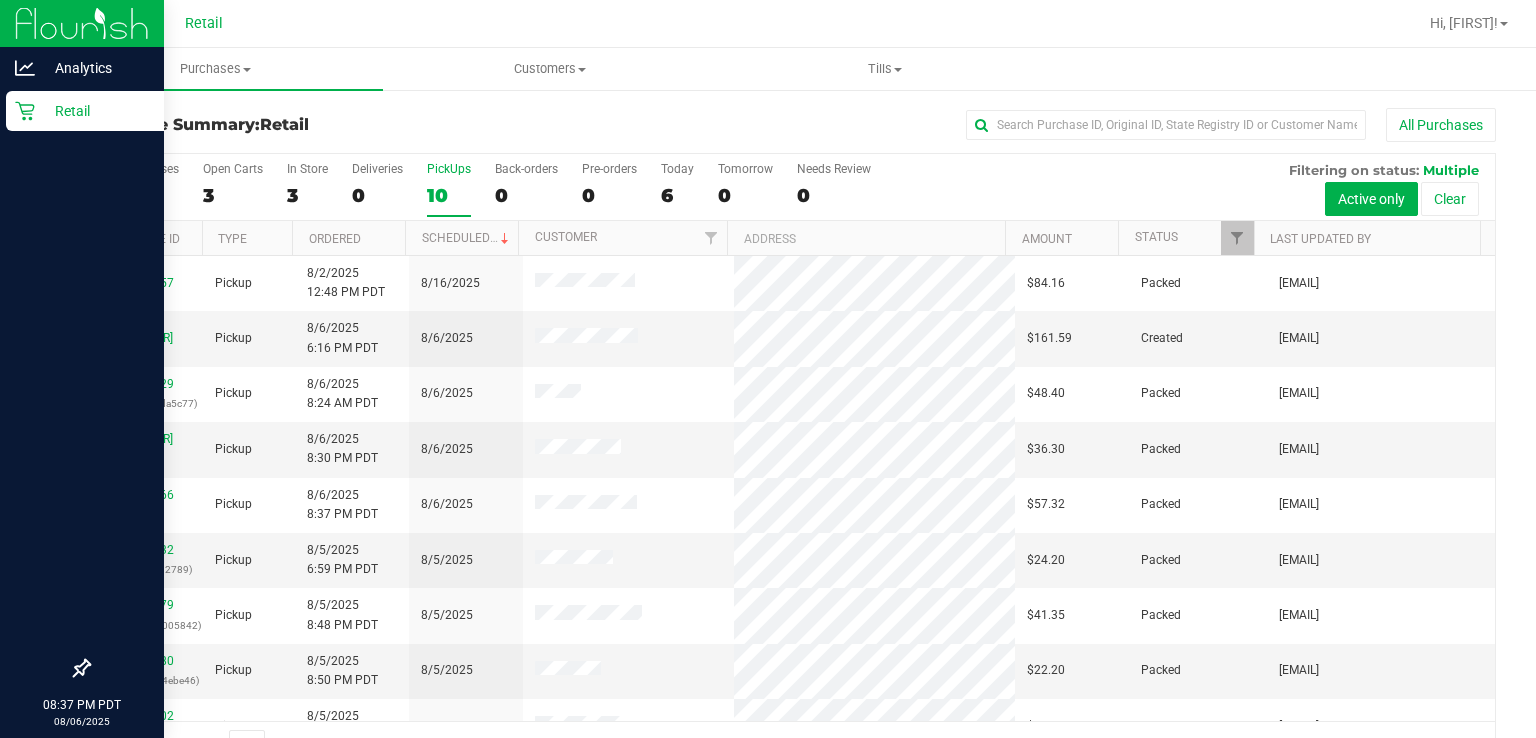click 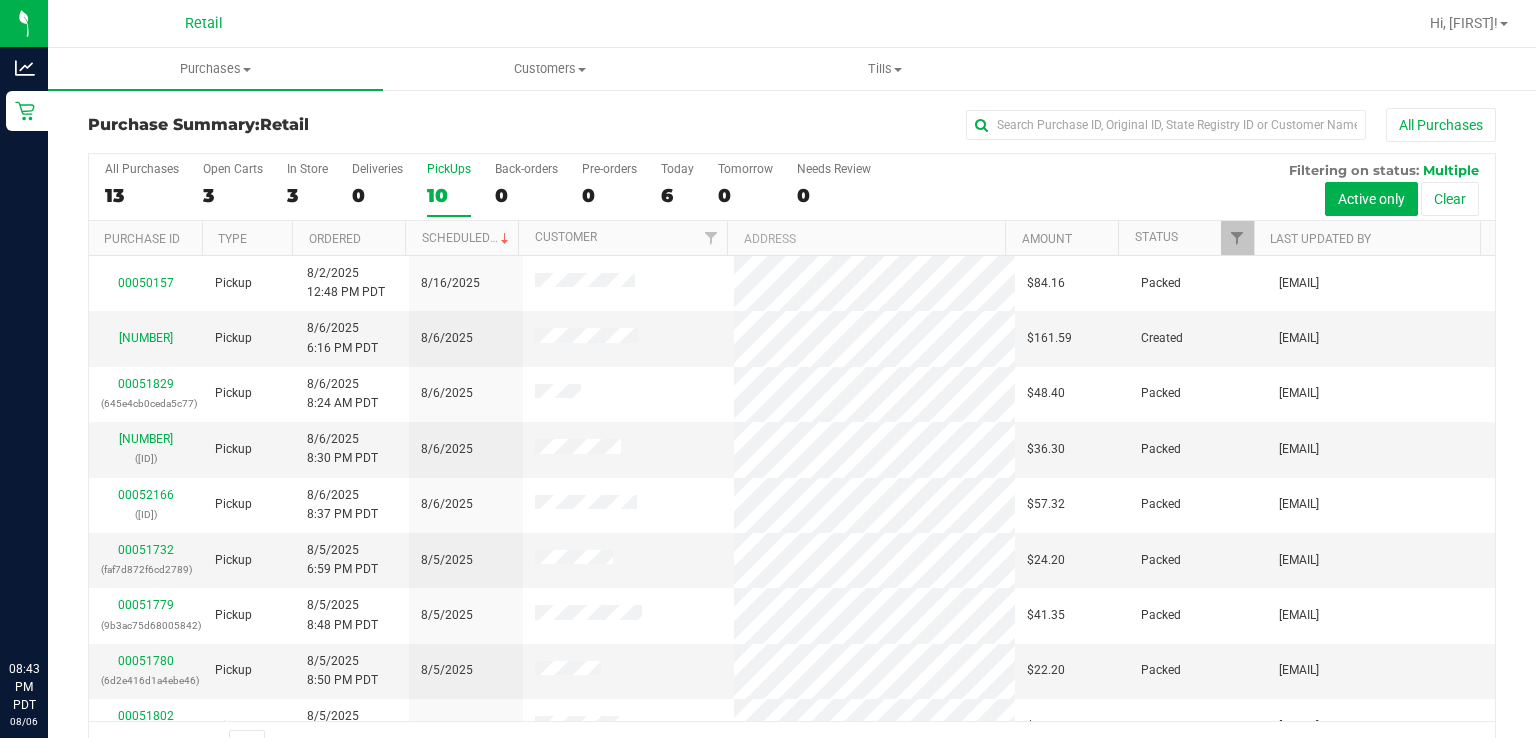 click on "10" at bounding box center [449, 195] 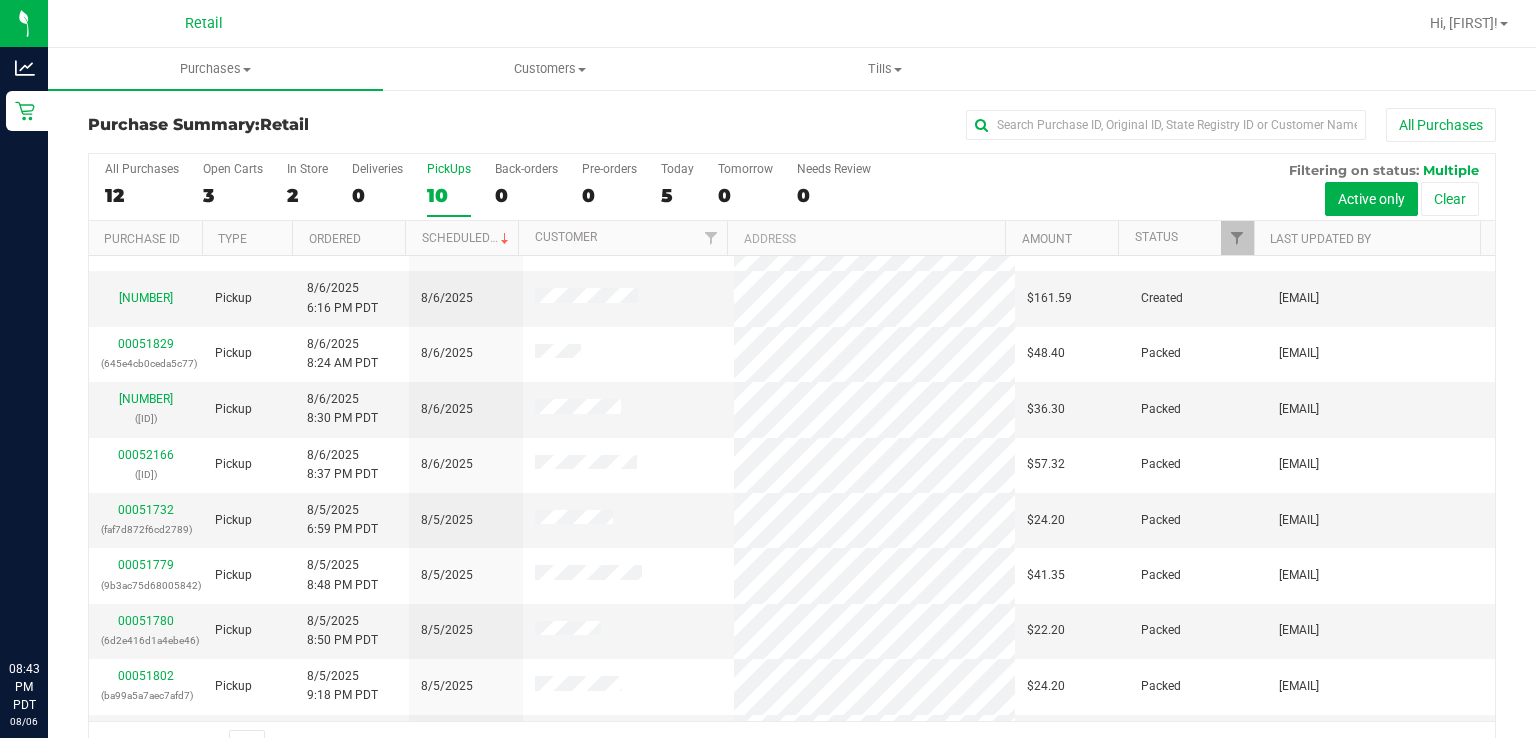 scroll, scrollTop: 0, scrollLeft: 0, axis: both 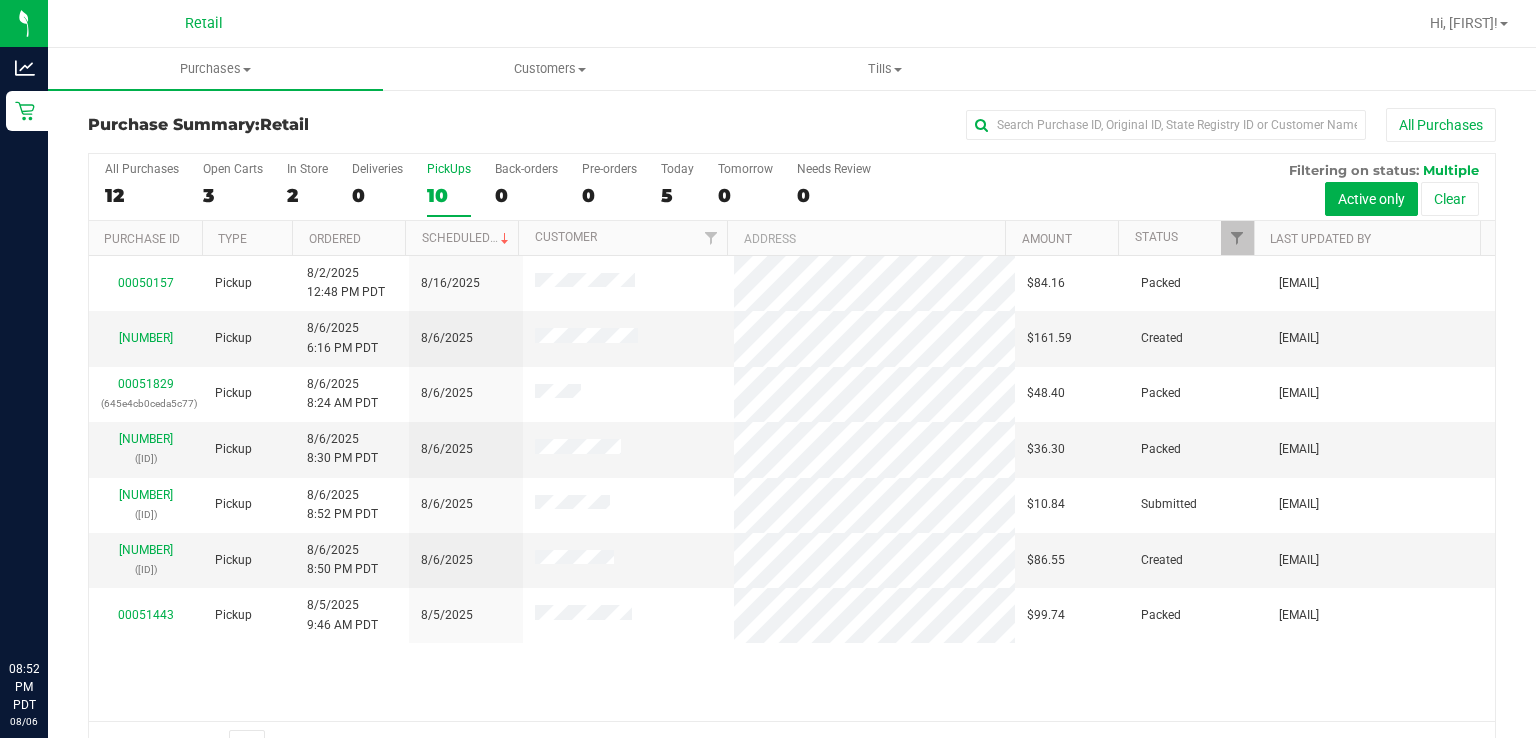 click on "10" at bounding box center (449, 195) 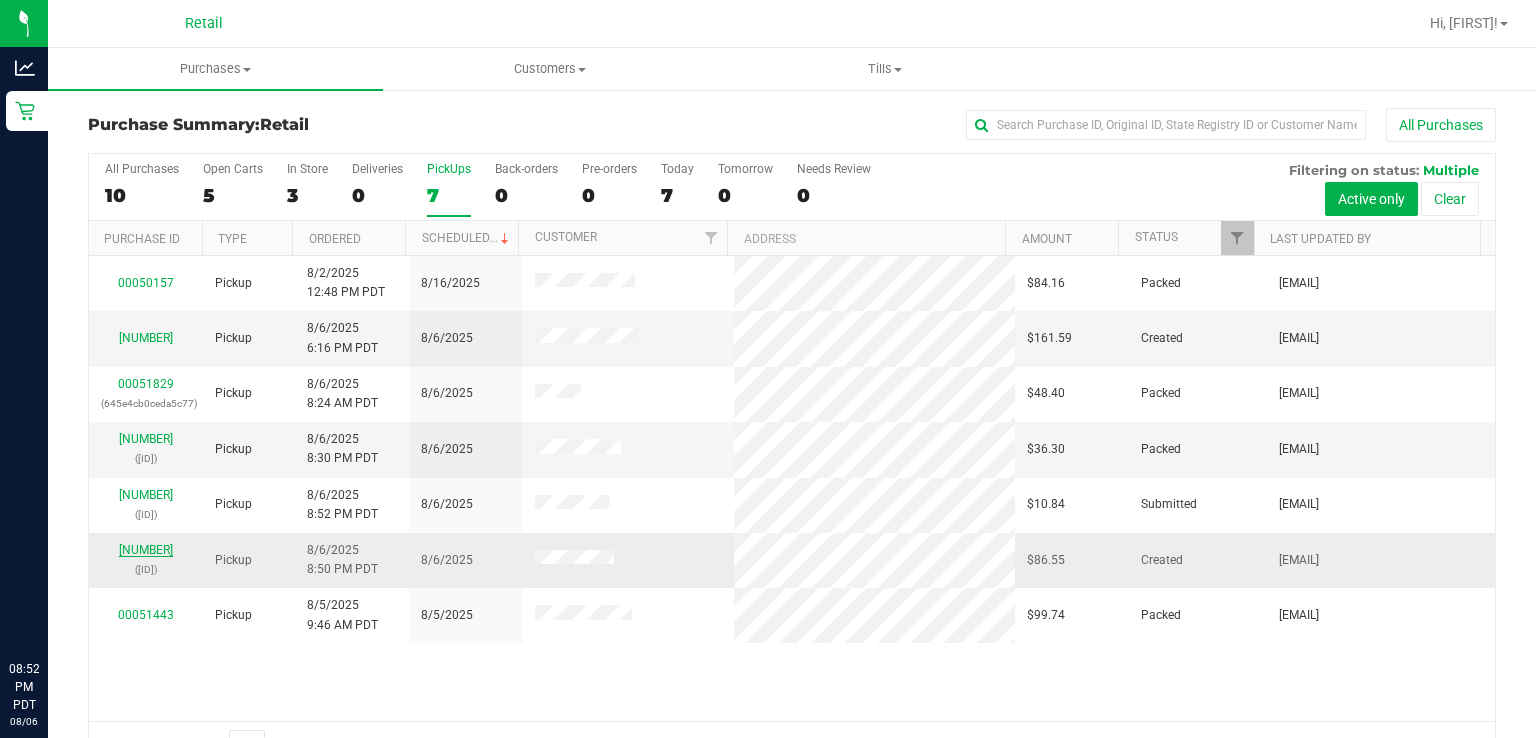 click on "[NUMBER]" at bounding box center [146, 550] 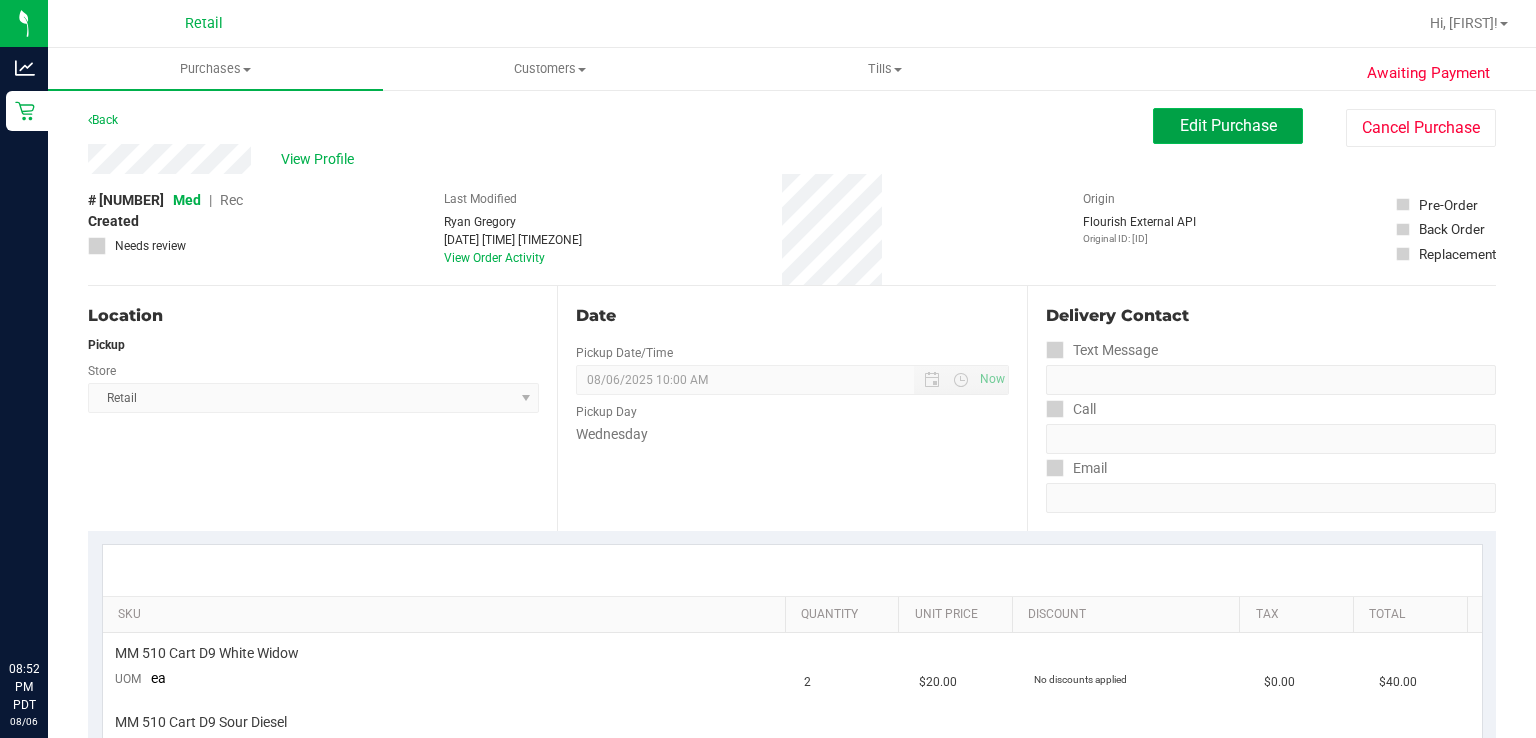 click on "Edit Purchase" at bounding box center [1228, 125] 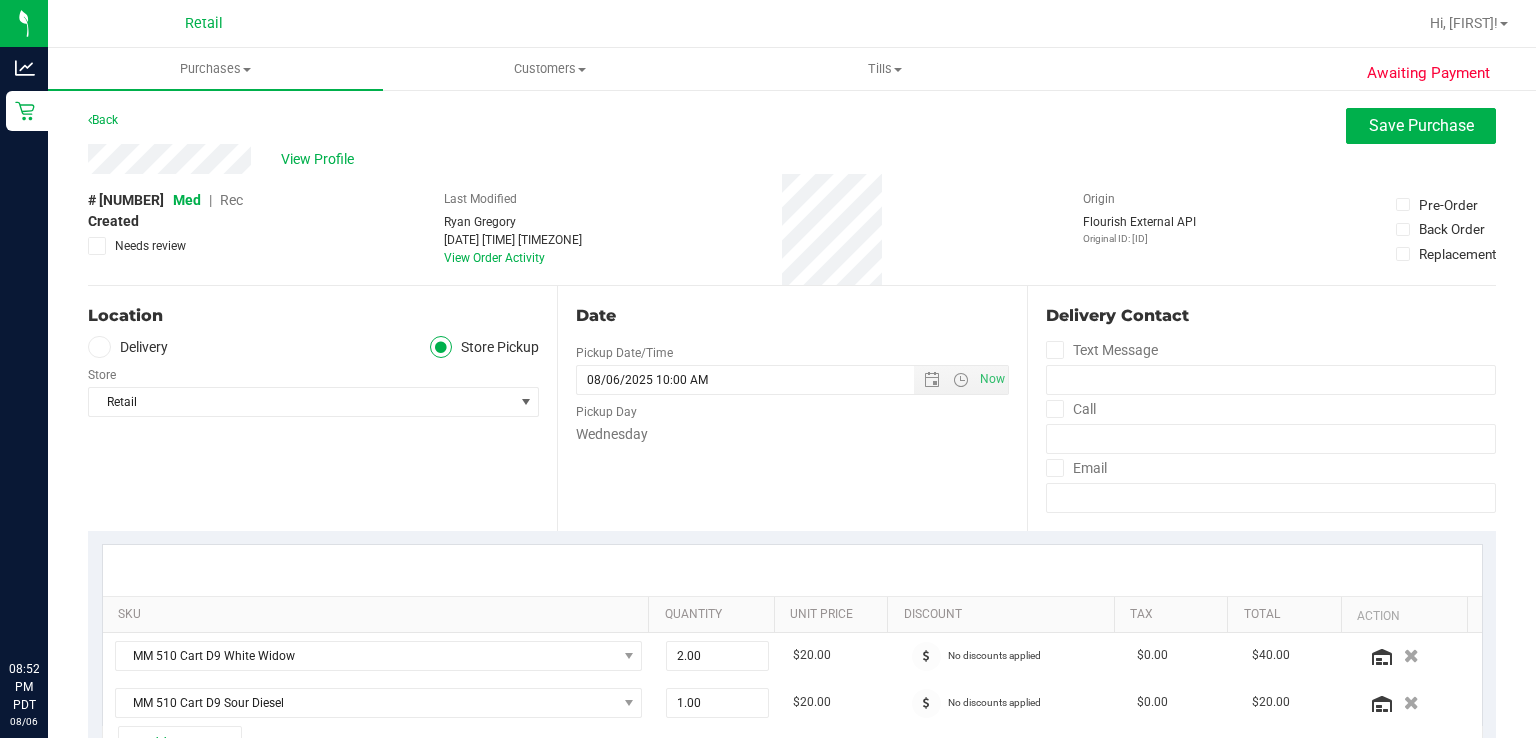 click on "Rec" at bounding box center (231, 200) 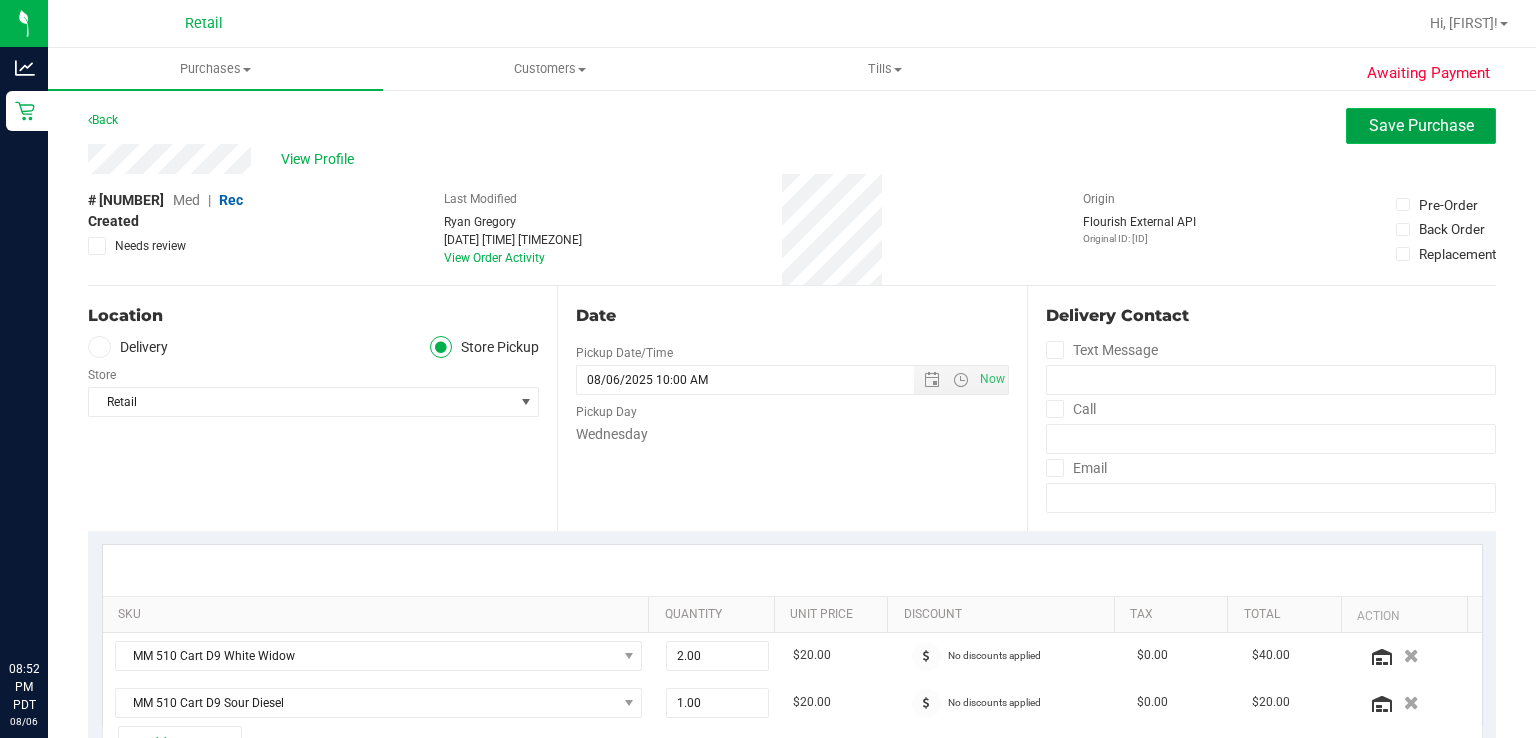 click on "Save Purchase" at bounding box center [1421, 125] 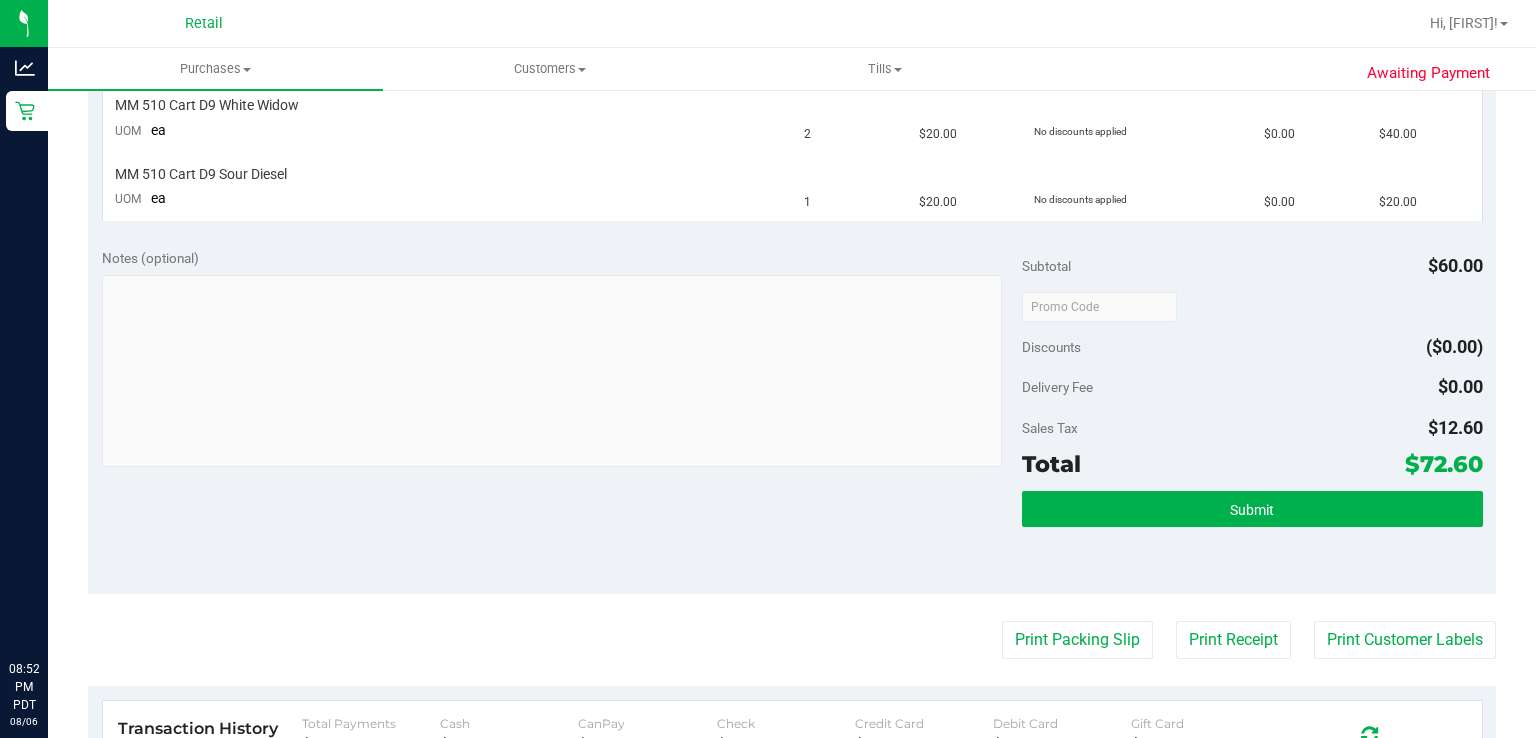 scroll, scrollTop: 549, scrollLeft: 0, axis: vertical 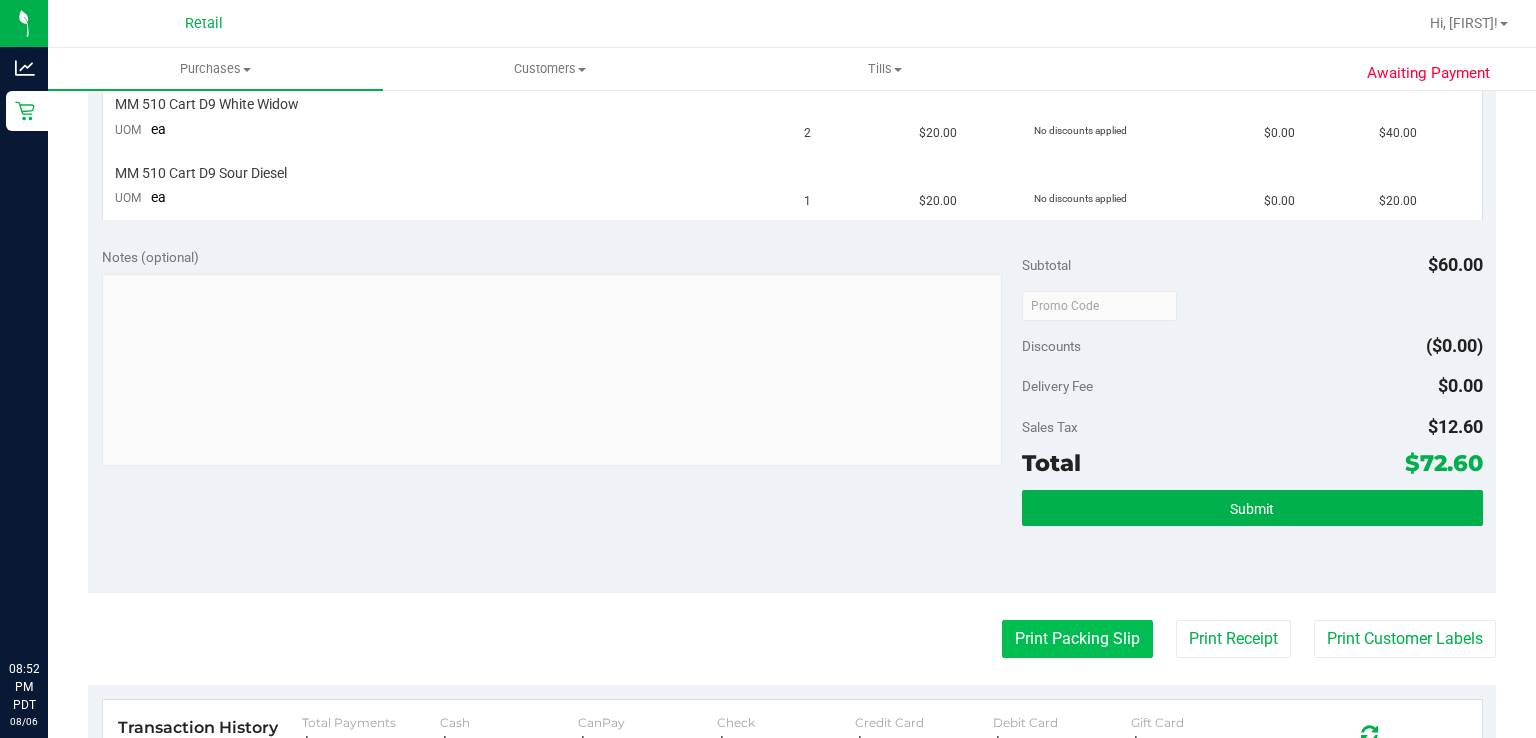 click on "Print Packing Slip" at bounding box center [1077, 639] 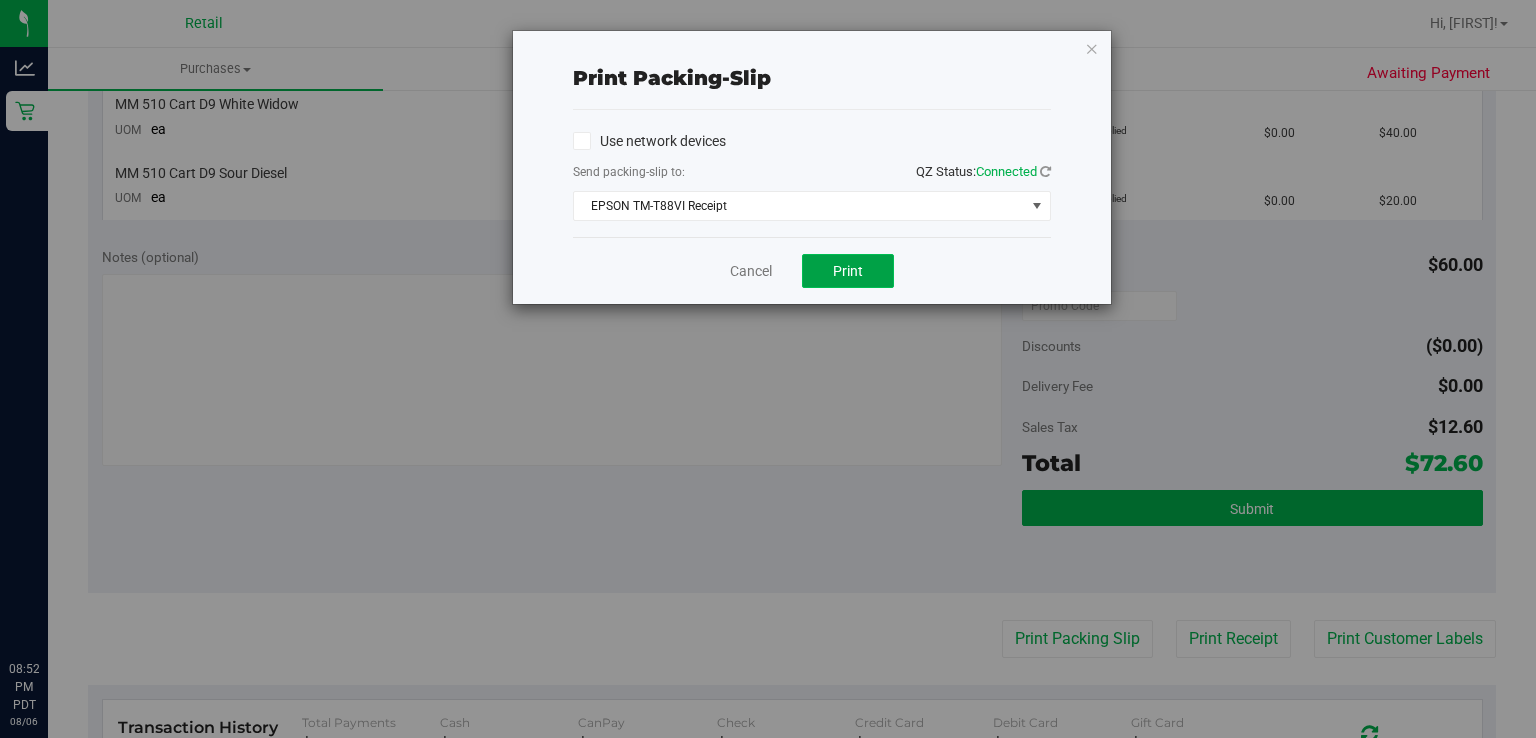 click on "Print" at bounding box center (848, 271) 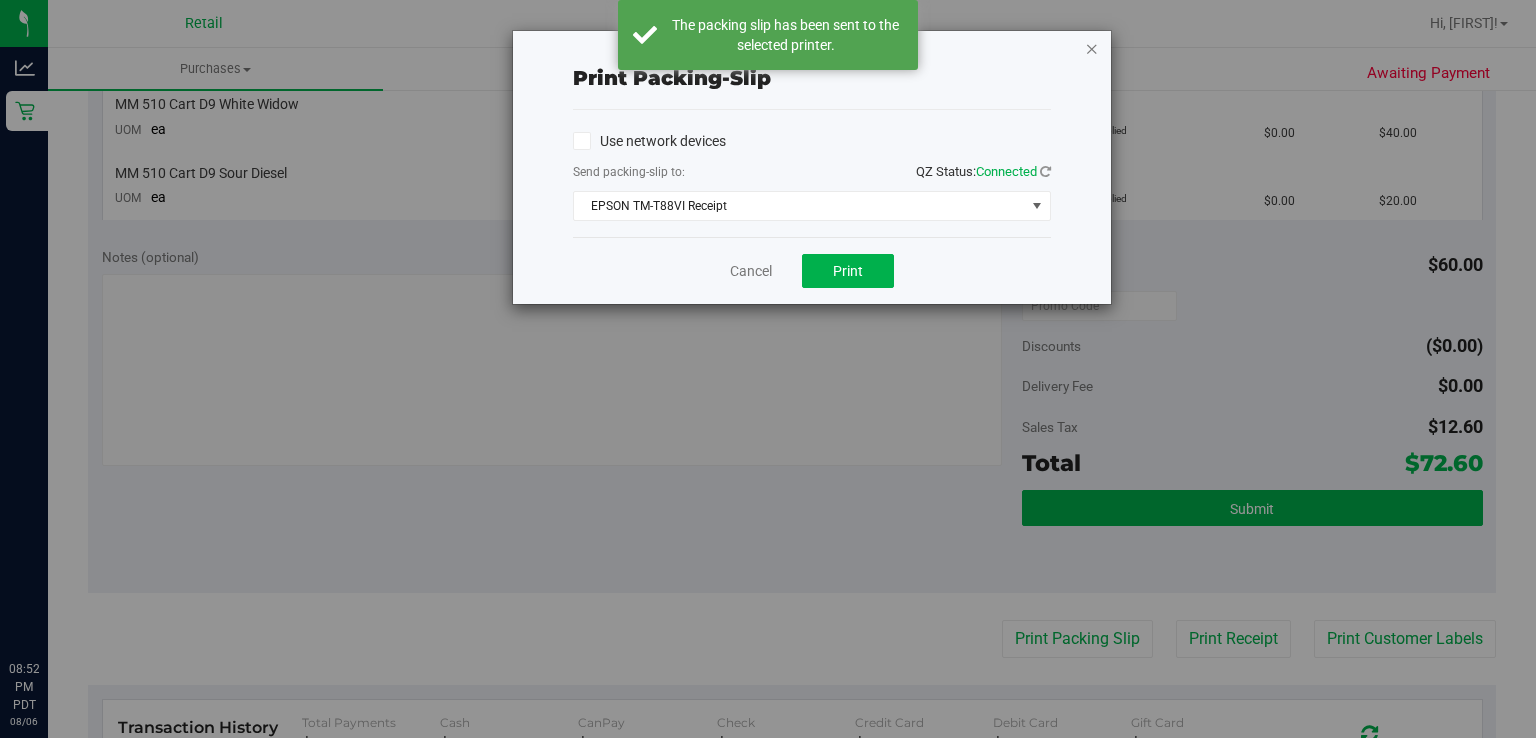 click at bounding box center (1092, 48) 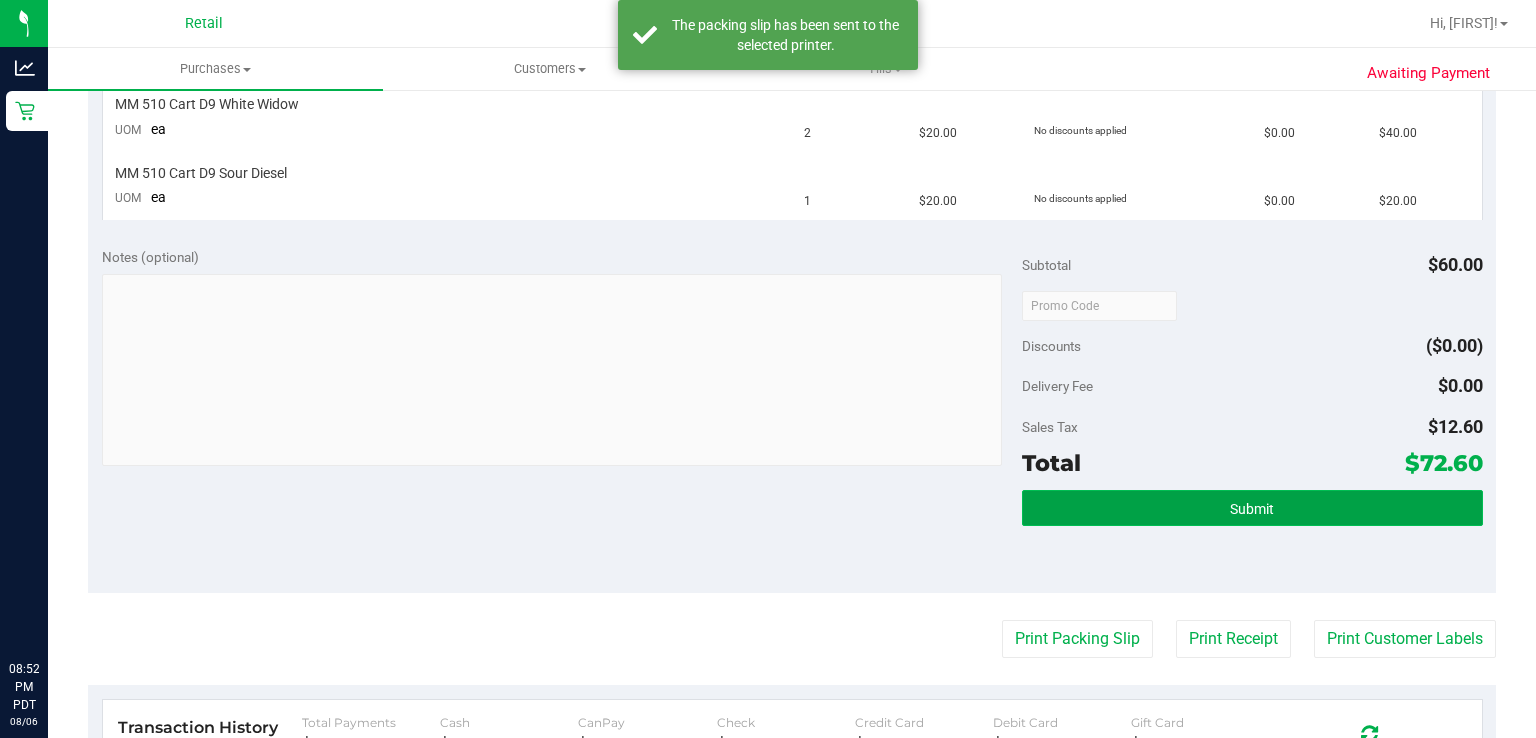 click on "Submit" at bounding box center [1252, 508] 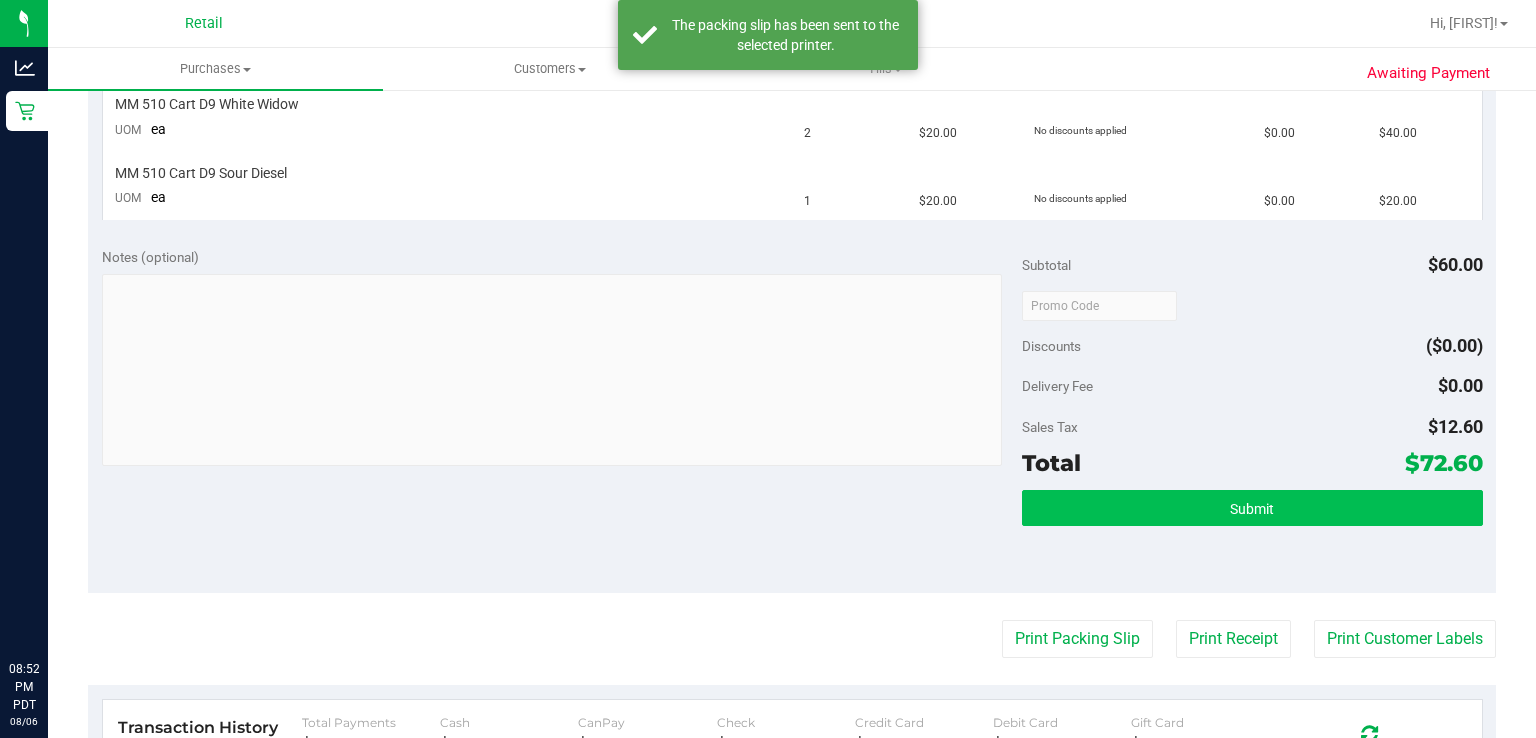 scroll, scrollTop: 552, scrollLeft: 0, axis: vertical 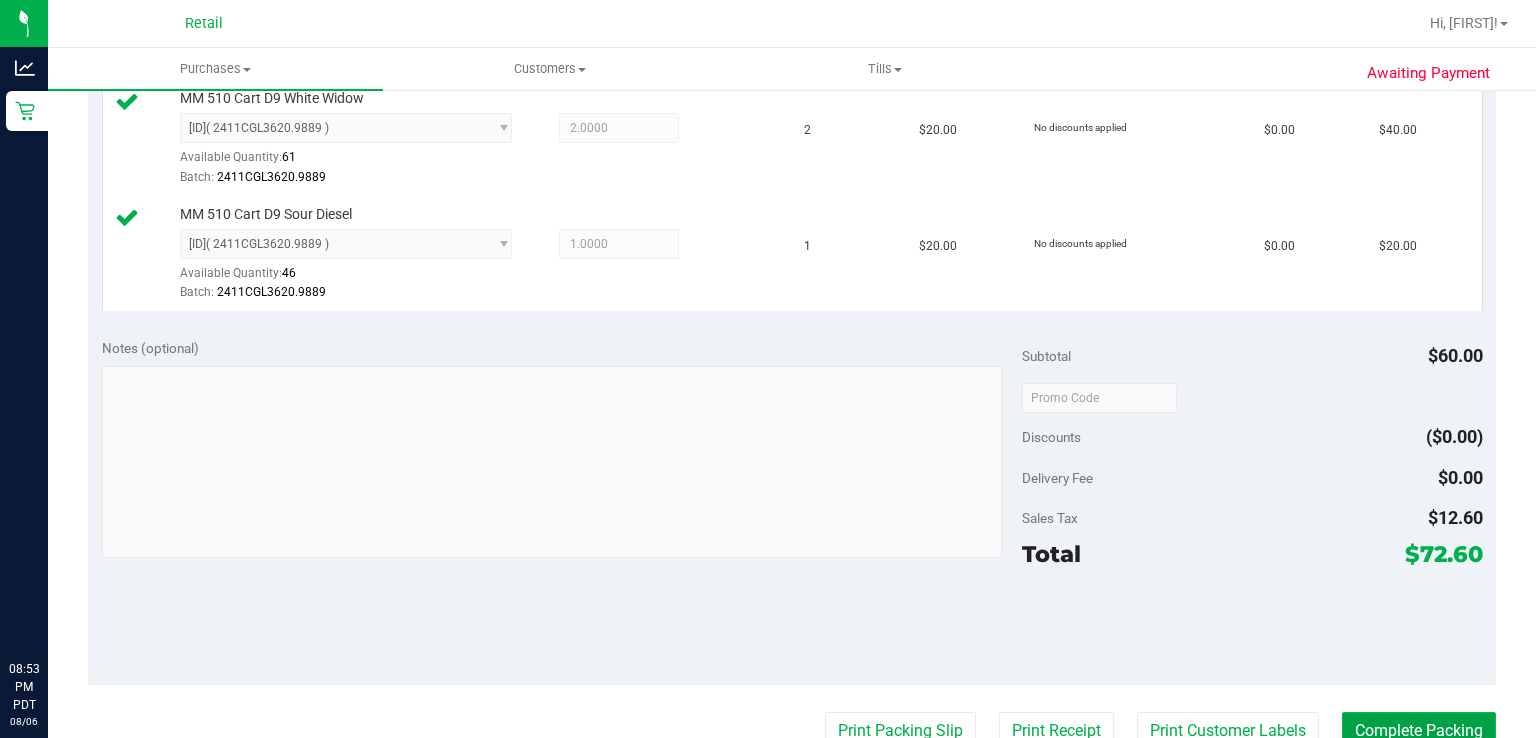 click on "Complete Packing" at bounding box center (1419, 731) 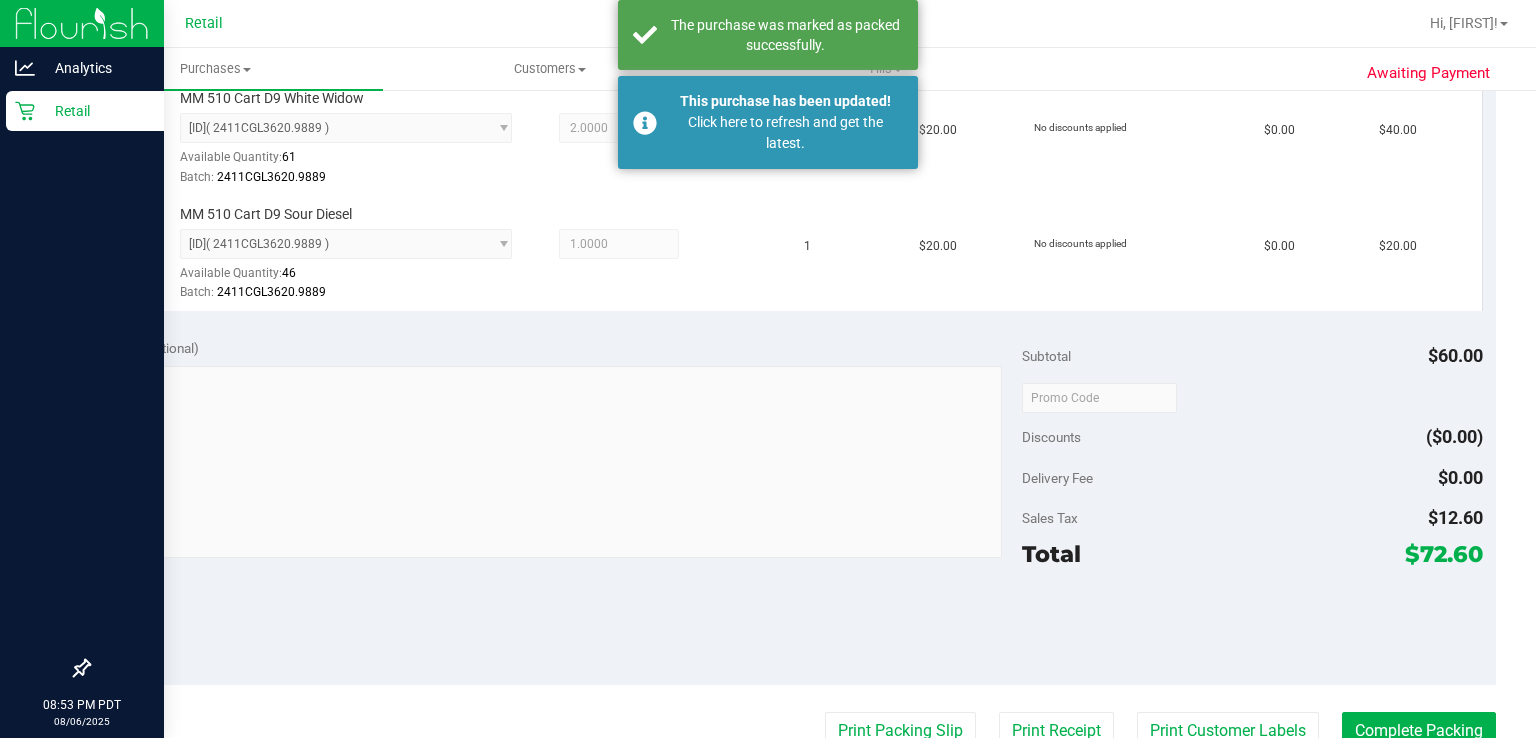 click on "Retail" at bounding box center (85, 111) 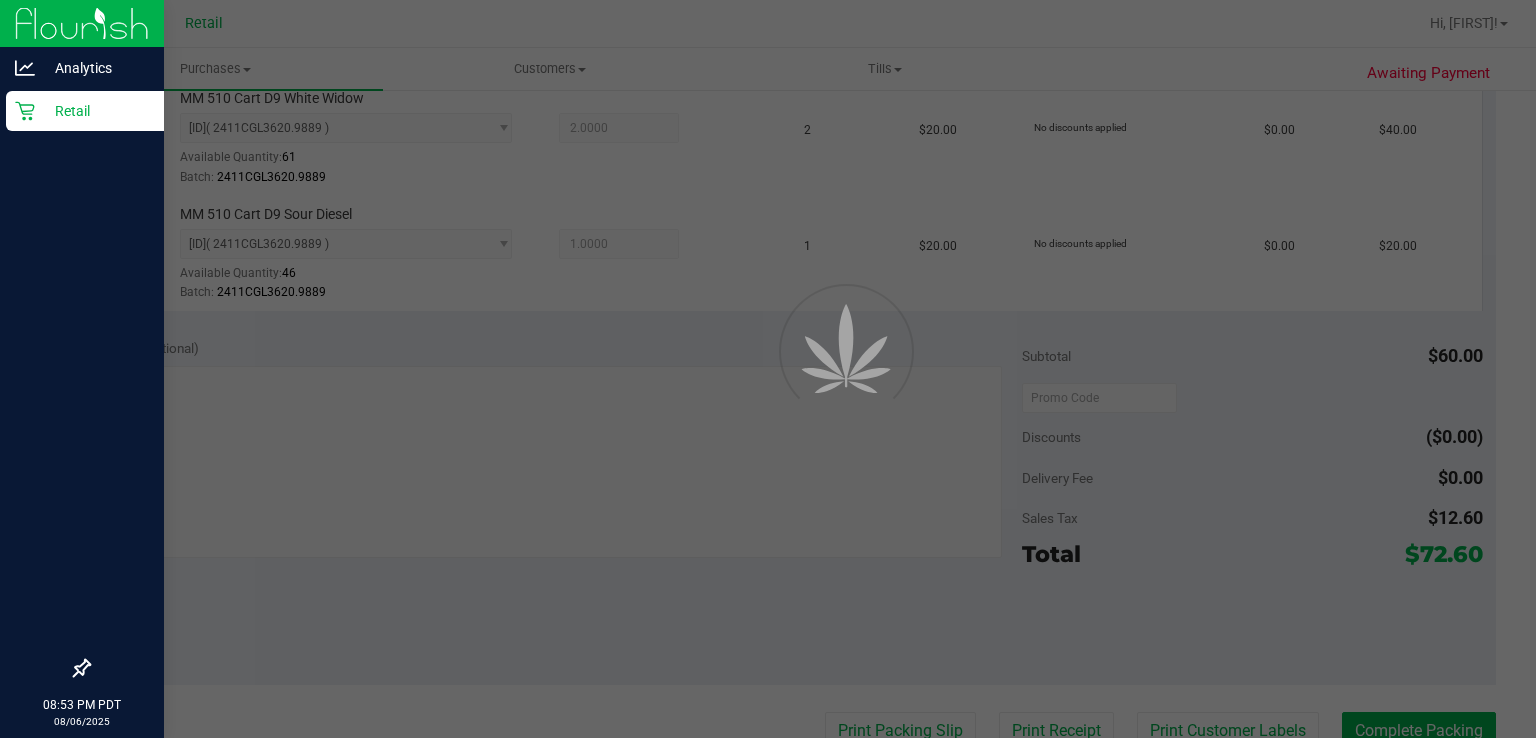 scroll, scrollTop: 0, scrollLeft: 0, axis: both 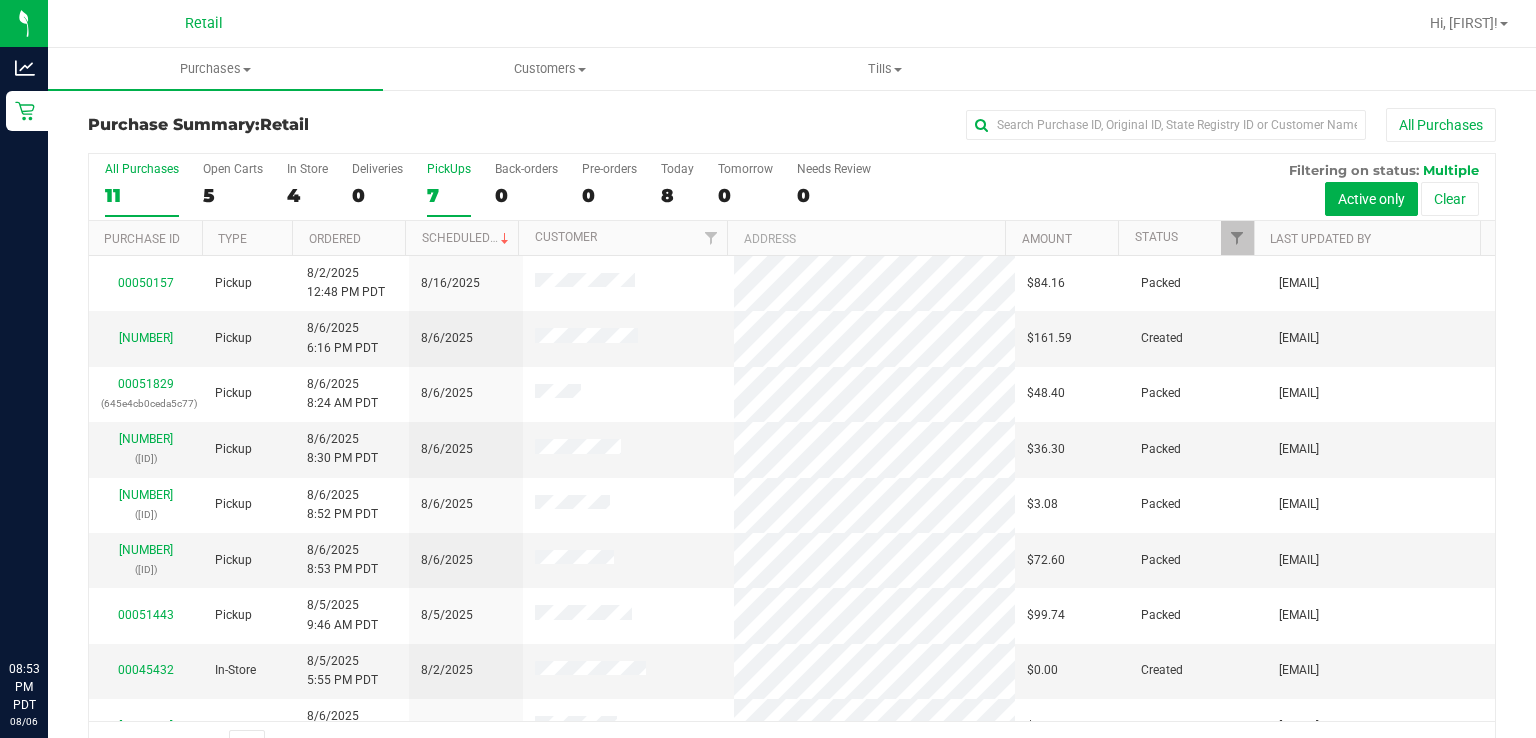 click on "7" at bounding box center (449, 195) 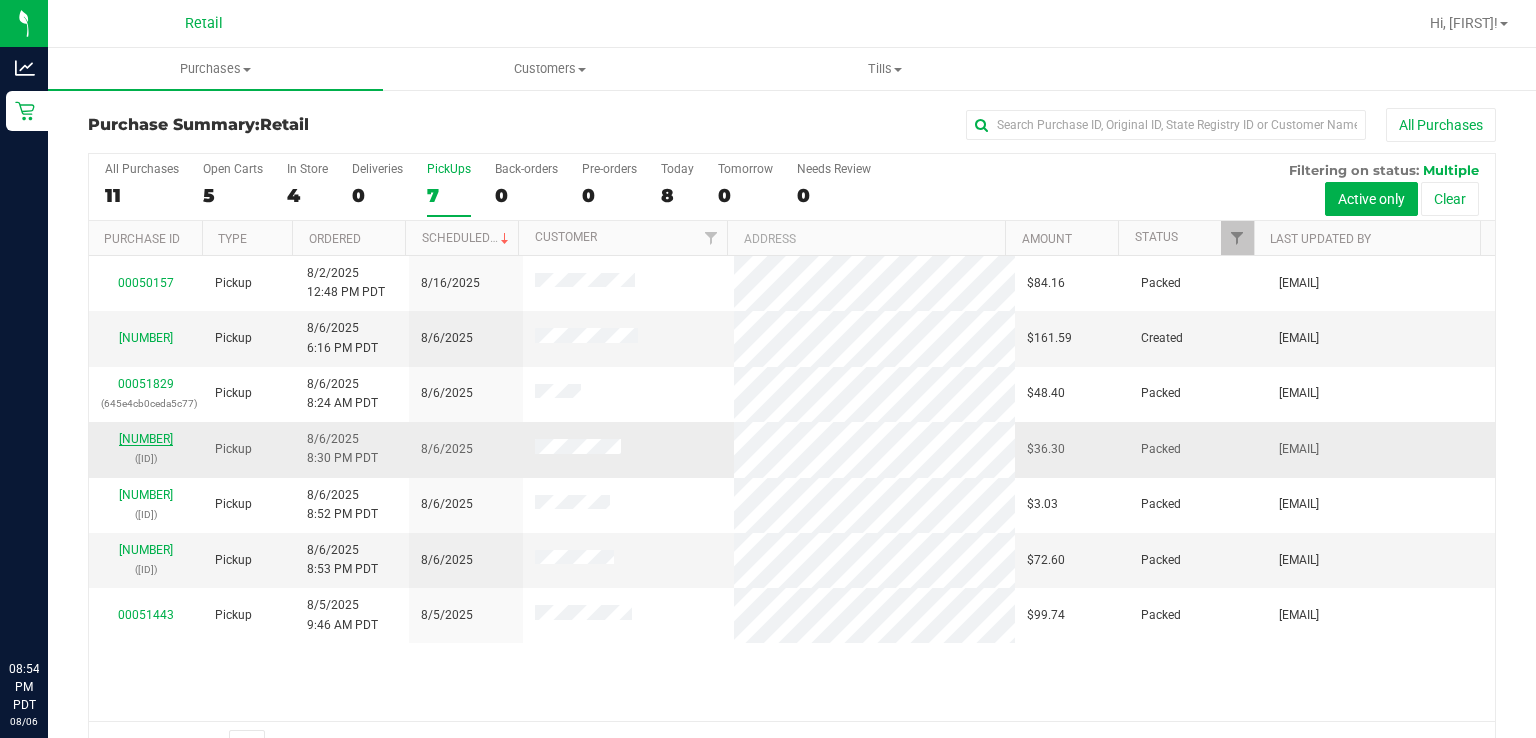 click on "[NUMBER]" at bounding box center (146, 439) 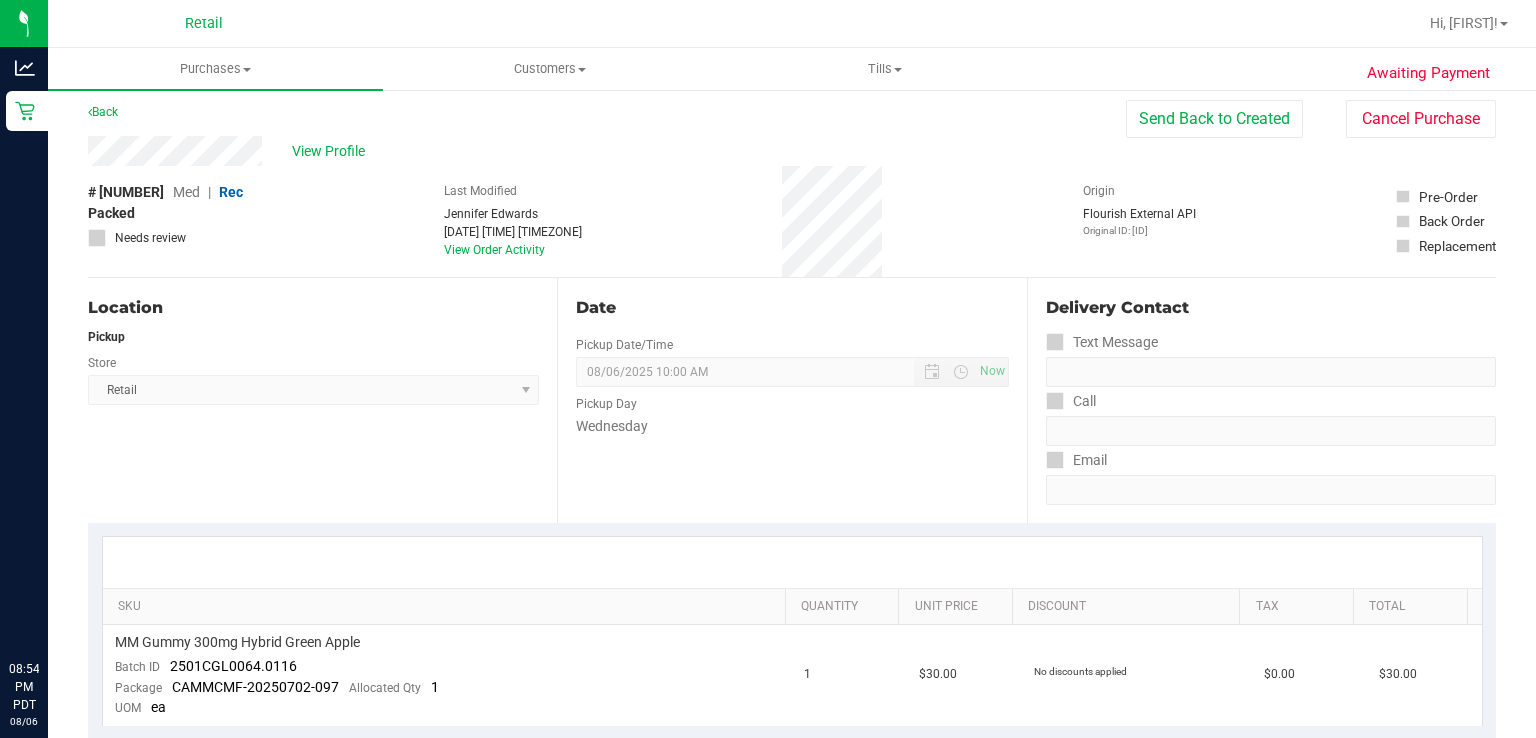scroll, scrollTop: 9, scrollLeft: 0, axis: vertical 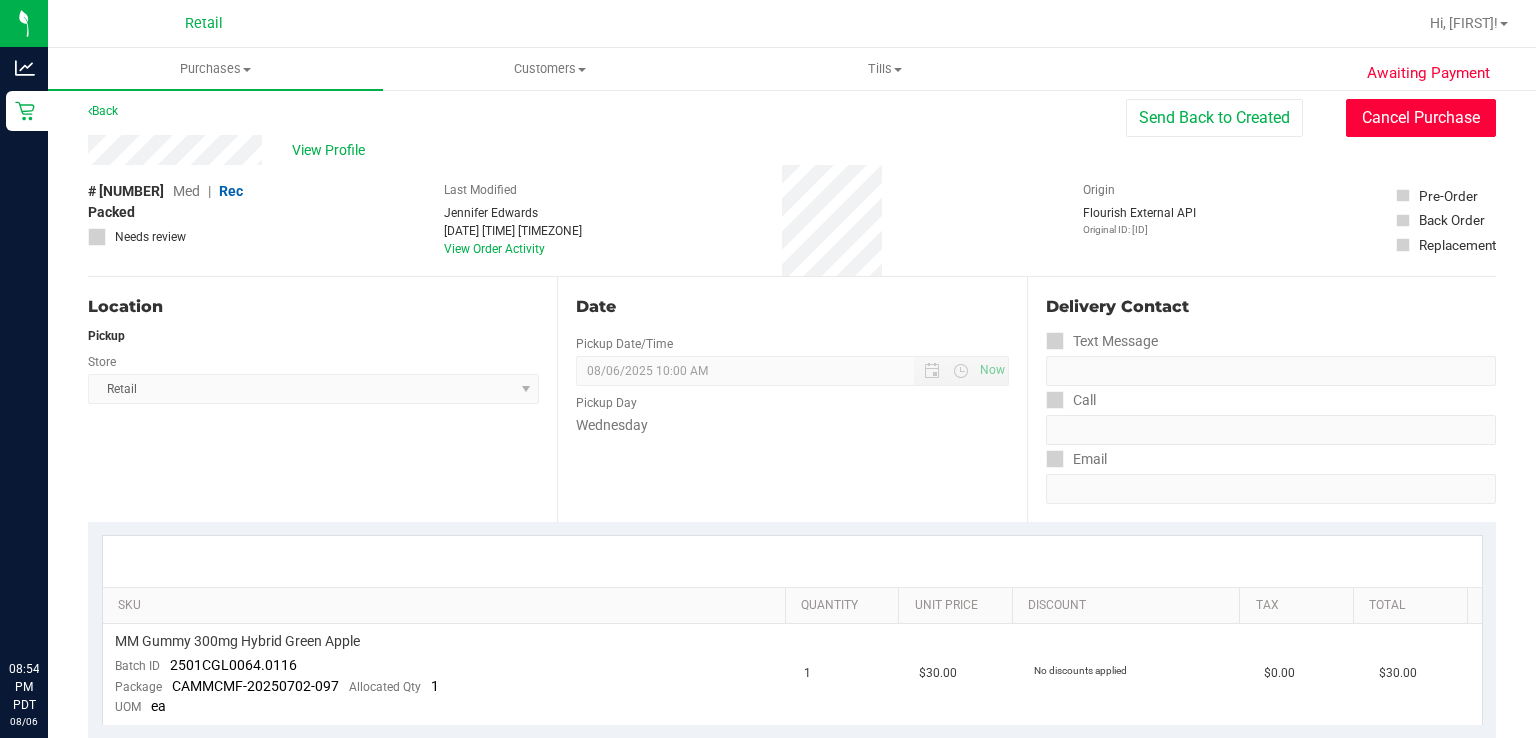 click on "Cancel Purchase" at bounding box center [1421, 118] 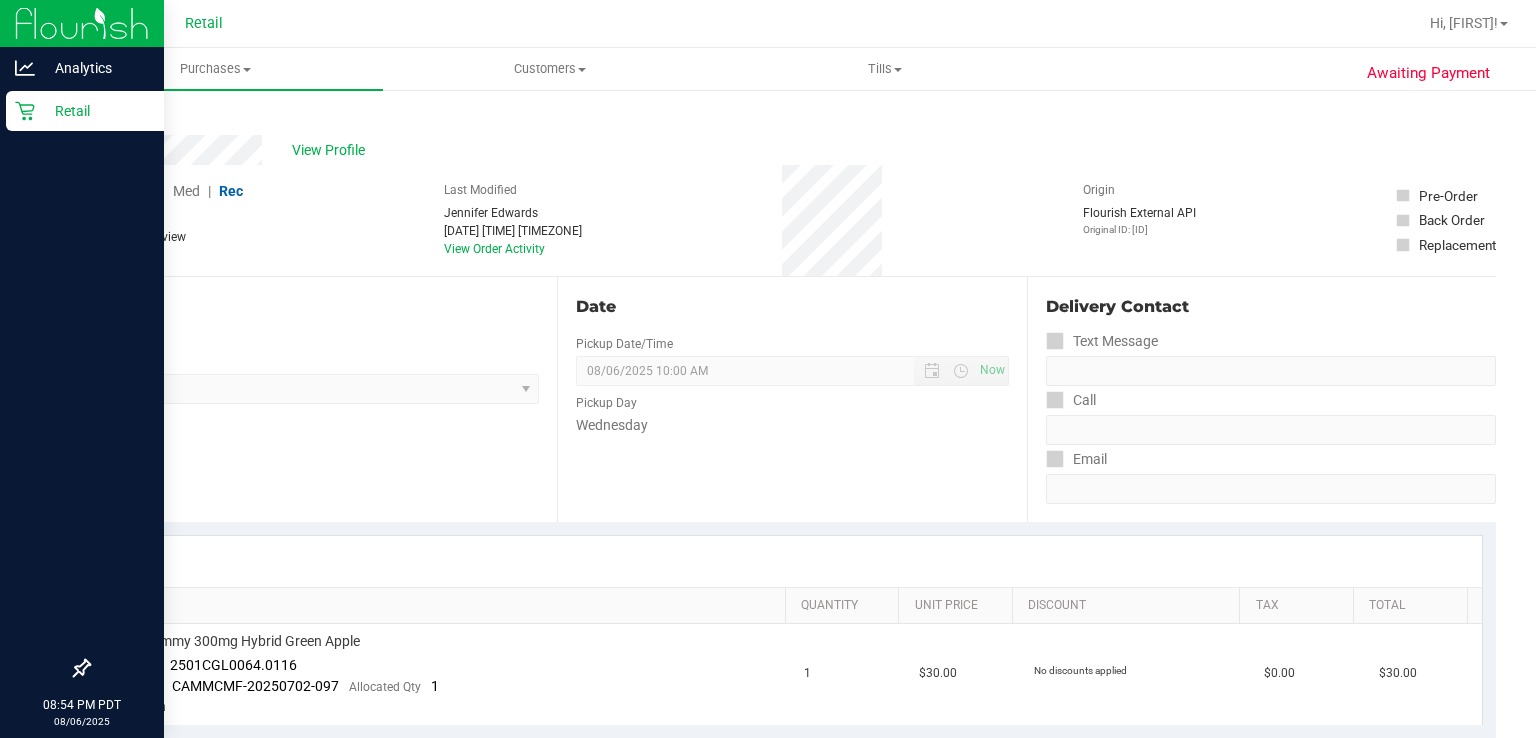 click on "Retail" at bounding box center (85, 111) 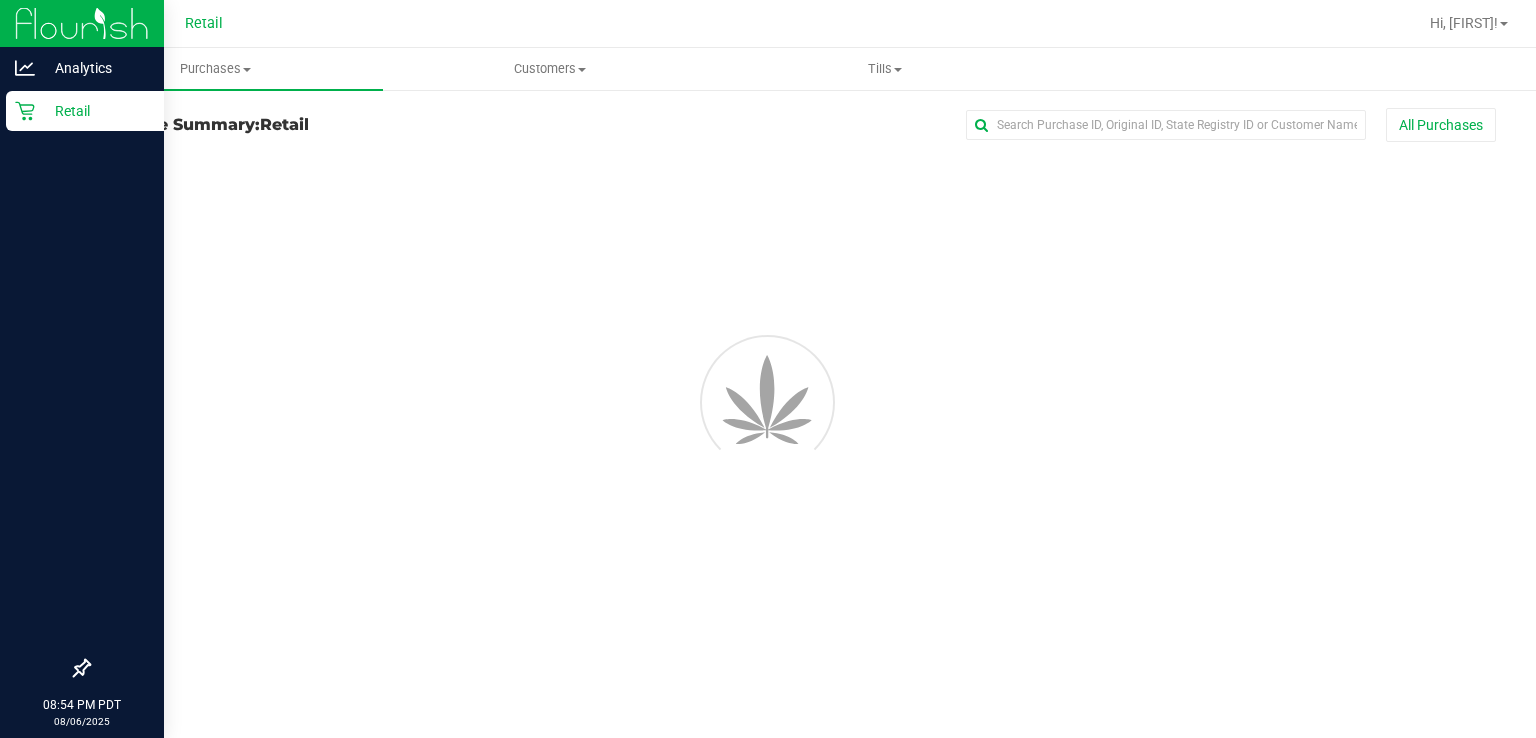 scroll, scrollTop: 0, scrollLeft: 0, axis: both 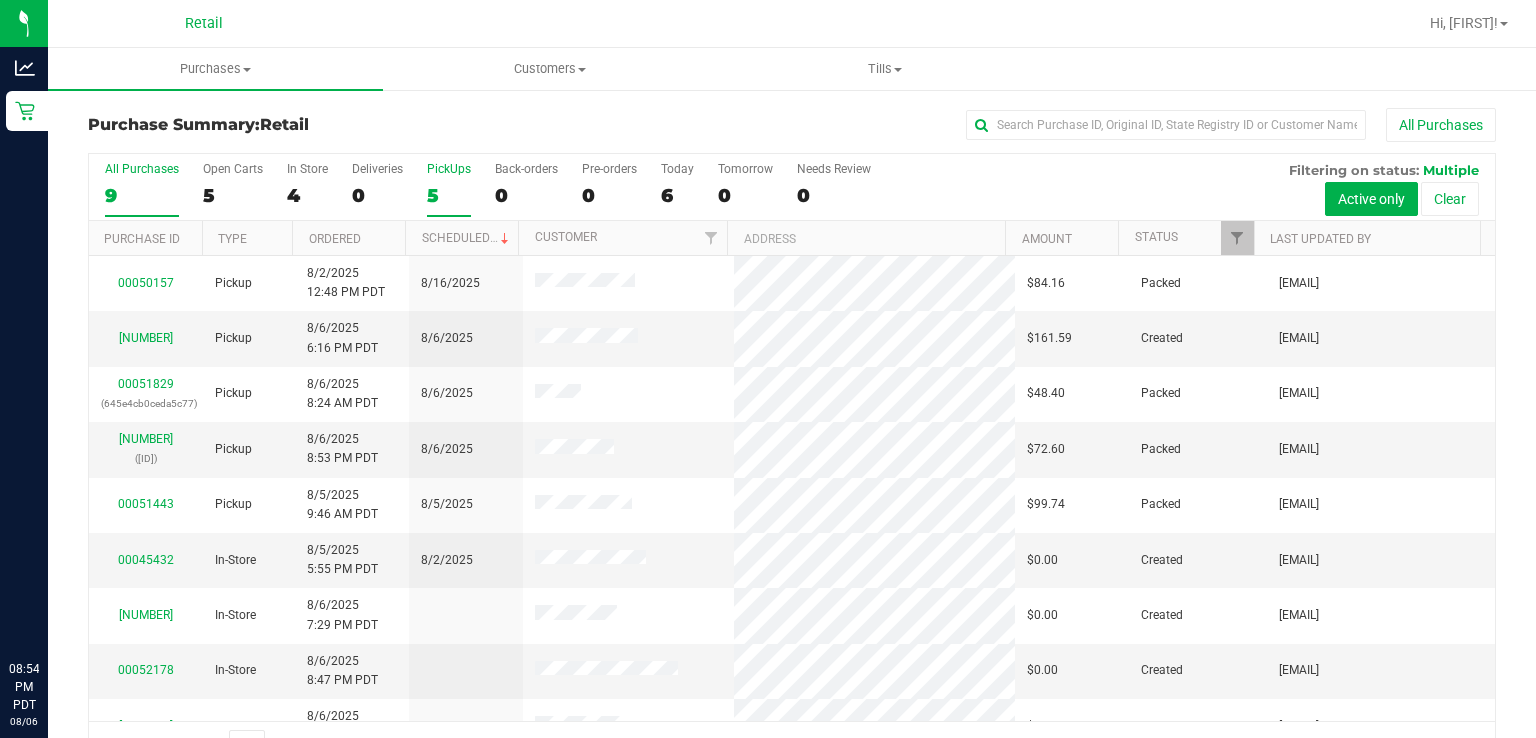 click on "5" at bounding box center (449, 195) 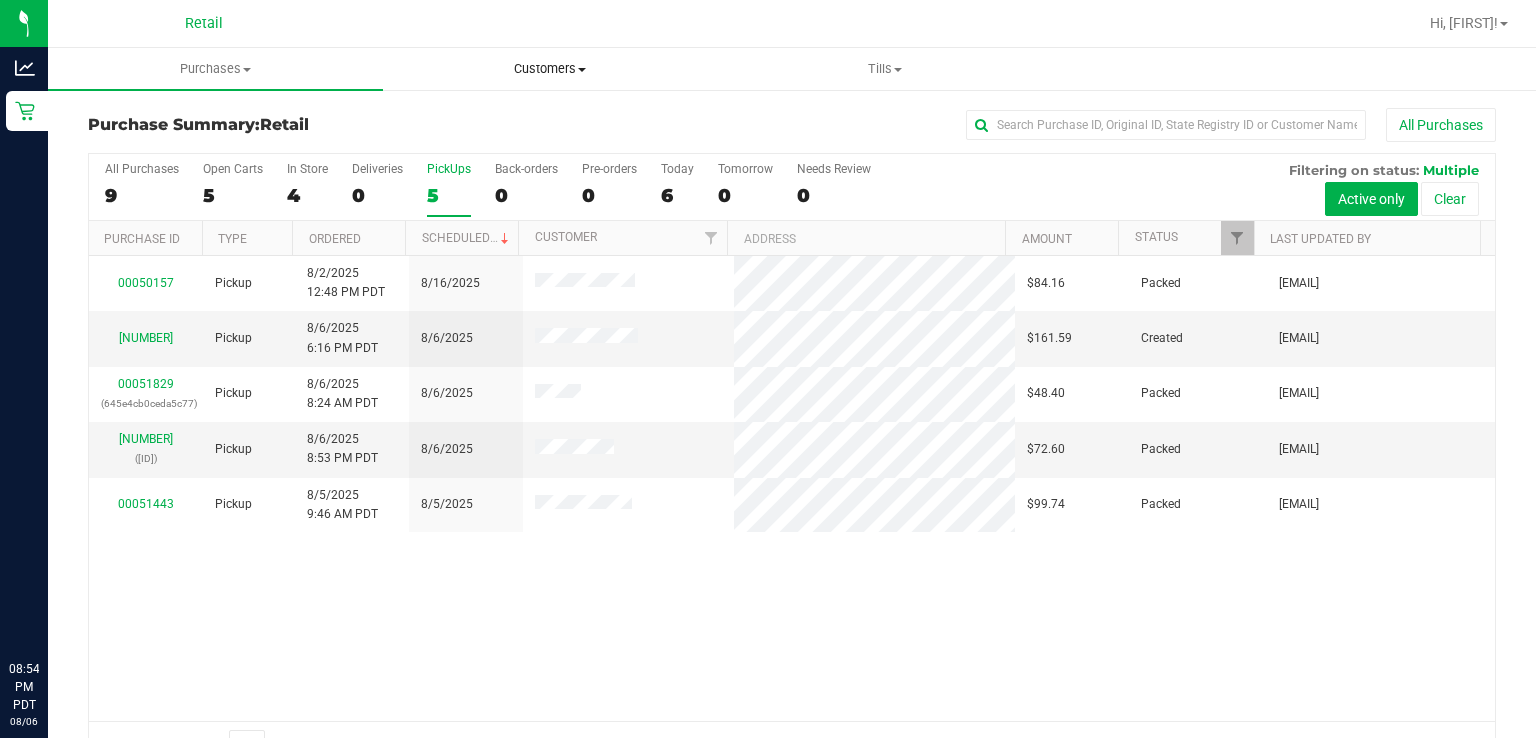 click on "Customers" at bounding box center [550, 69] 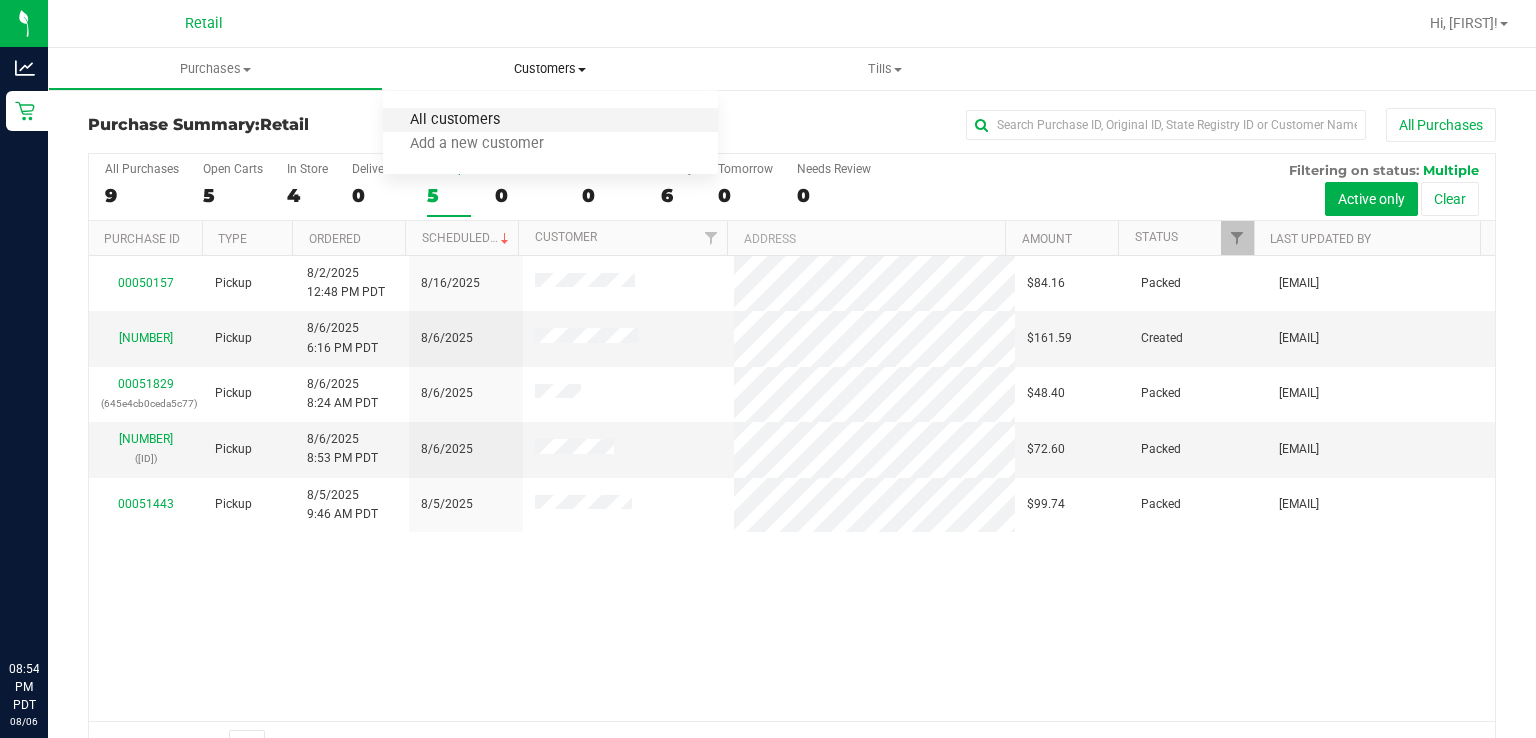 click on "All customers" at bounding box center (455, 120) 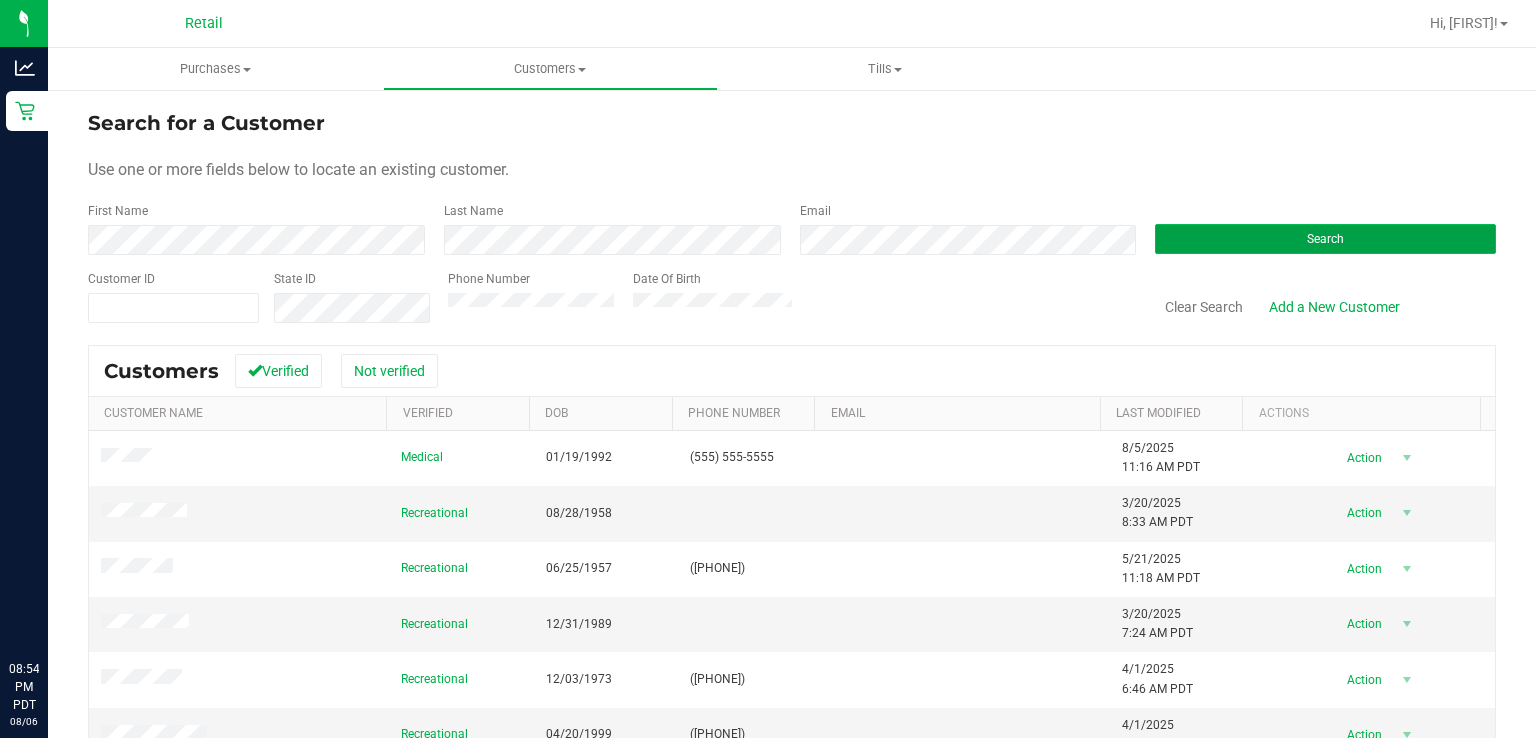 click on "Search" at bounding box center [1325, 239] 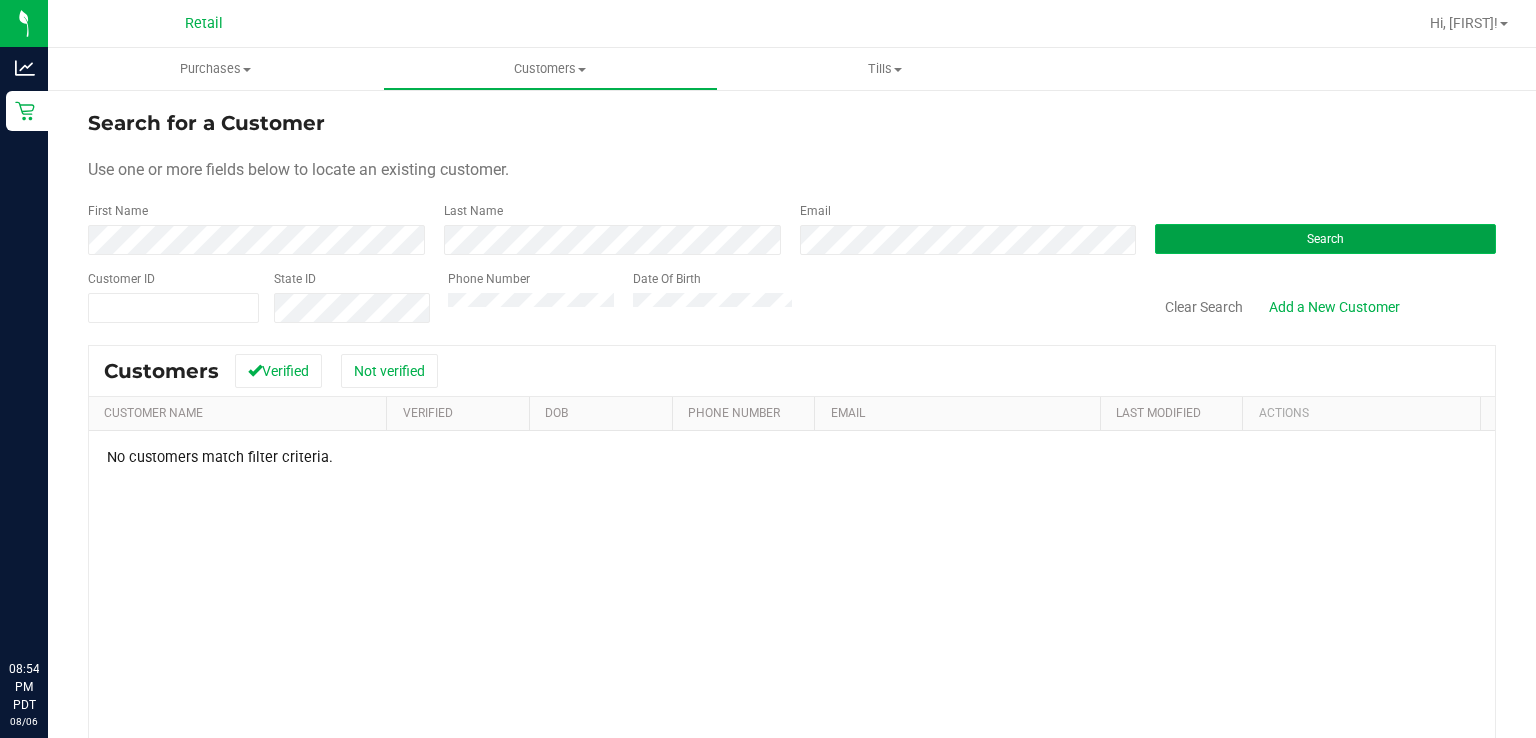 click on "Search" at bounding box center [1325, 239] 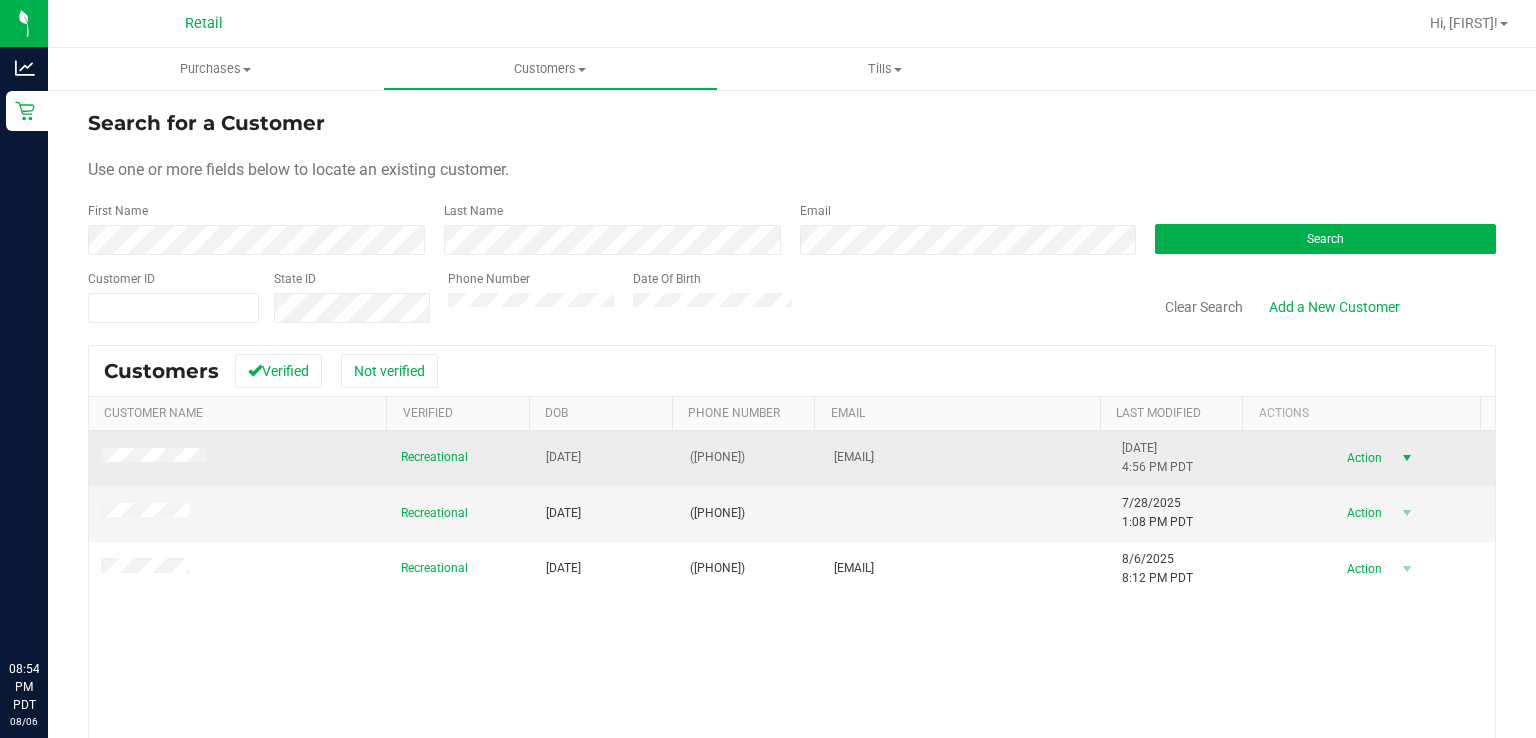 click at bounding box center [1407, 458] 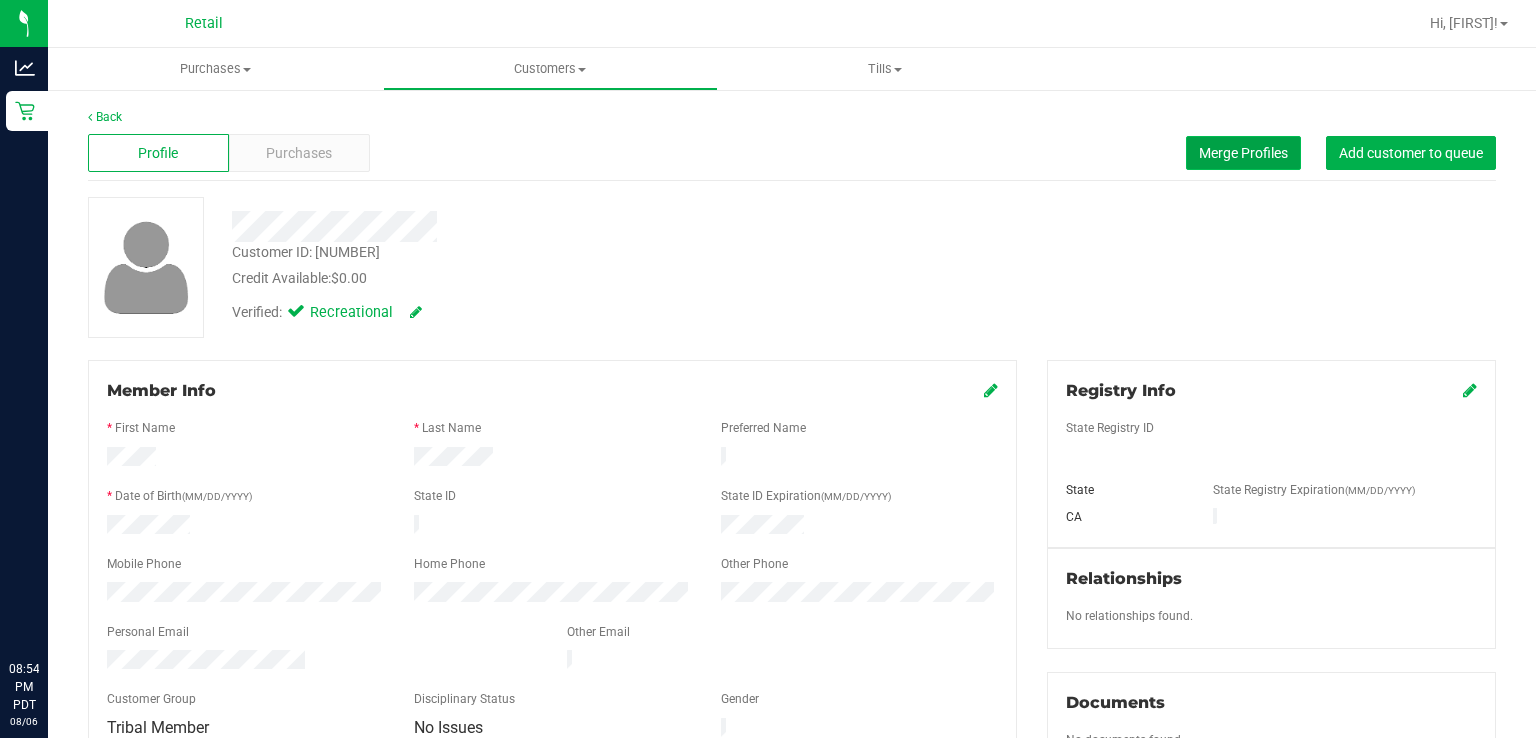 click on "Merge Profiles" at bounding box center [1243, 153] 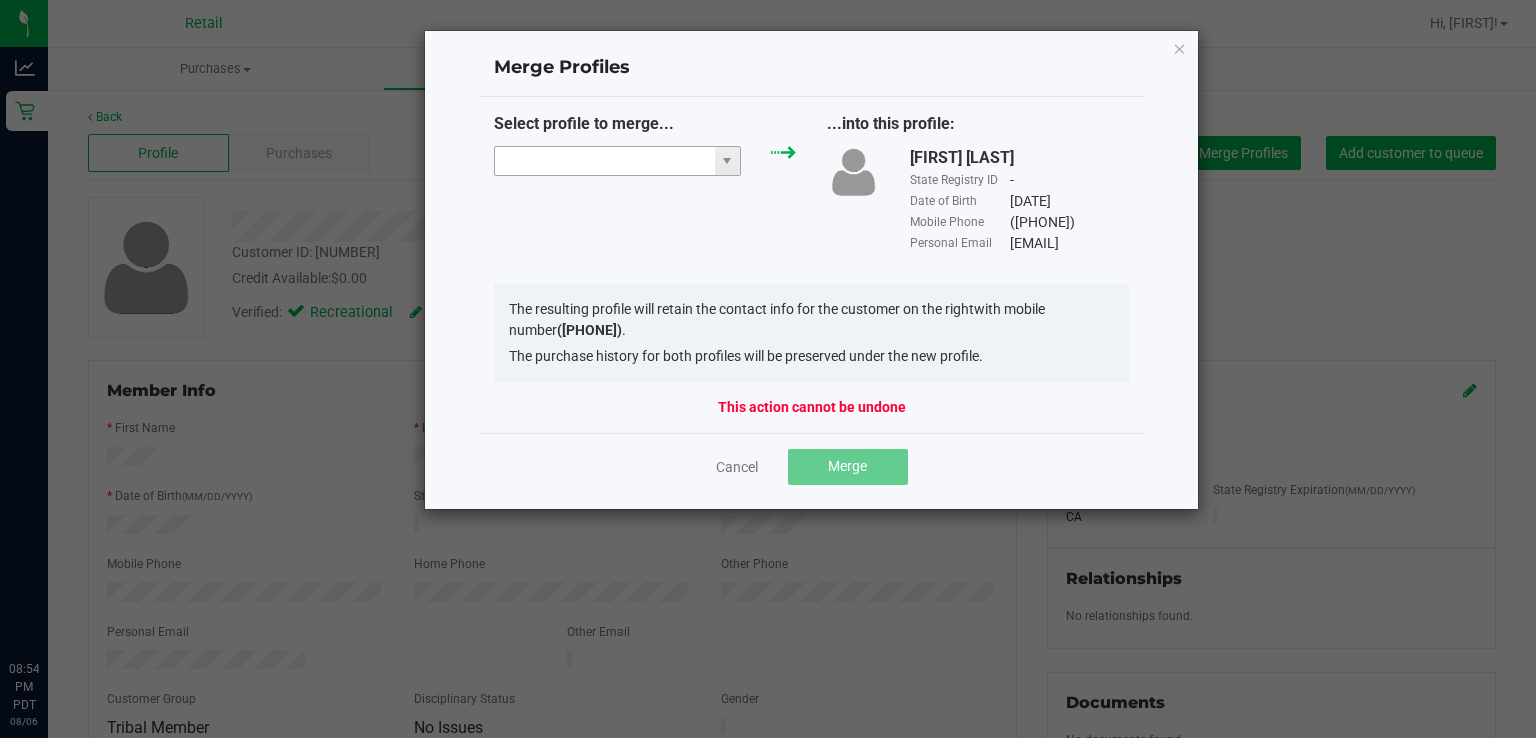 click at bounding box center (605, 161) 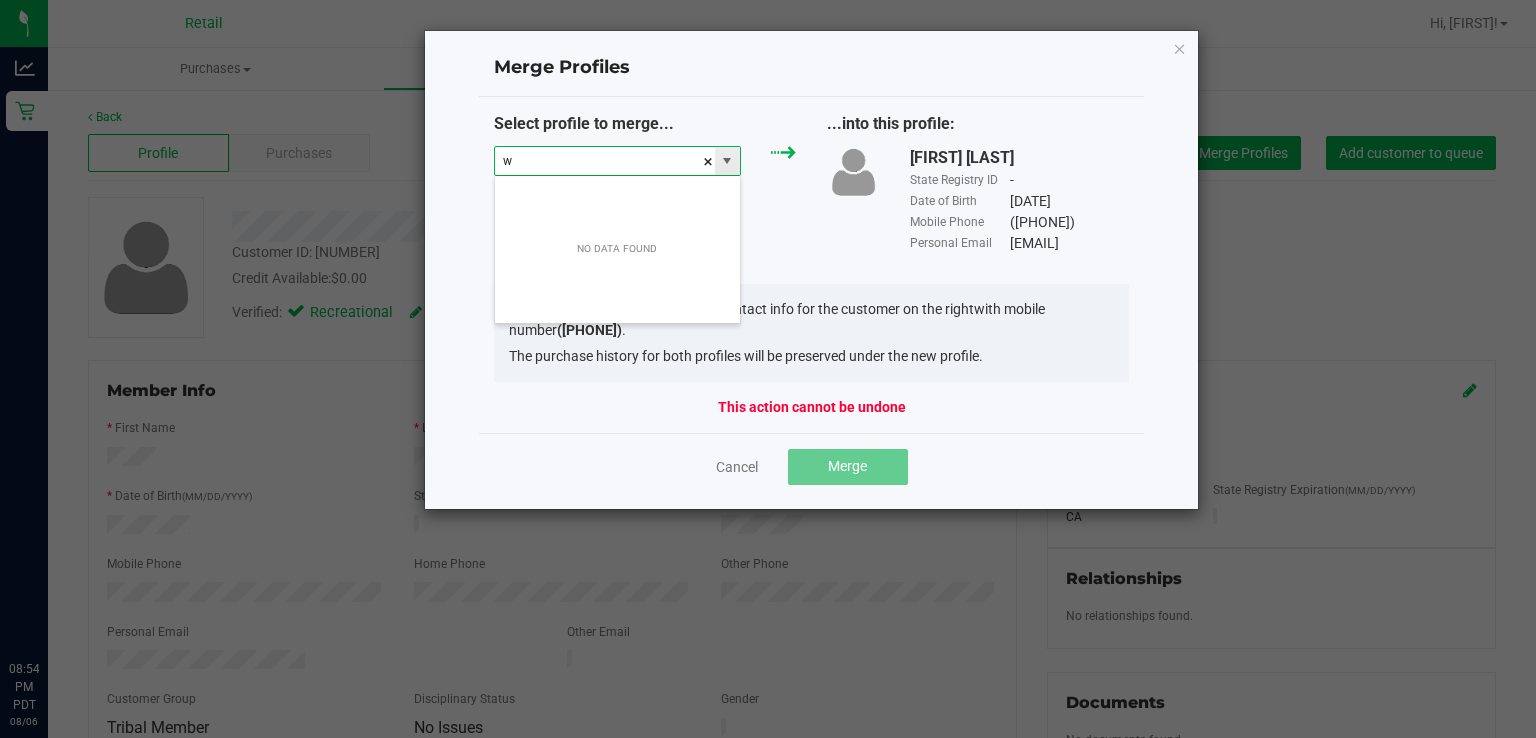 scroll, scrollTop: 99970, scrollLeft: 99752, axis: both 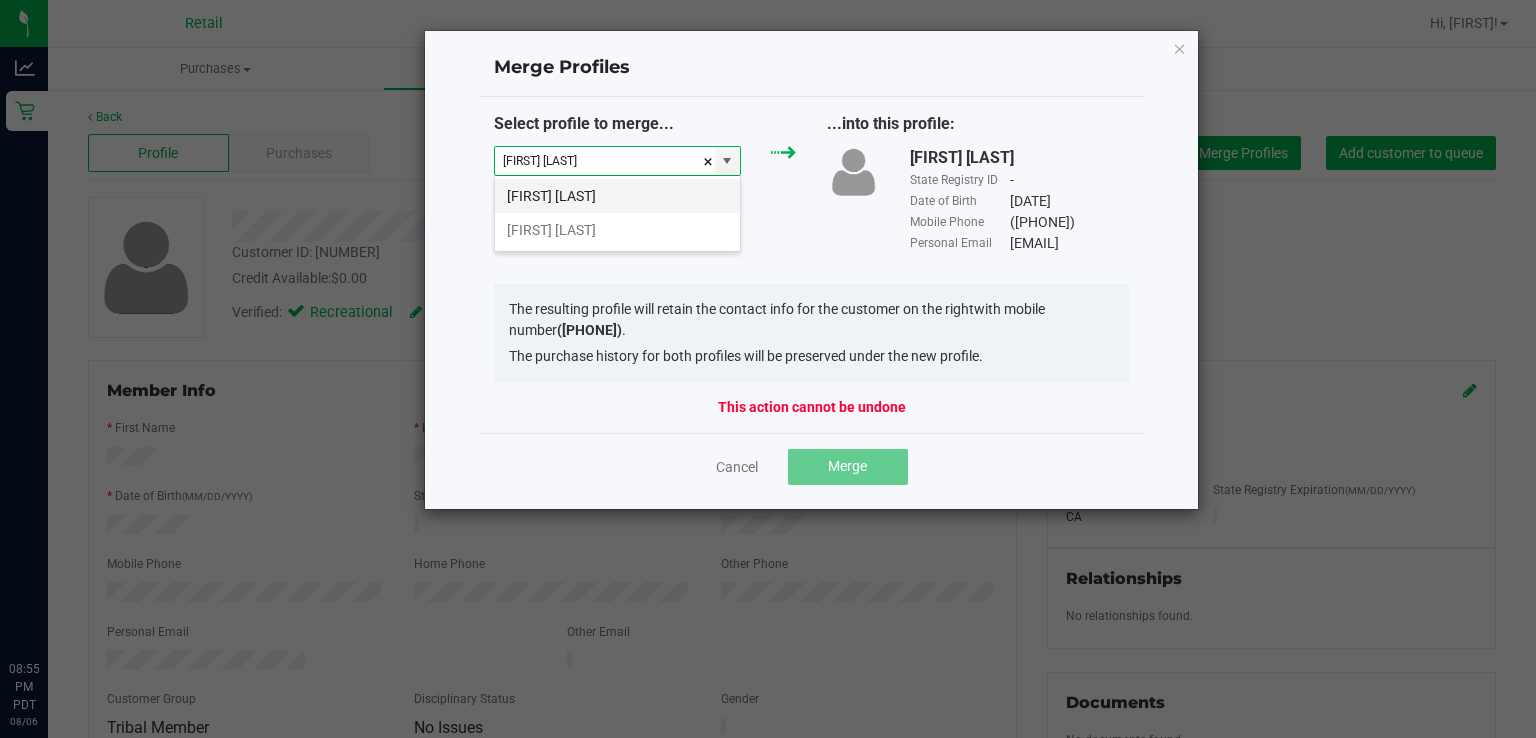 click on "[FIRST] [LAST]" at bounding box center [617, 196] 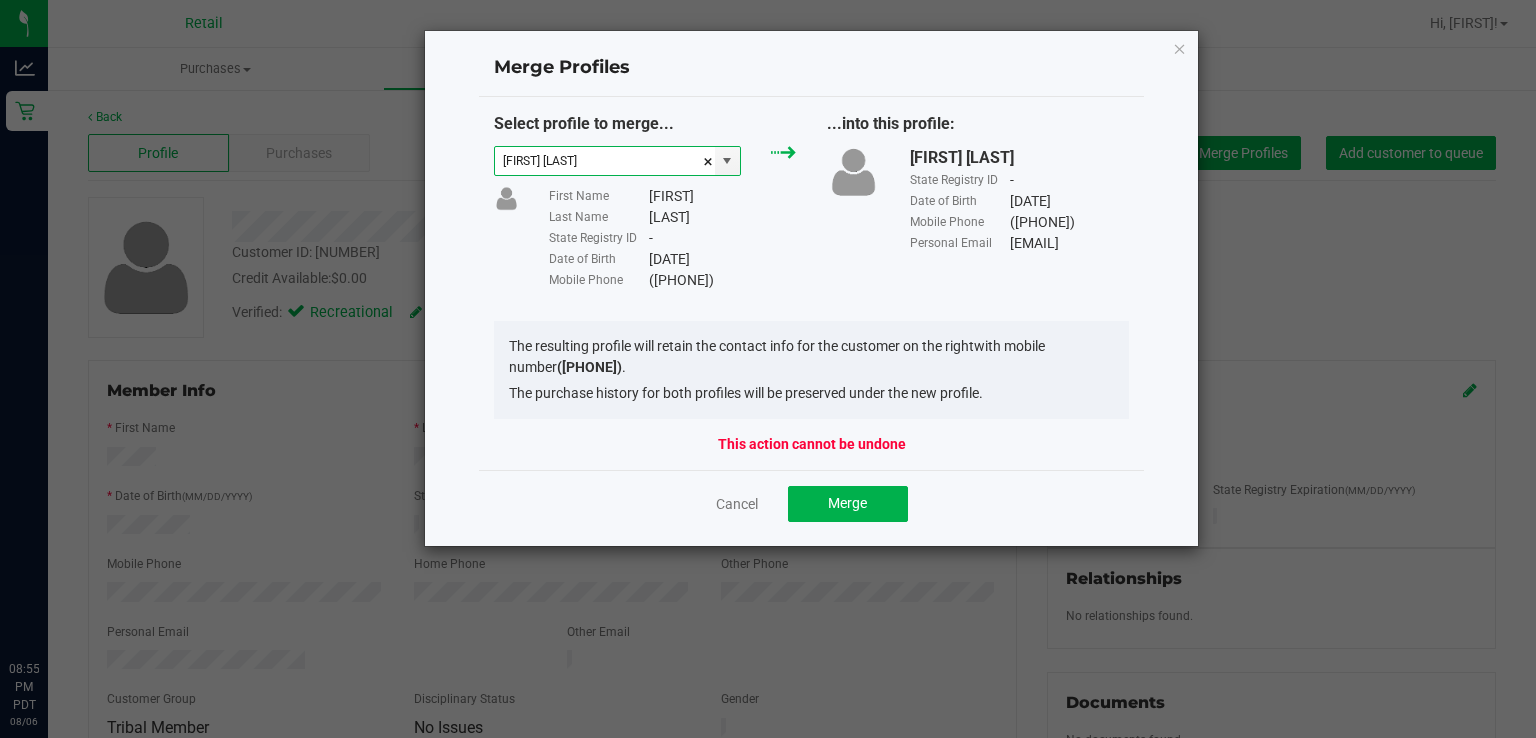 type on "[FIRST] [LAST]" 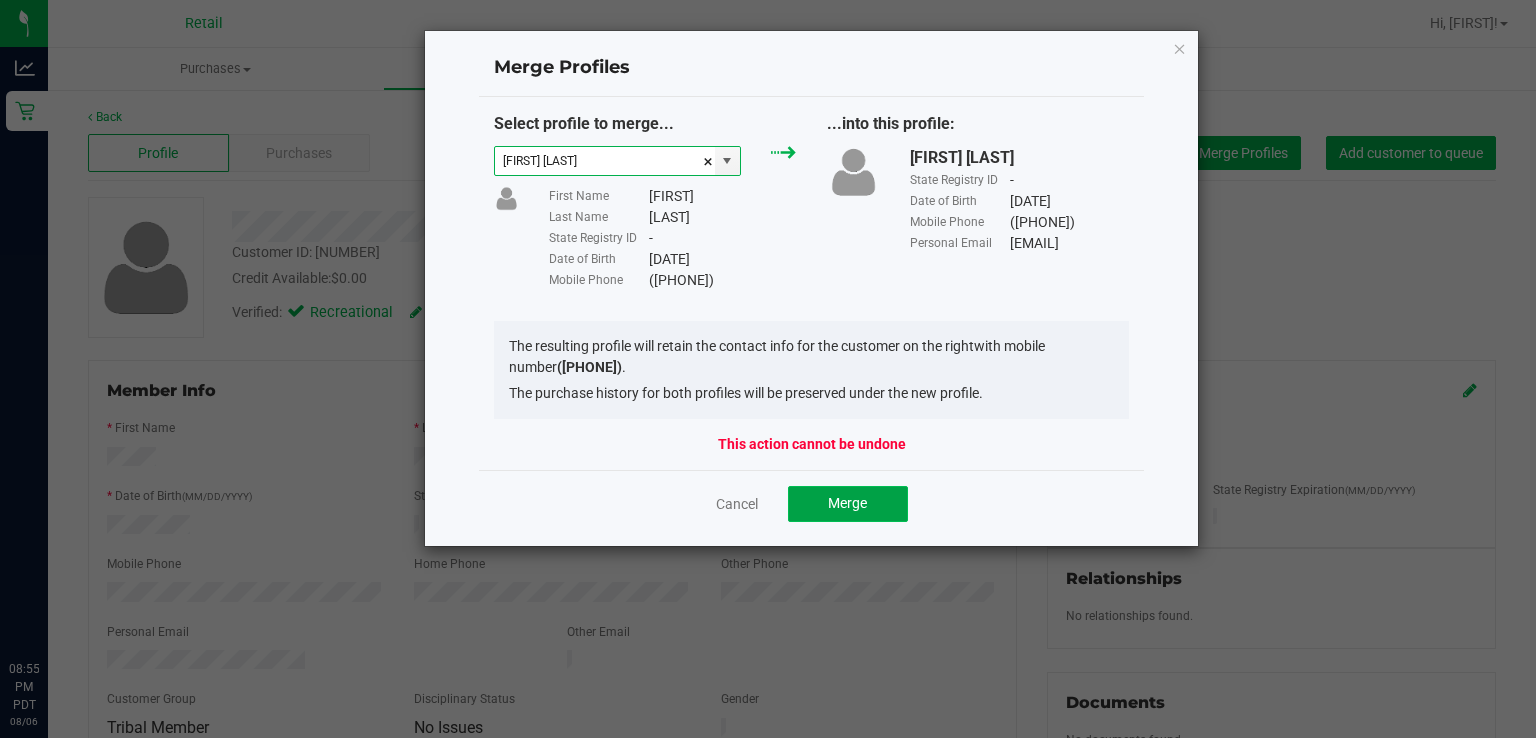 click on "Merge" 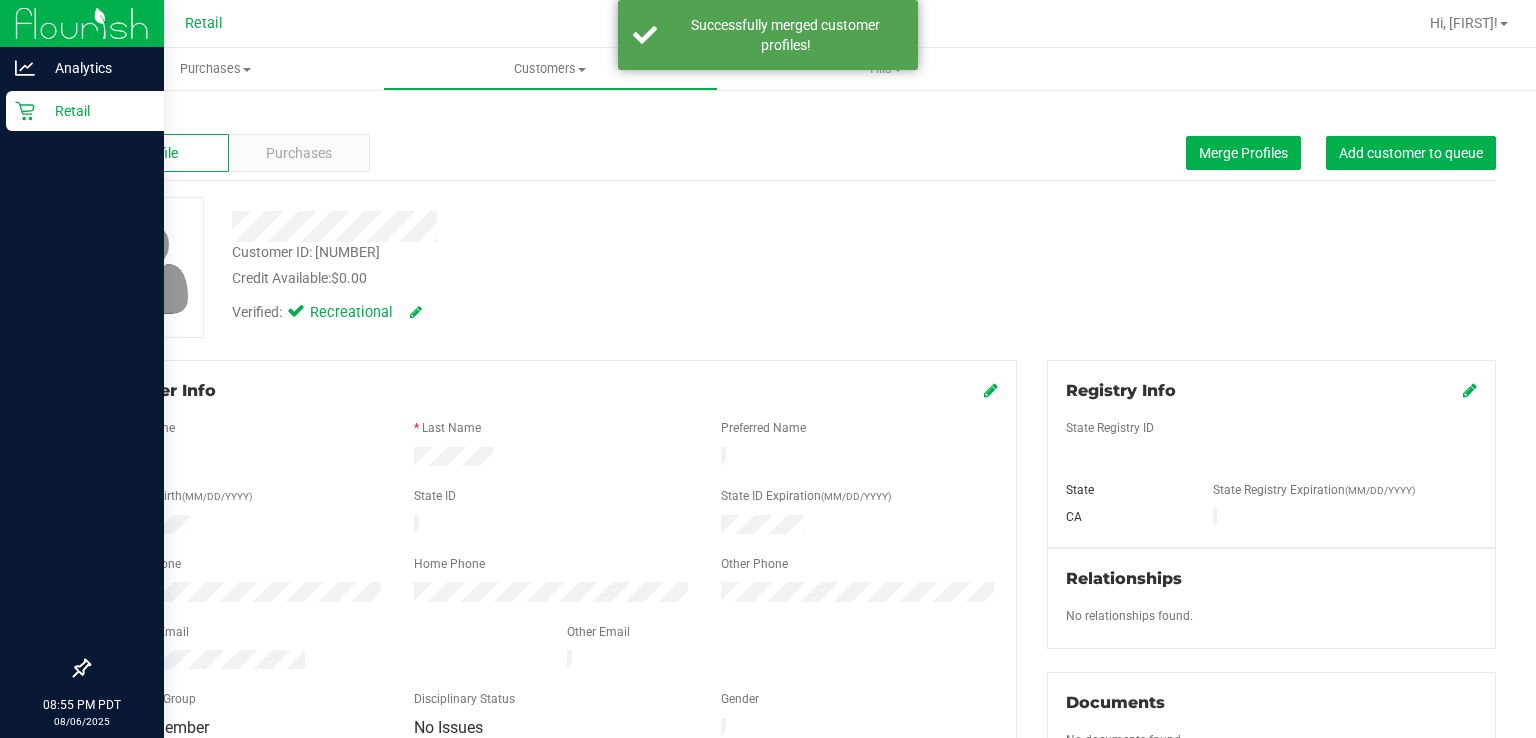 click 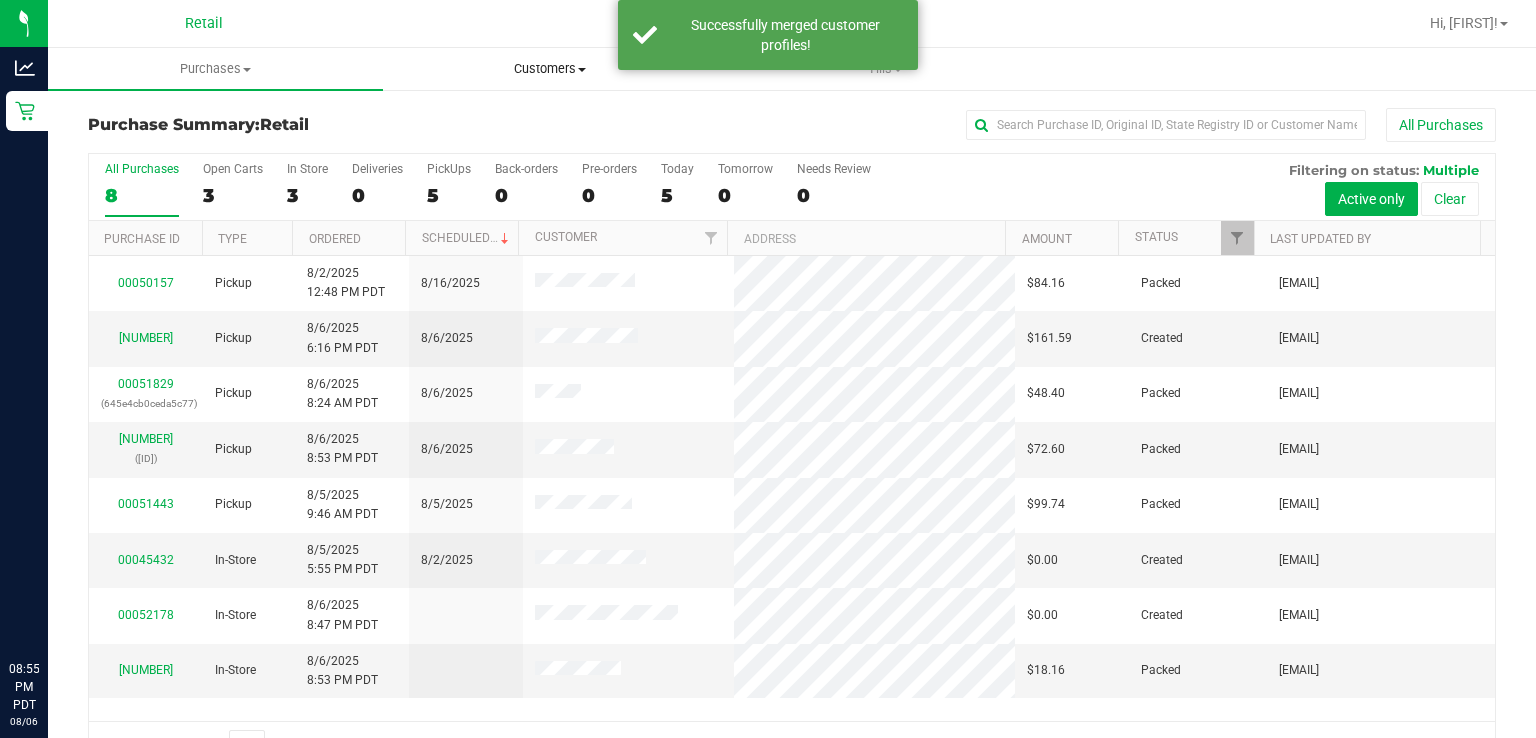 click on "Customers" at bounding box center [550, 69] 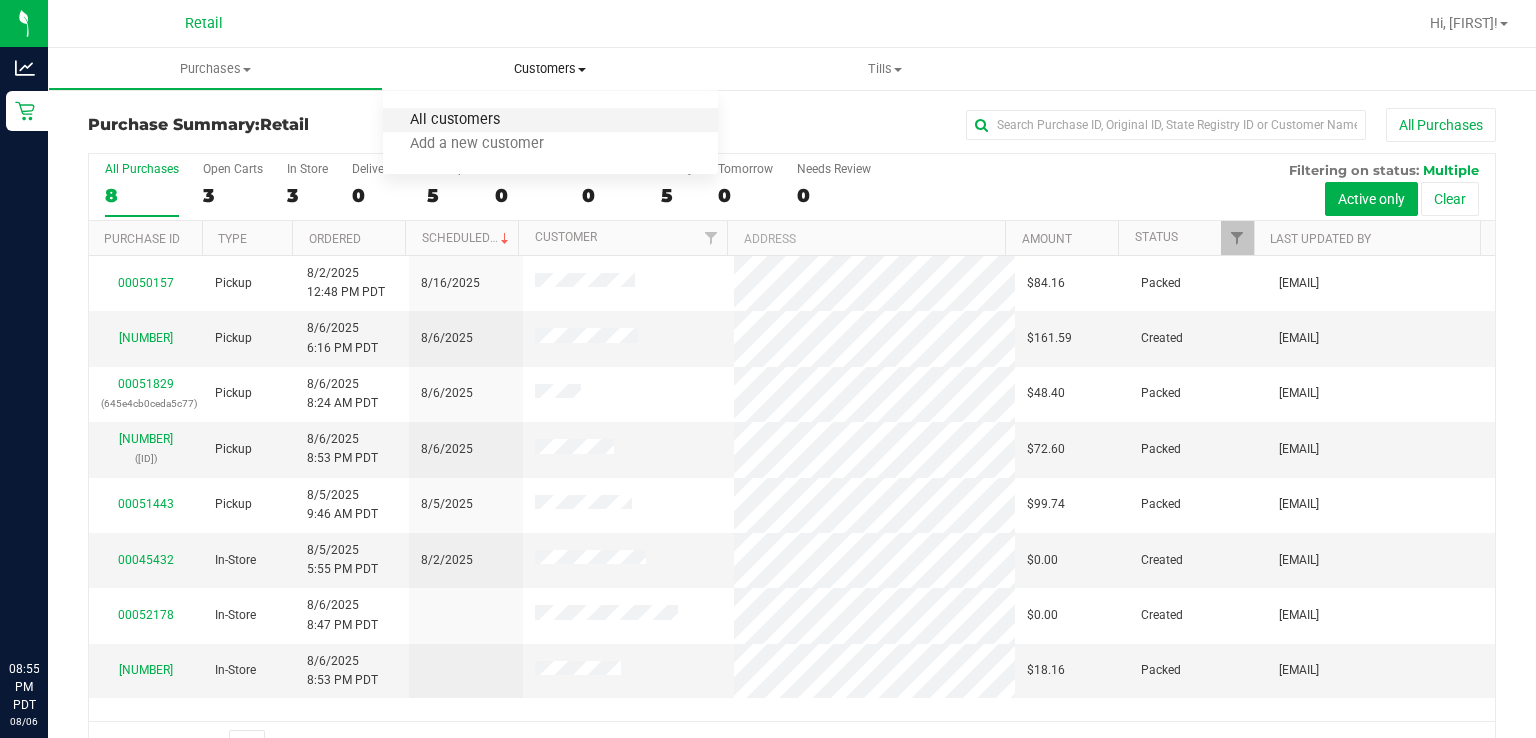 click on "All customers" at bounding box center (455, 120) 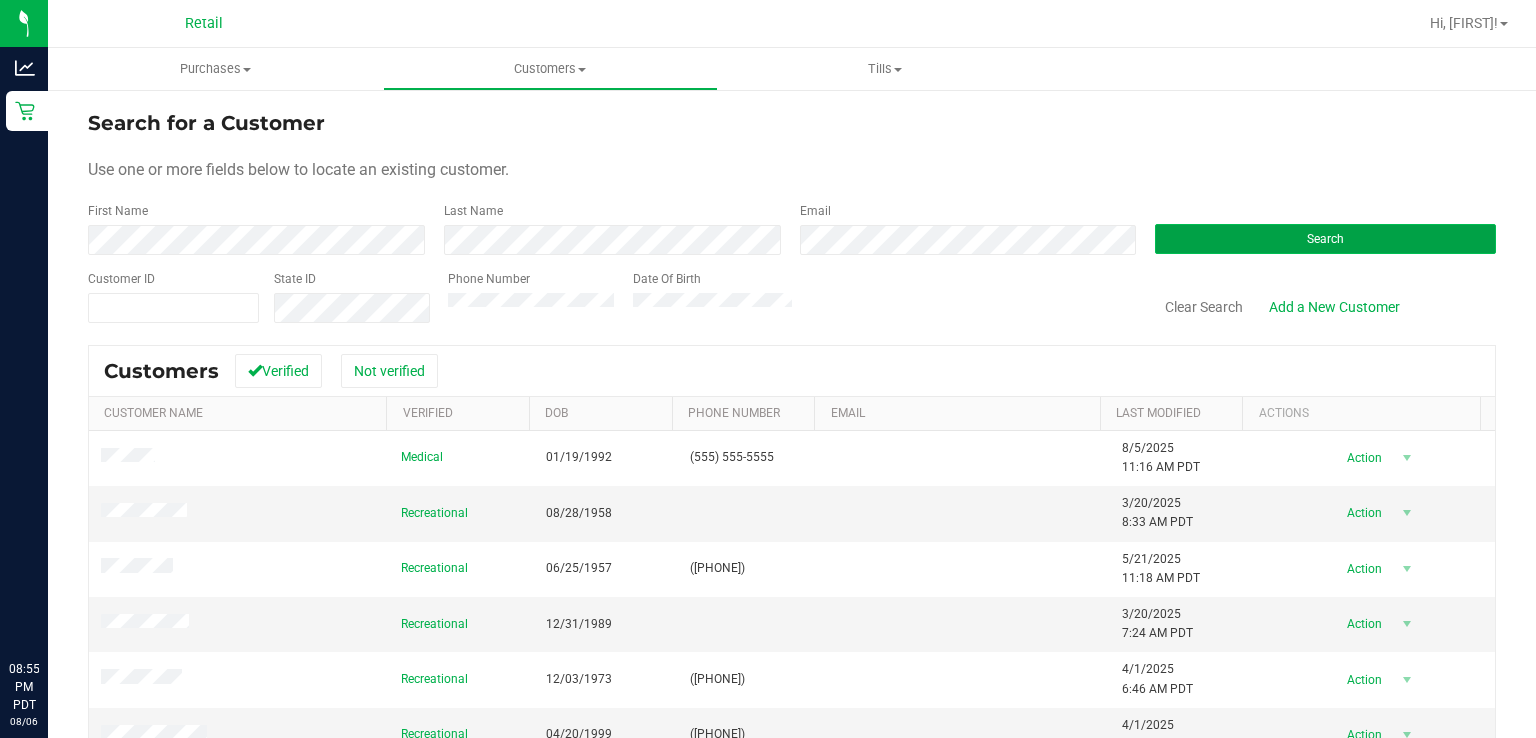 click on "Search" at bounding box center (1325, 239) 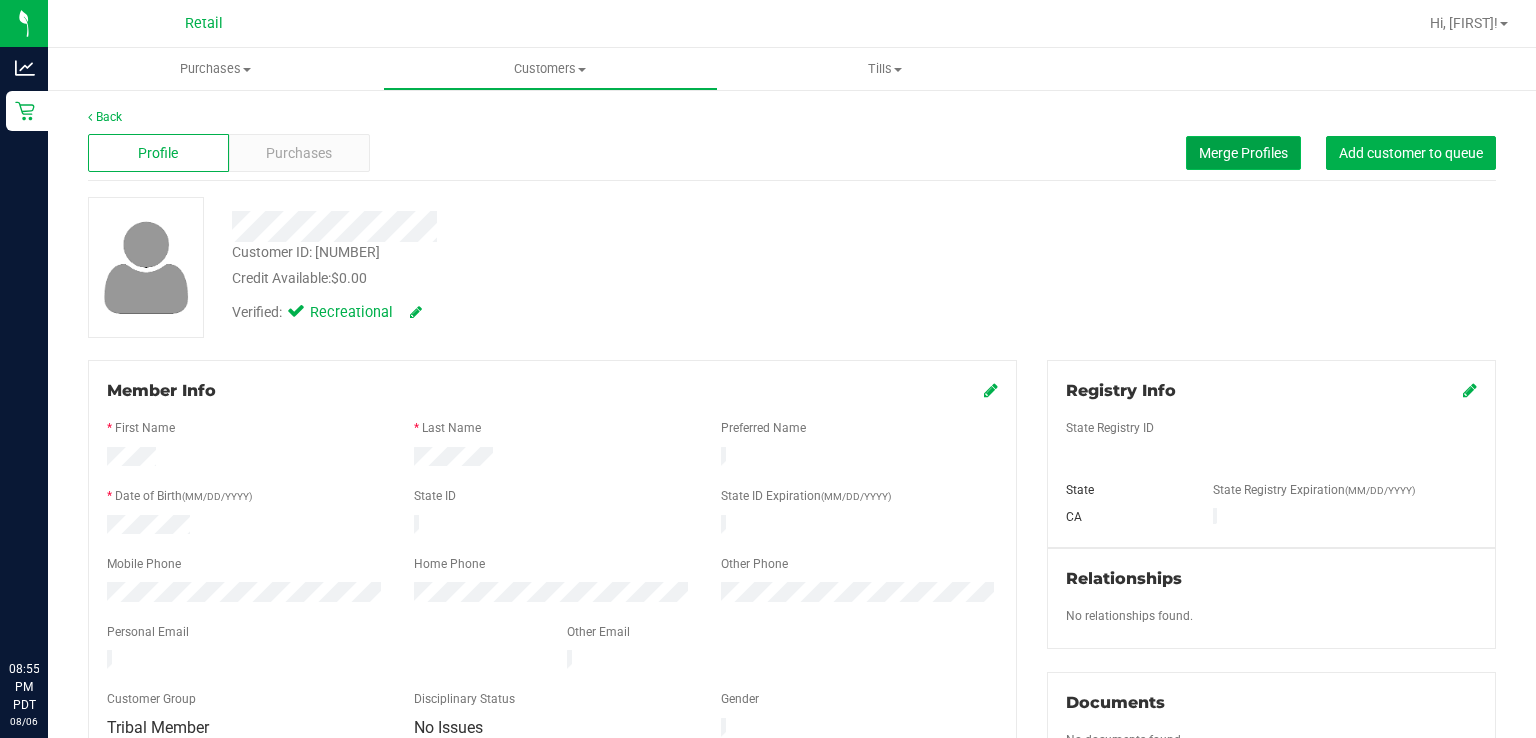 click on "Merge Profiles" at bounding box center [1243, 153] 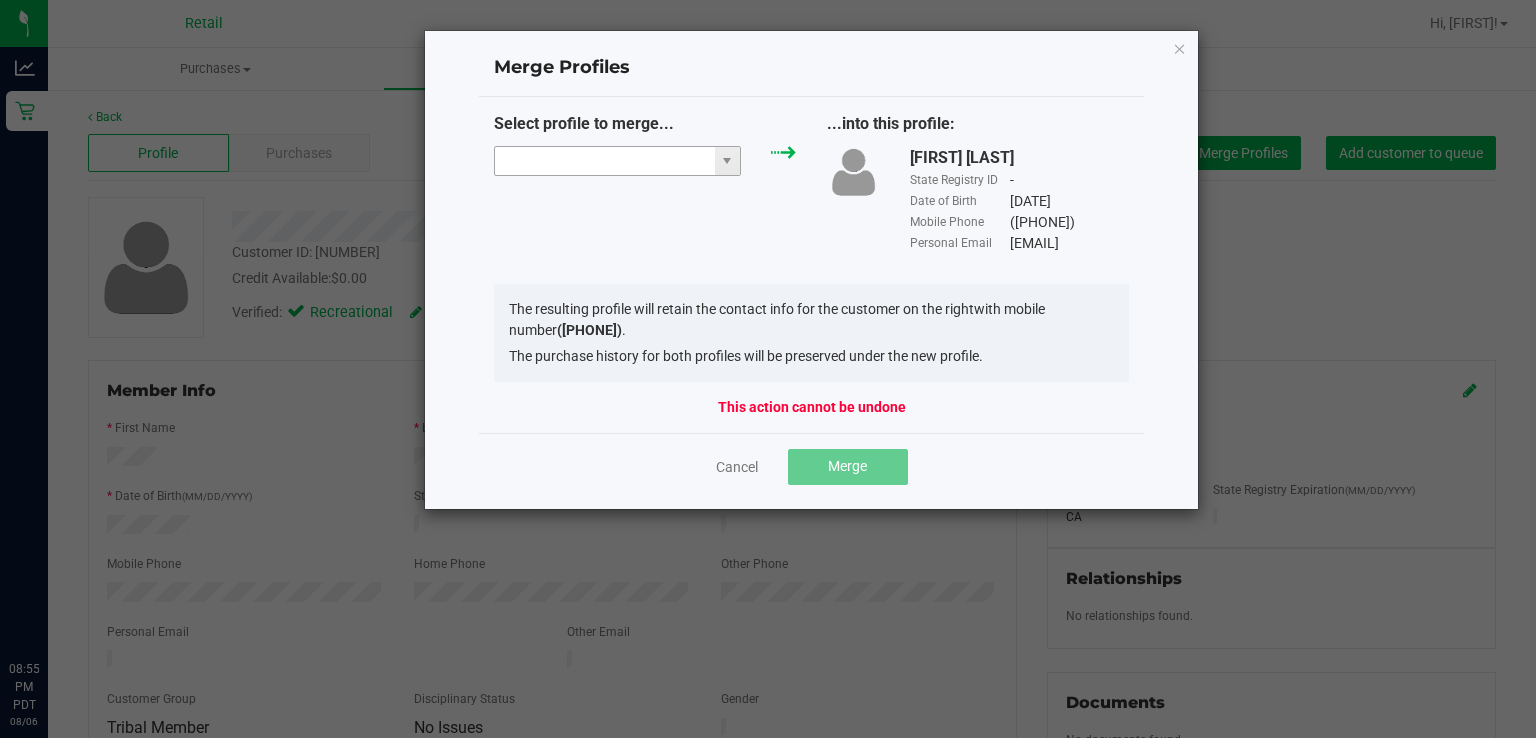 click at bounding box center [605, 161] 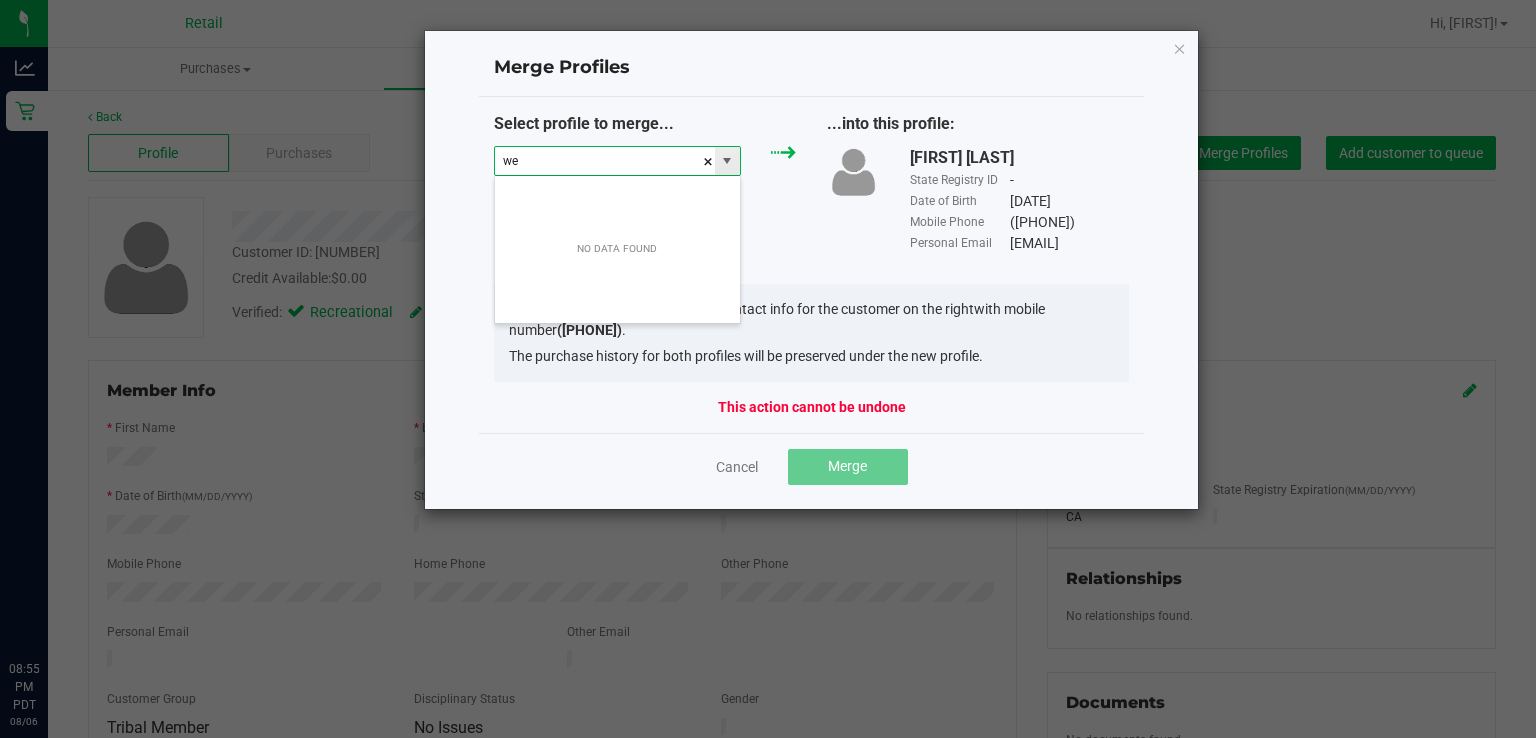 scroll, scrollTop: 99970, scrollLeft: 99752, axis: both 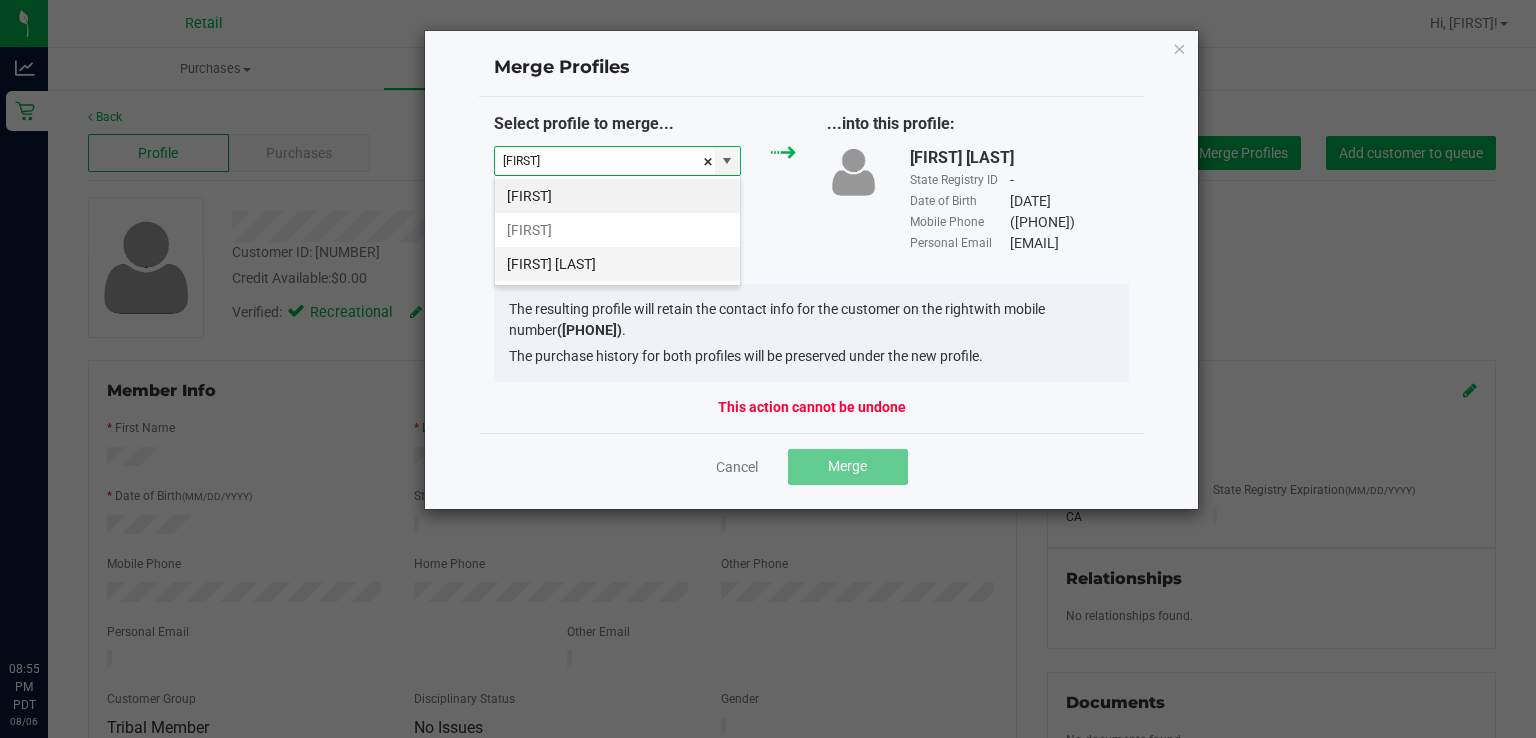 click on "[FIRST] [LAST]" at bounding box center [617, 264] 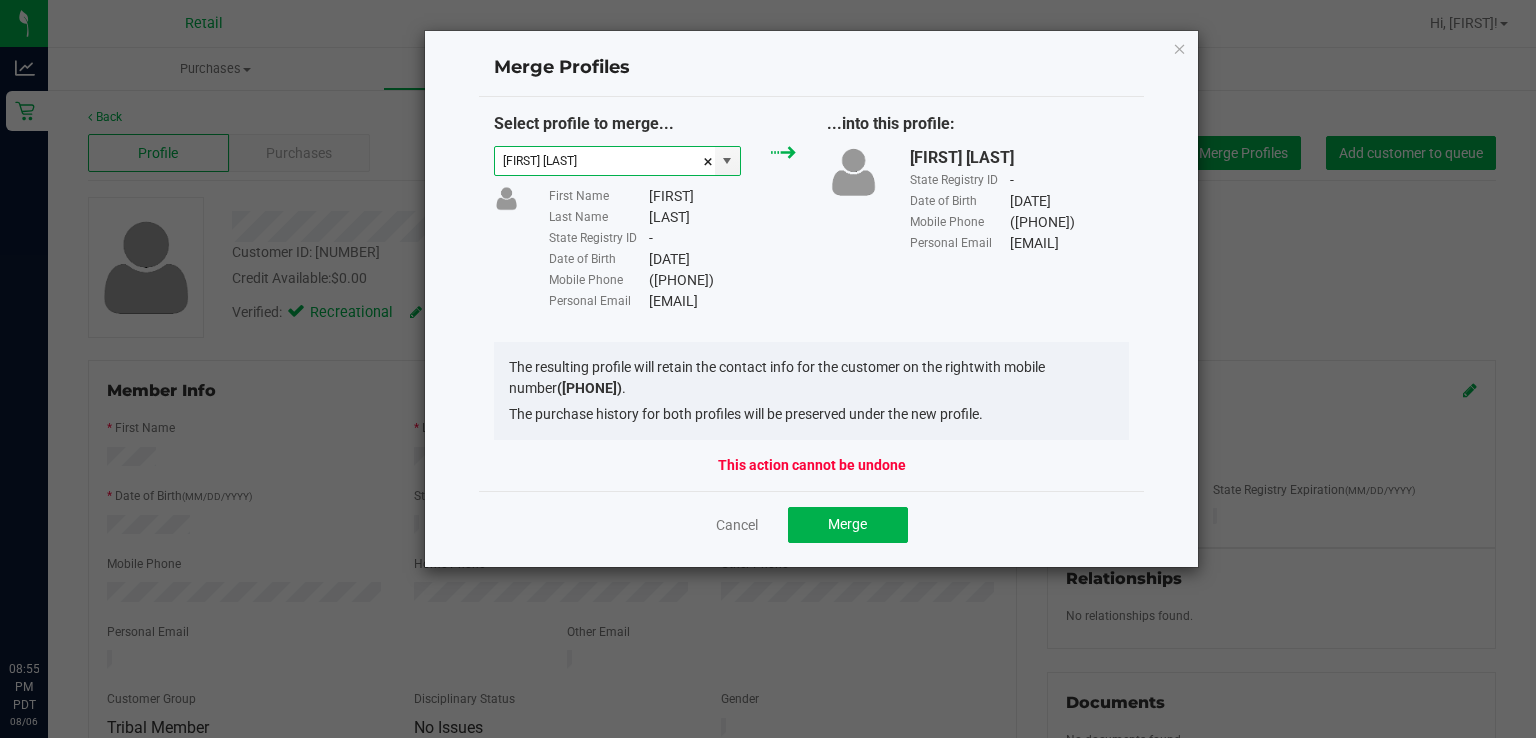 type on "[FIRST] [LAST]" 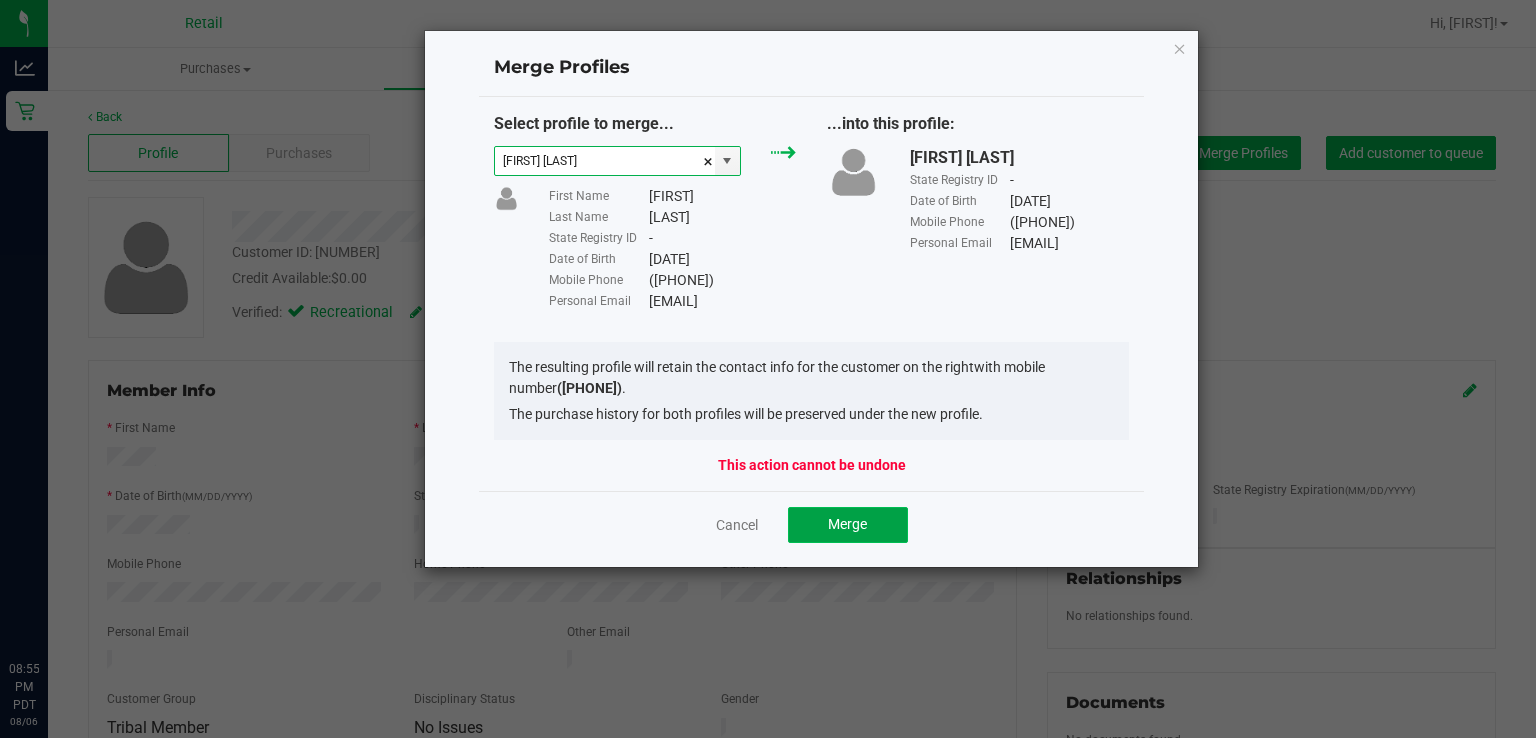 click on "Merge" 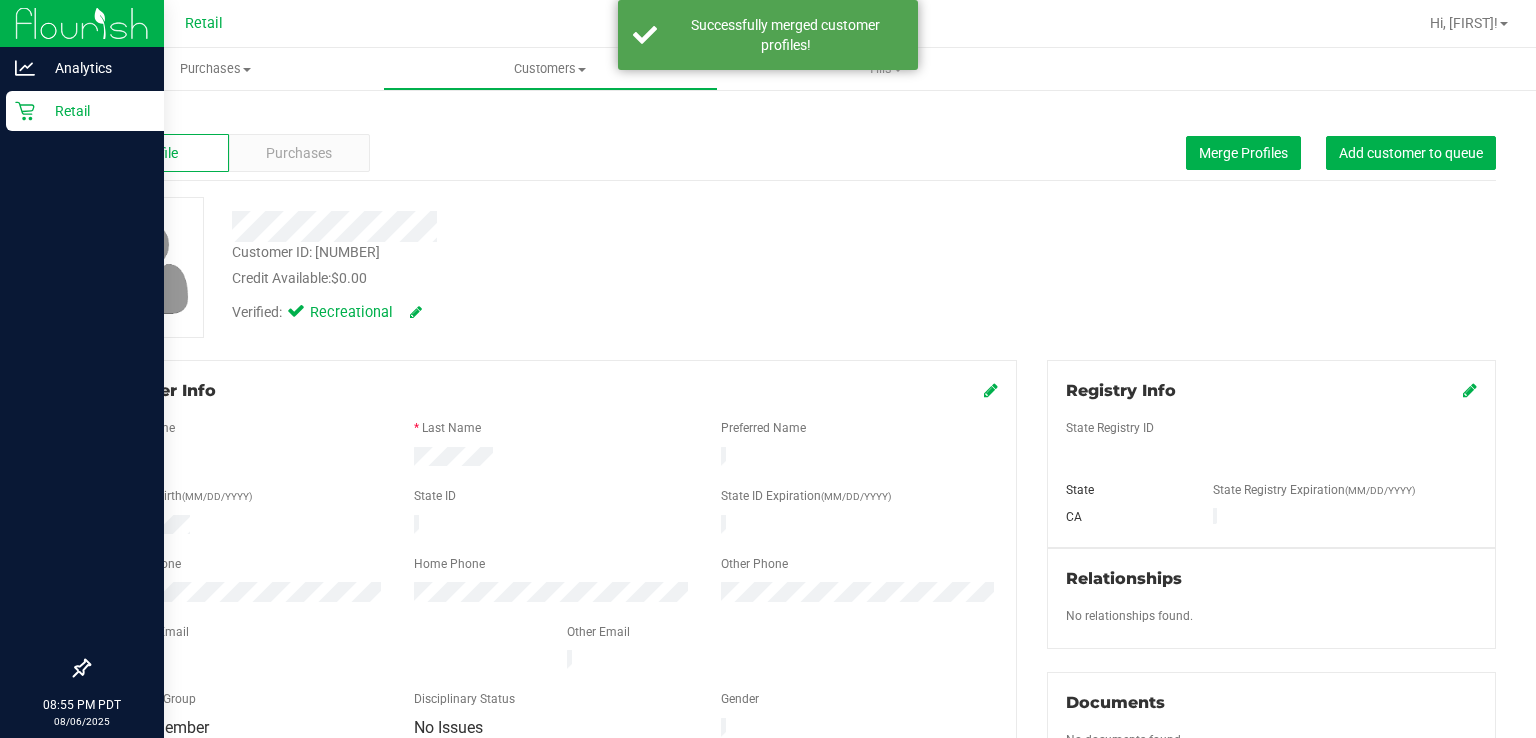 click 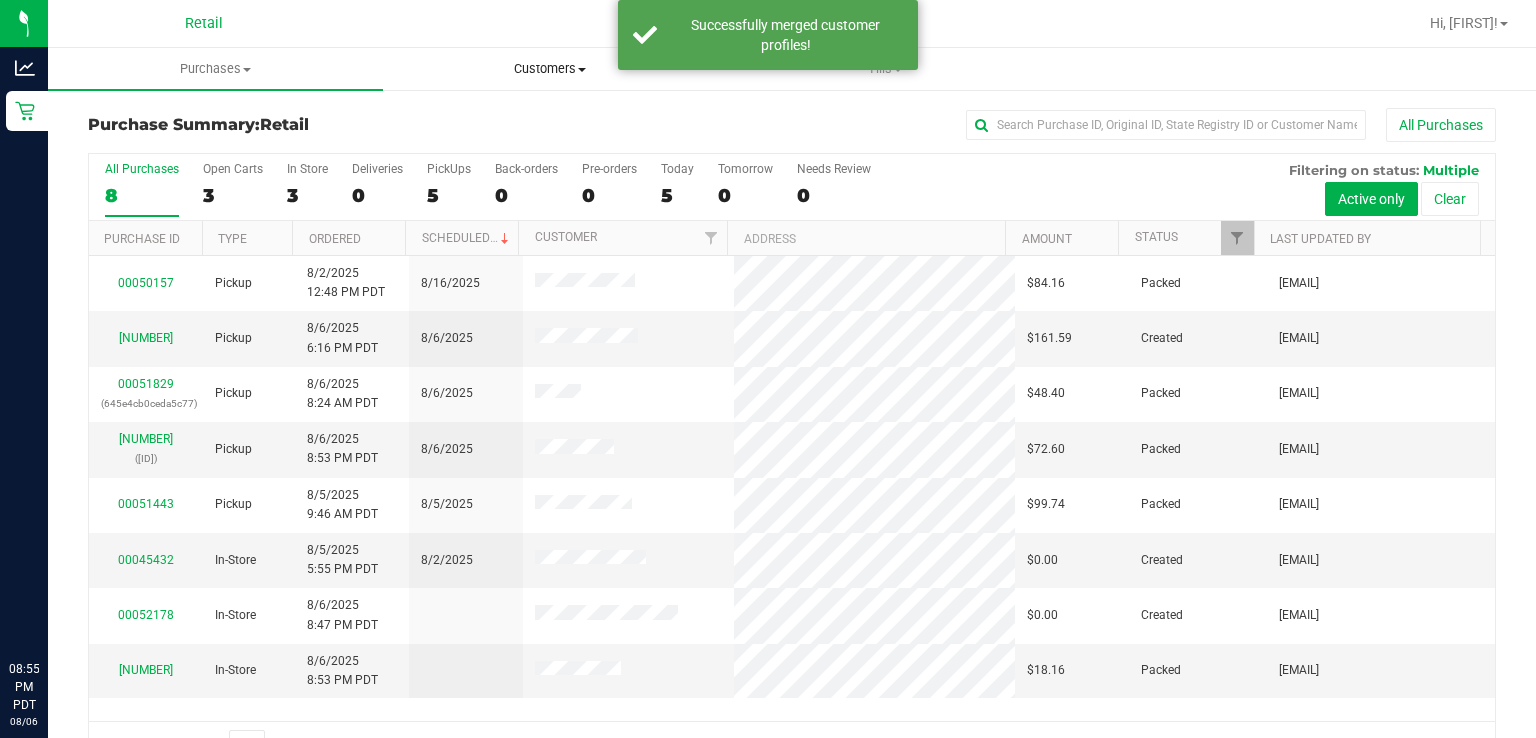 click on "Customers" at bounding box center (550, 69) 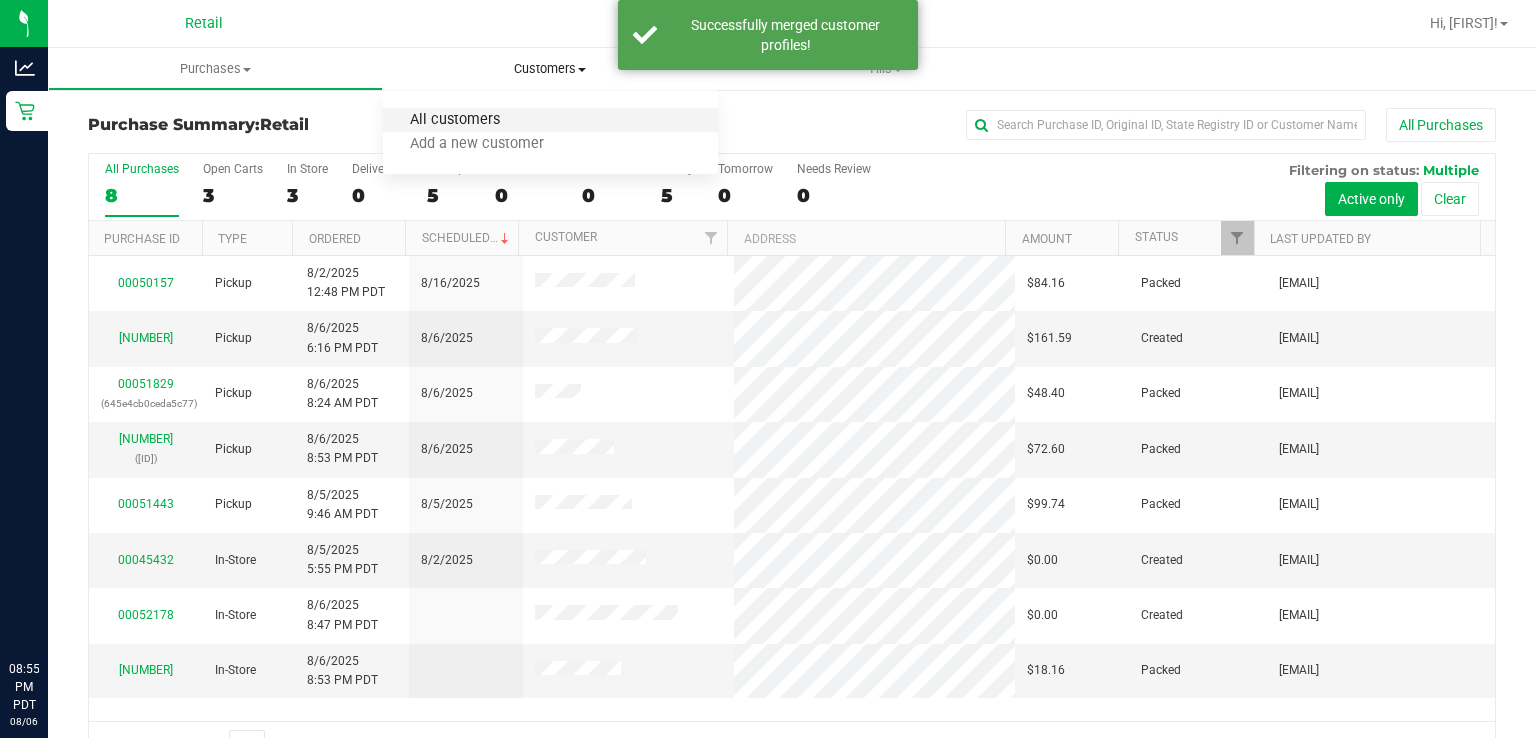 click on "All customers" at bounding box center (455, 120) 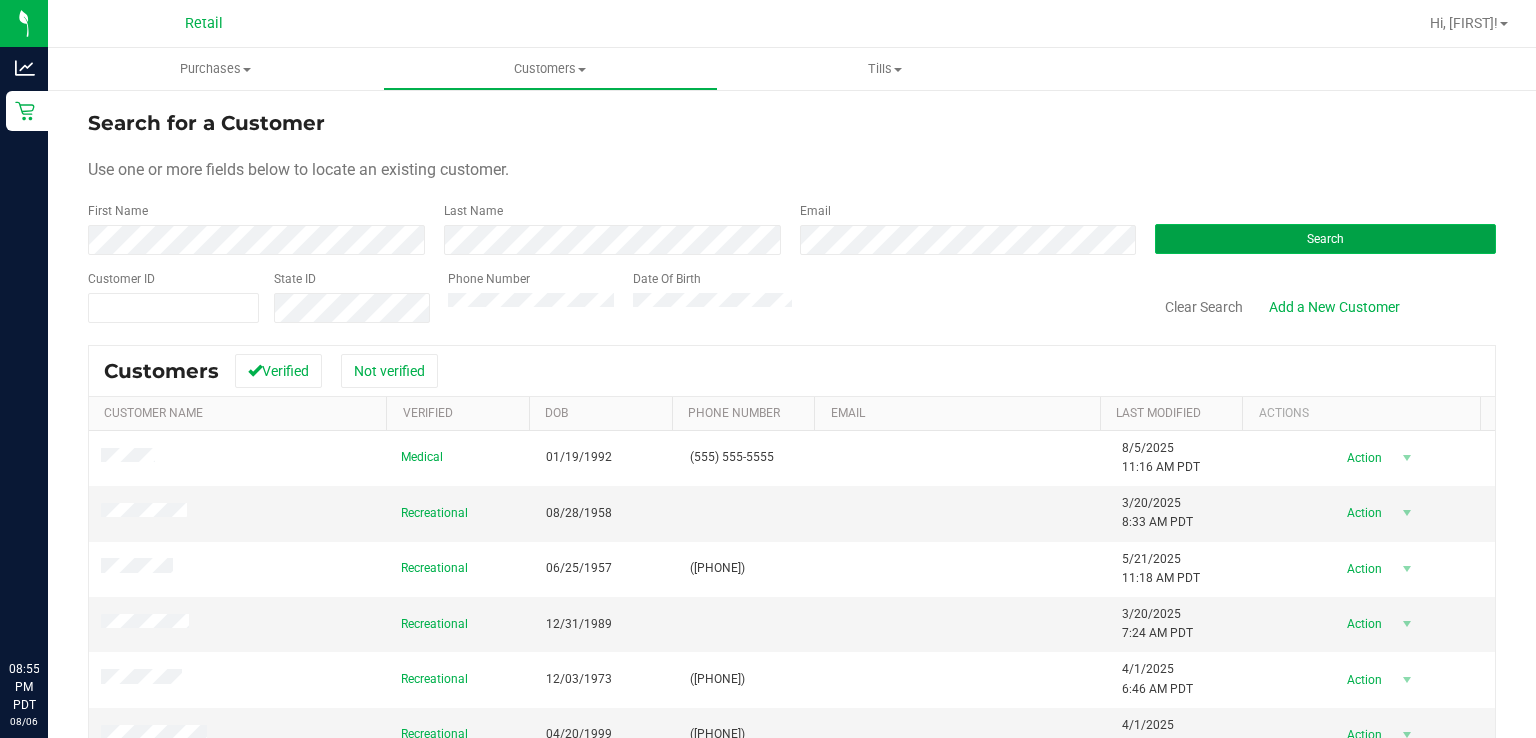 click on "Search" at bounding box center [1325, 239] 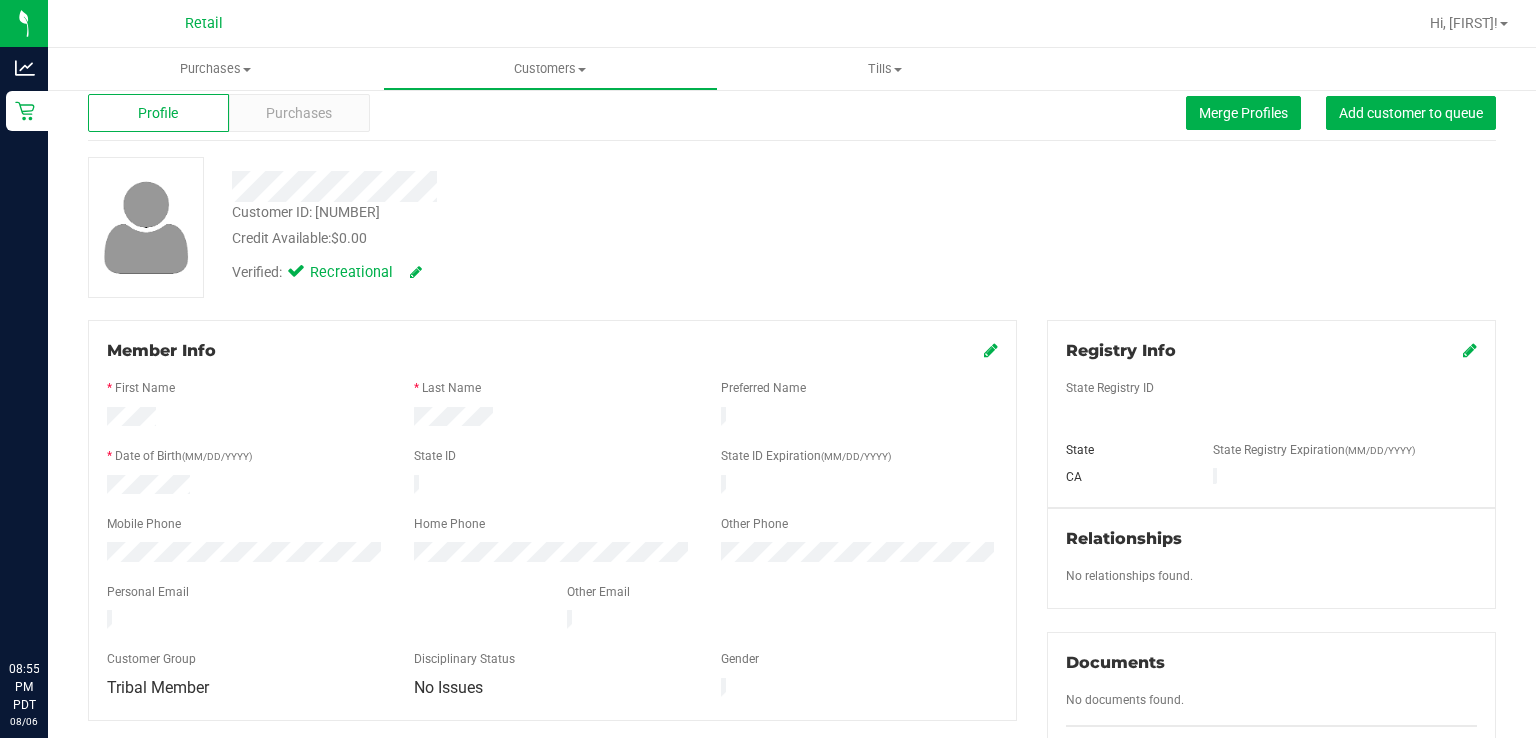 scroll, scrollTop: 0, scrollLeft: 0, axis: both 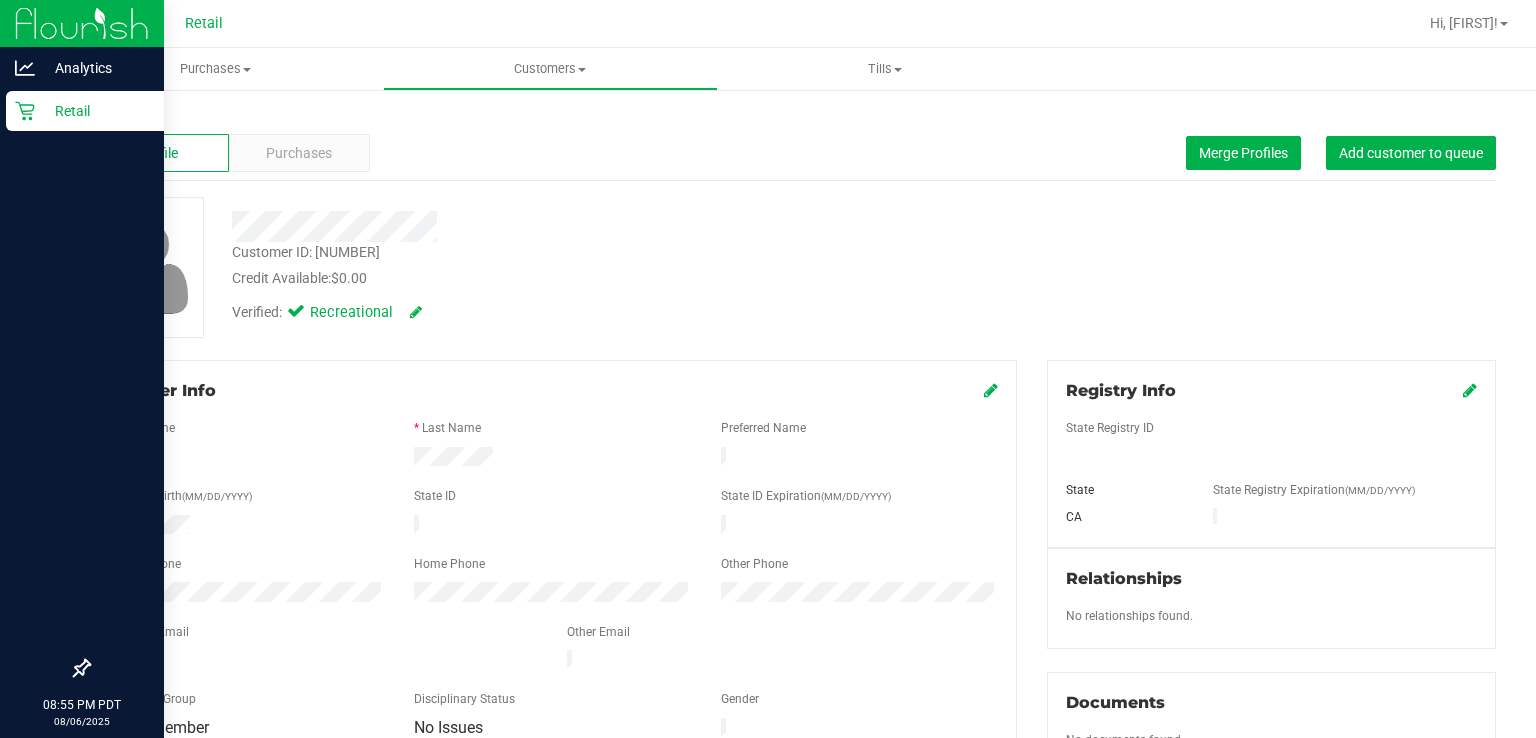 click on "Retail" at bounding box center (85, 111) 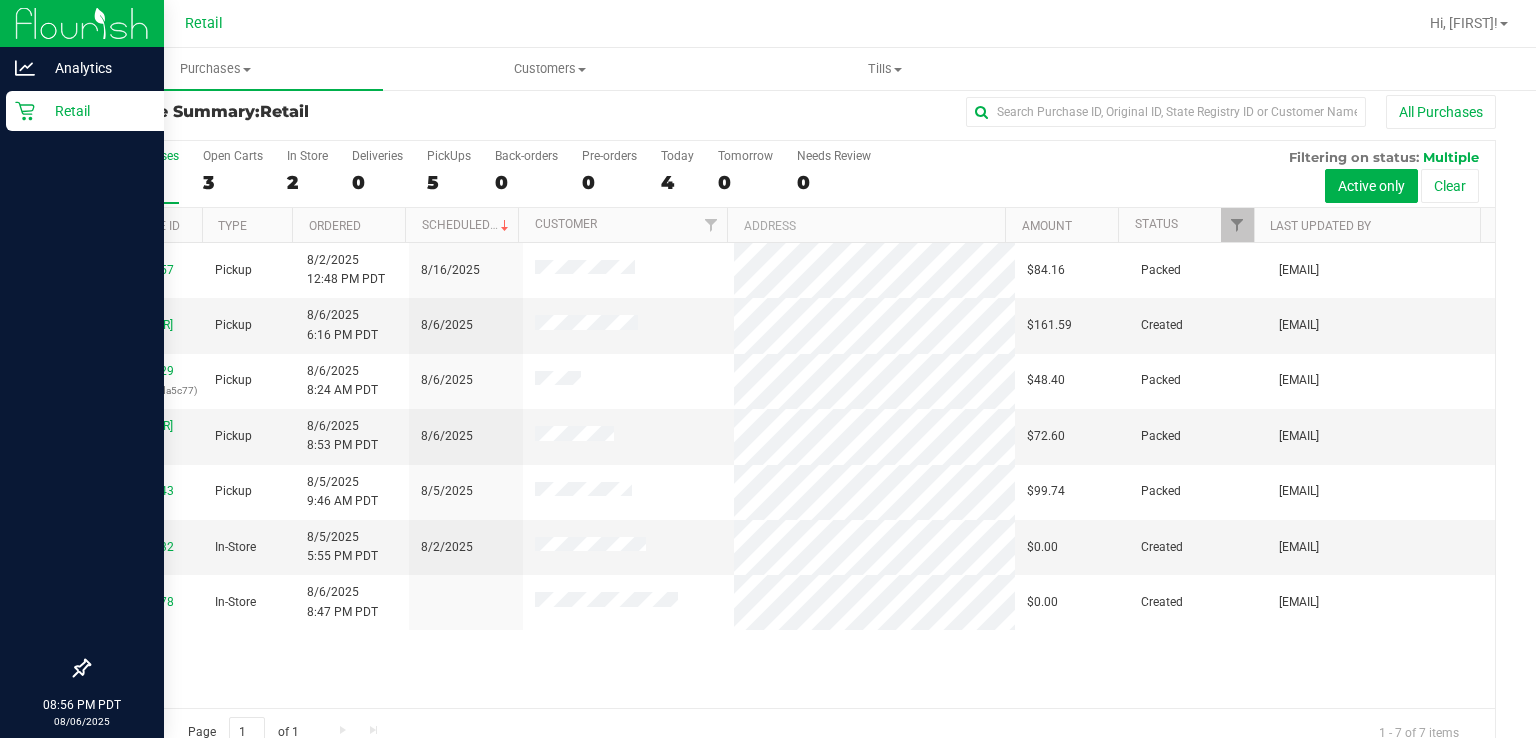 scroll, scrollTop: 0, scrollLeft: 0, axis: both 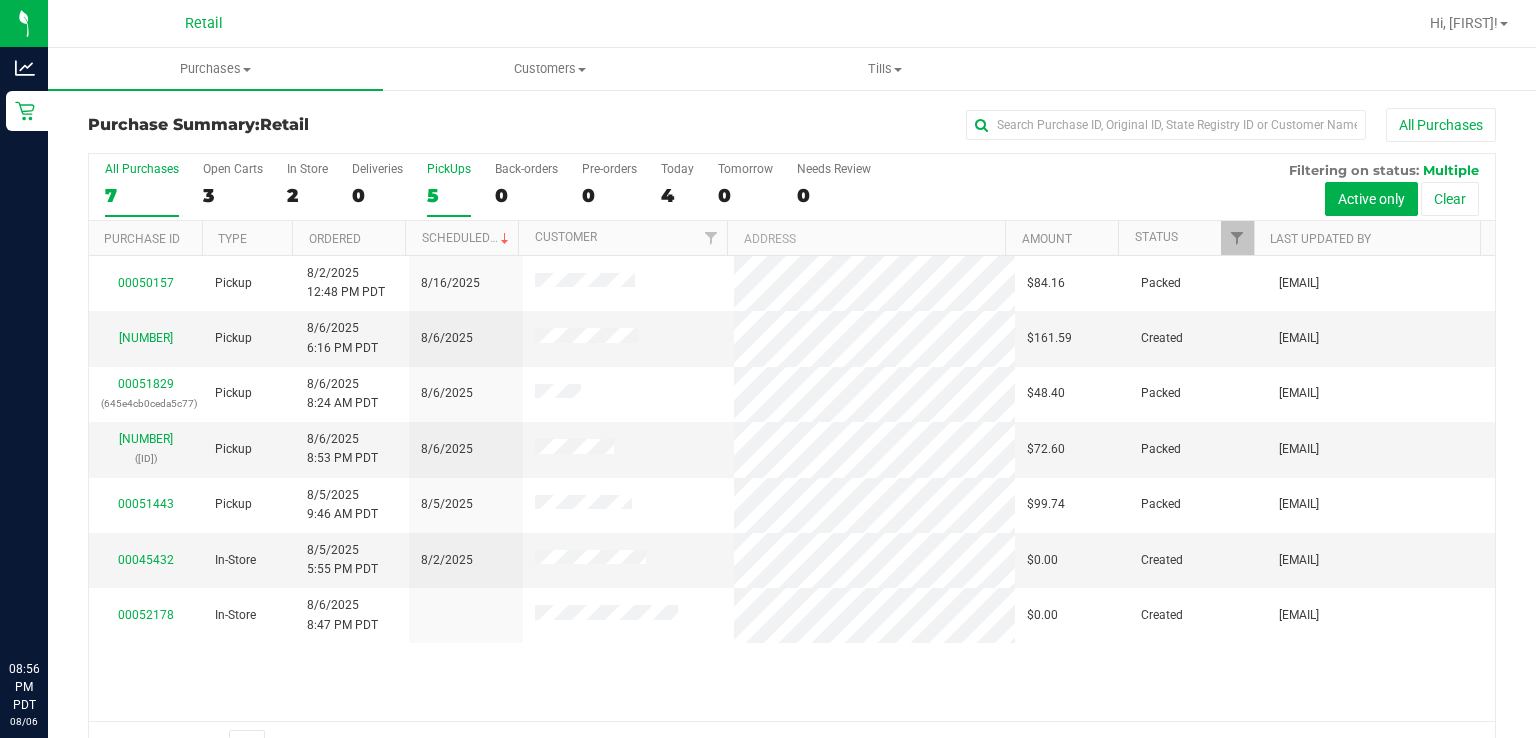 click on "5" at bounding box center [449, 195] 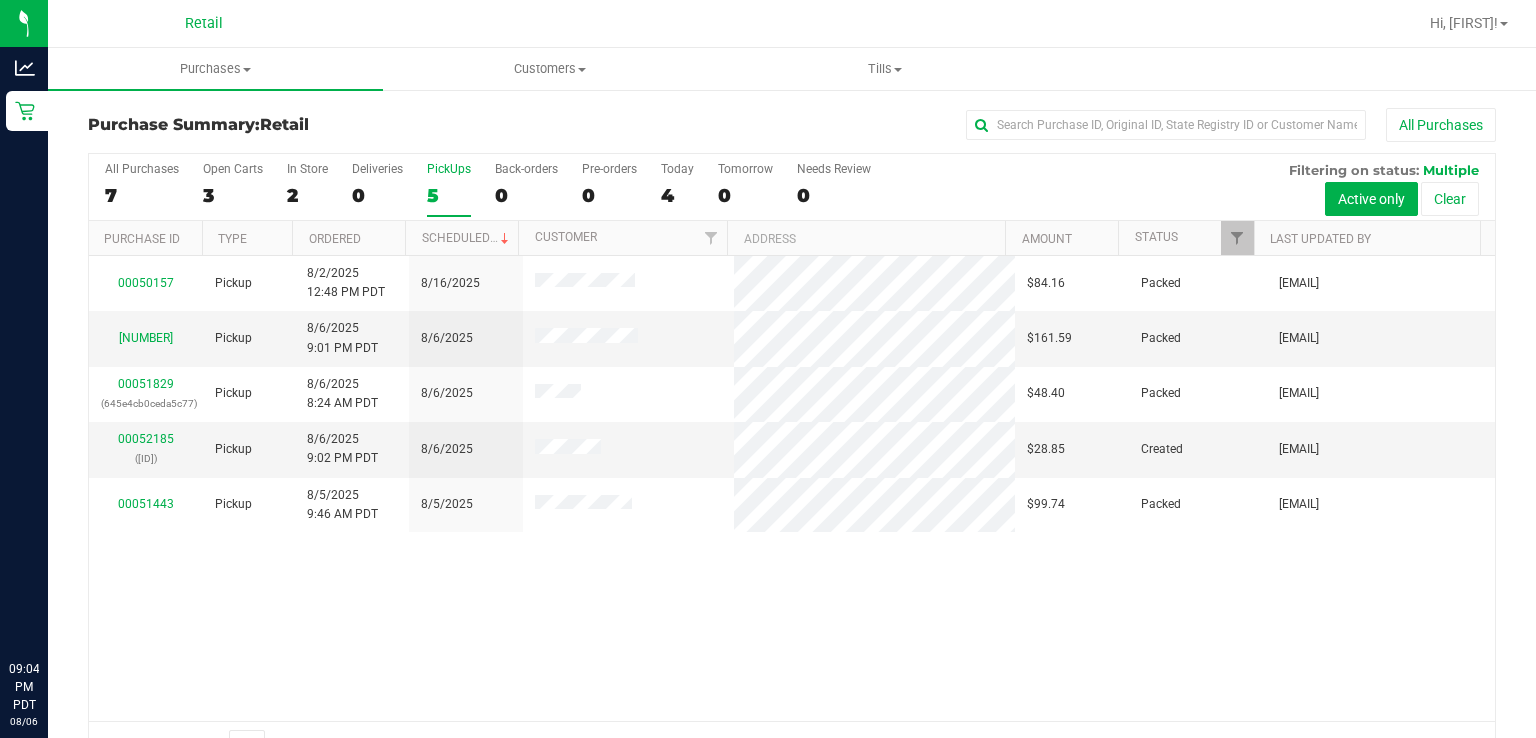 click on "5" at bounding box center [449, 195] 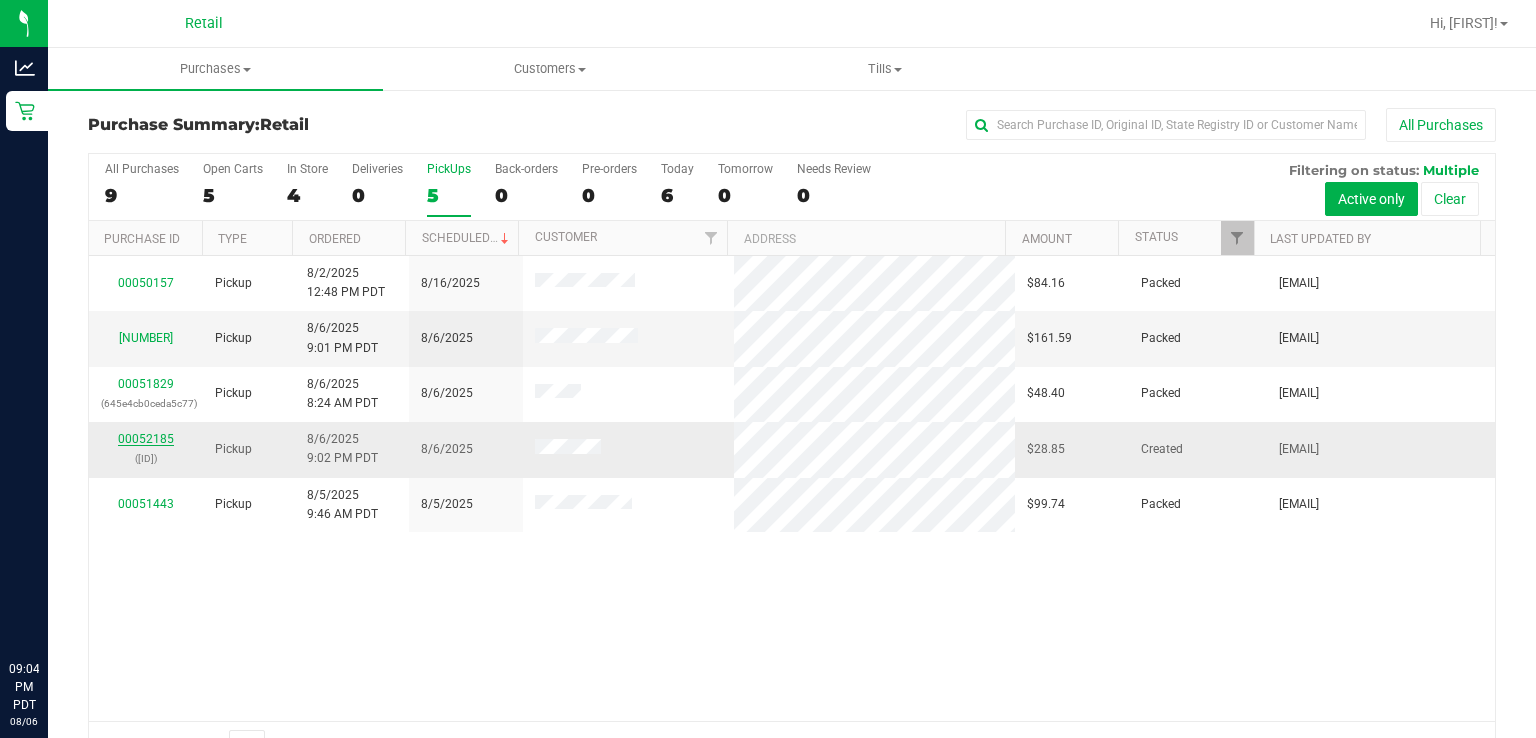 click on "00052185" at bounding box center [146, 439] 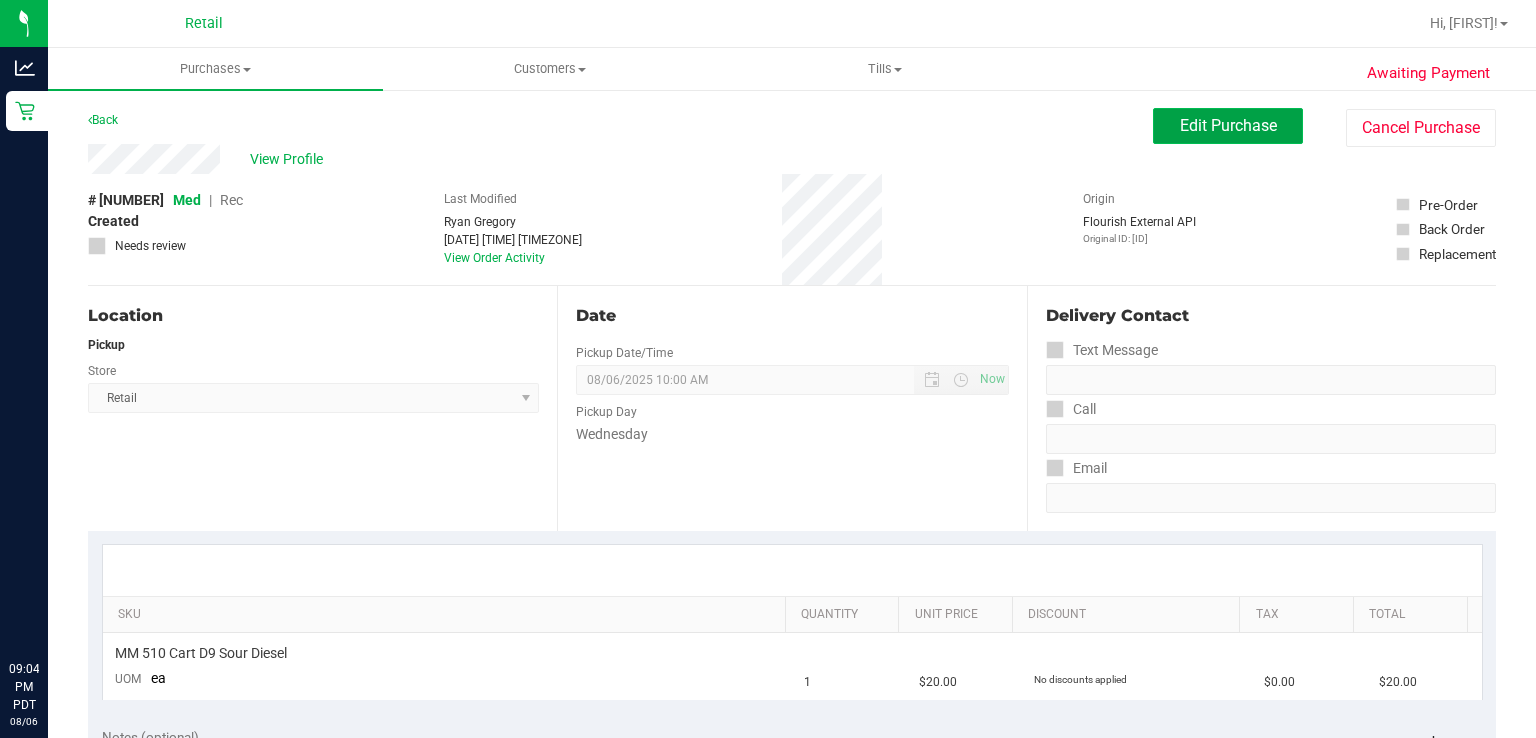 click on "Edit Purchase" at bounding box center (1228, 125) 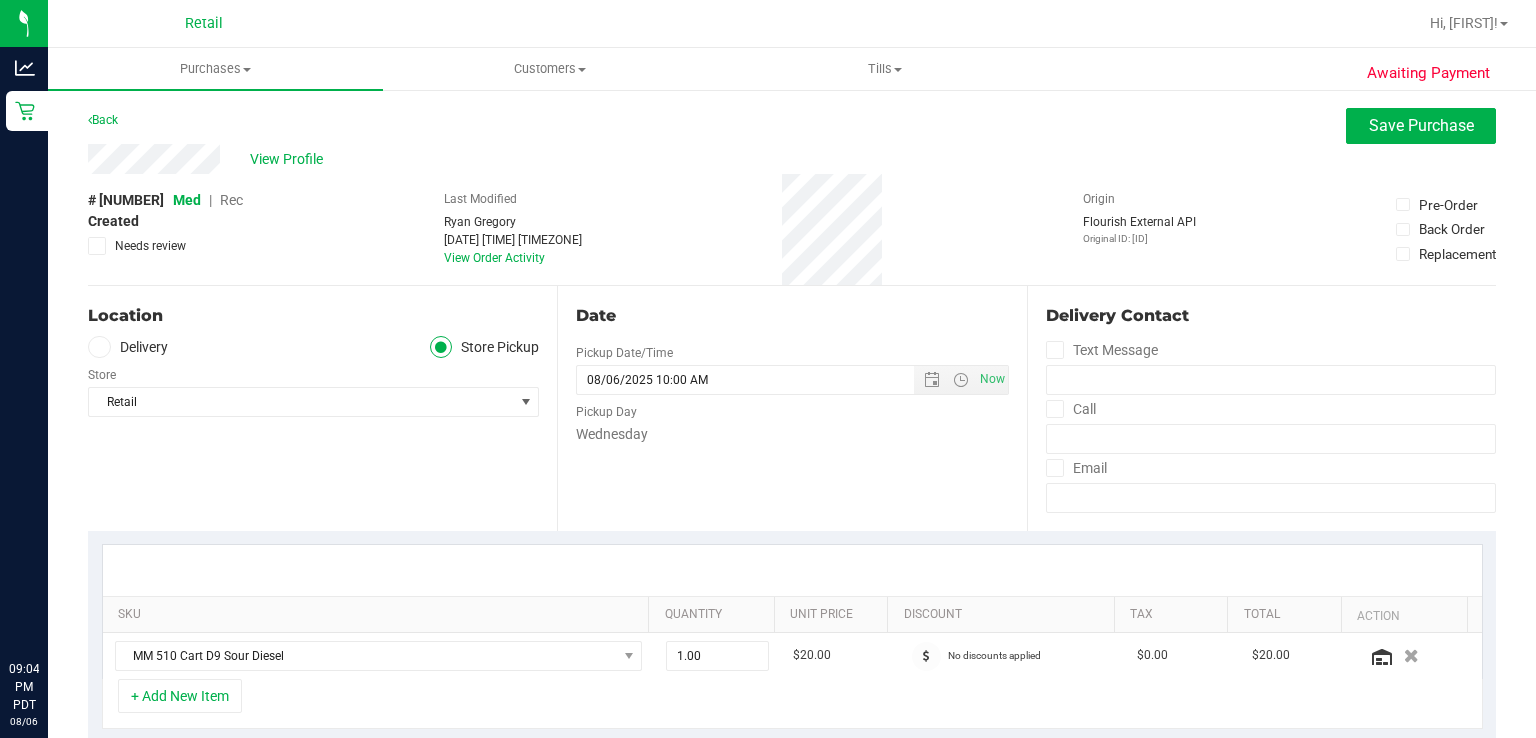 click on "Rec" at bounding box center (231, 200) 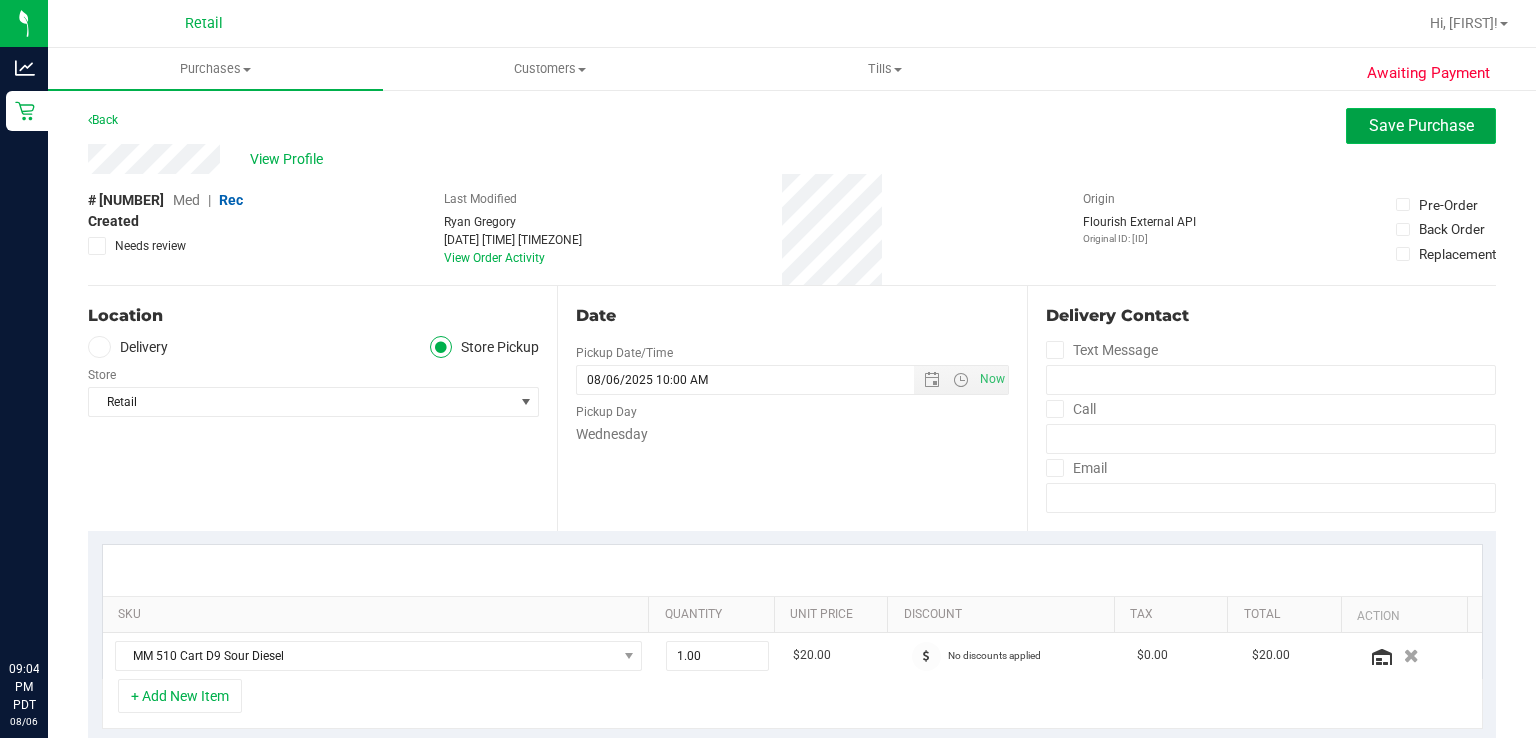 click on "Save Purchase" at bounding box center (1421, 125) 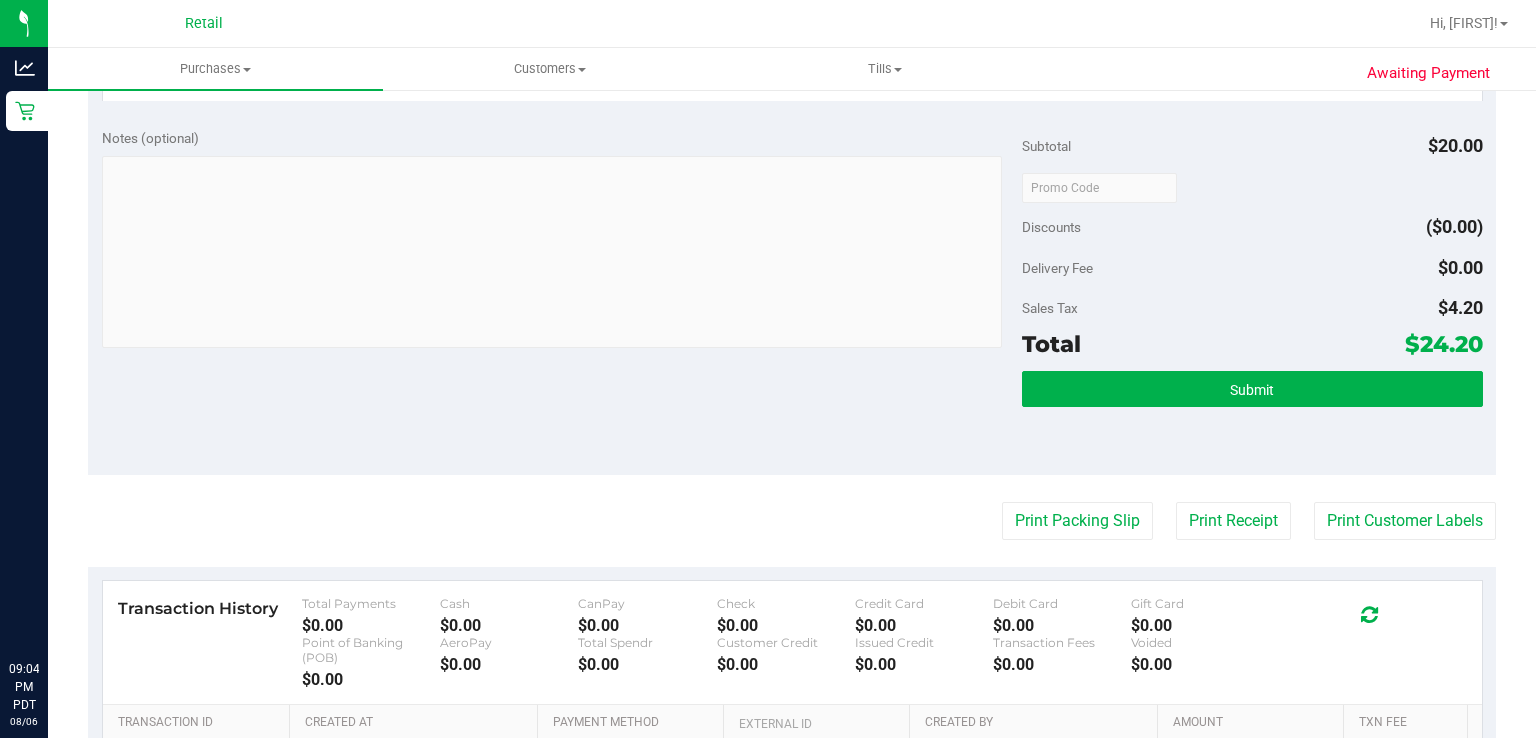 scroll, scrollTop: 608, scrollLeft: 0, axis: vertical 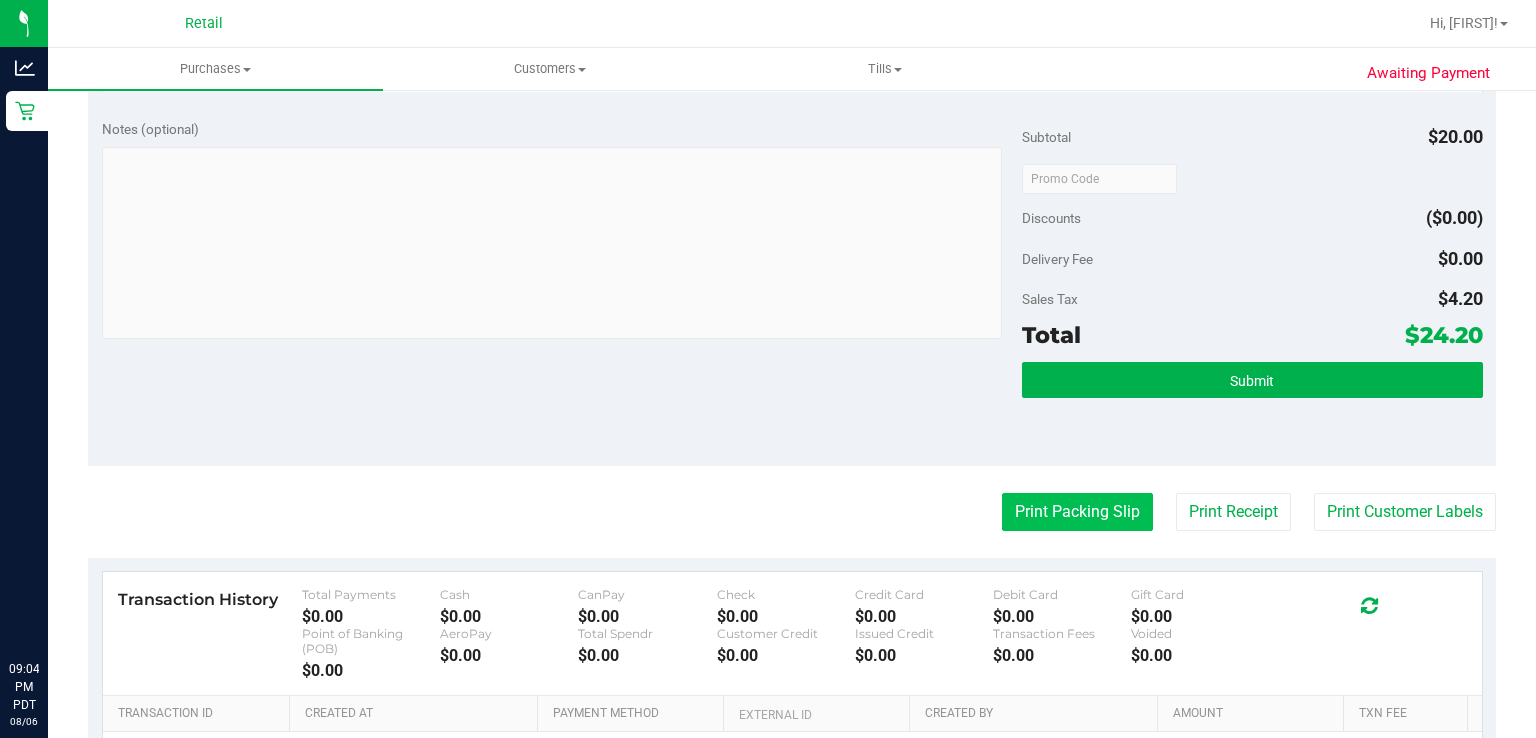click on "Print Packing Slip" at bounding box center [1077, 512] 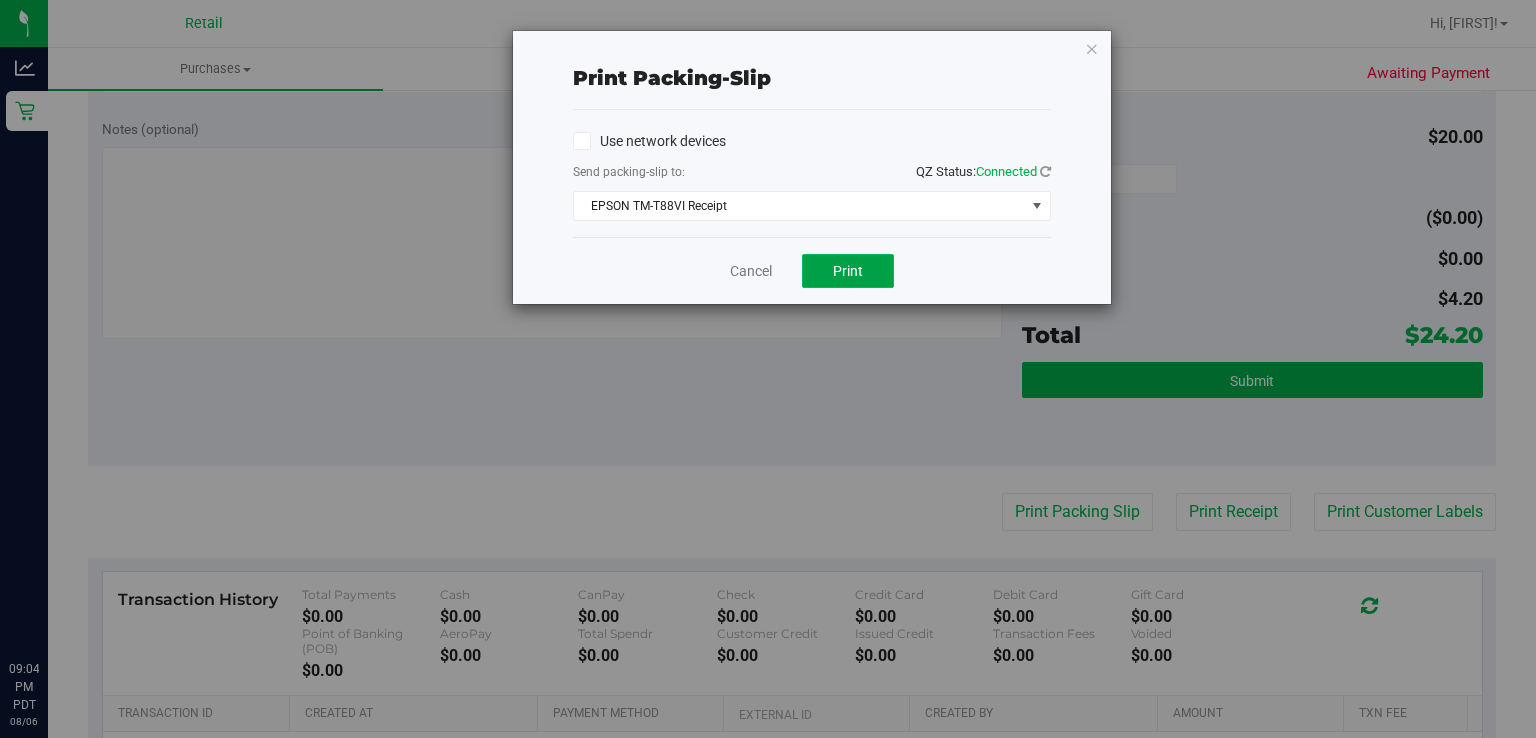 click on "Print" at bounding box center (848, 271) 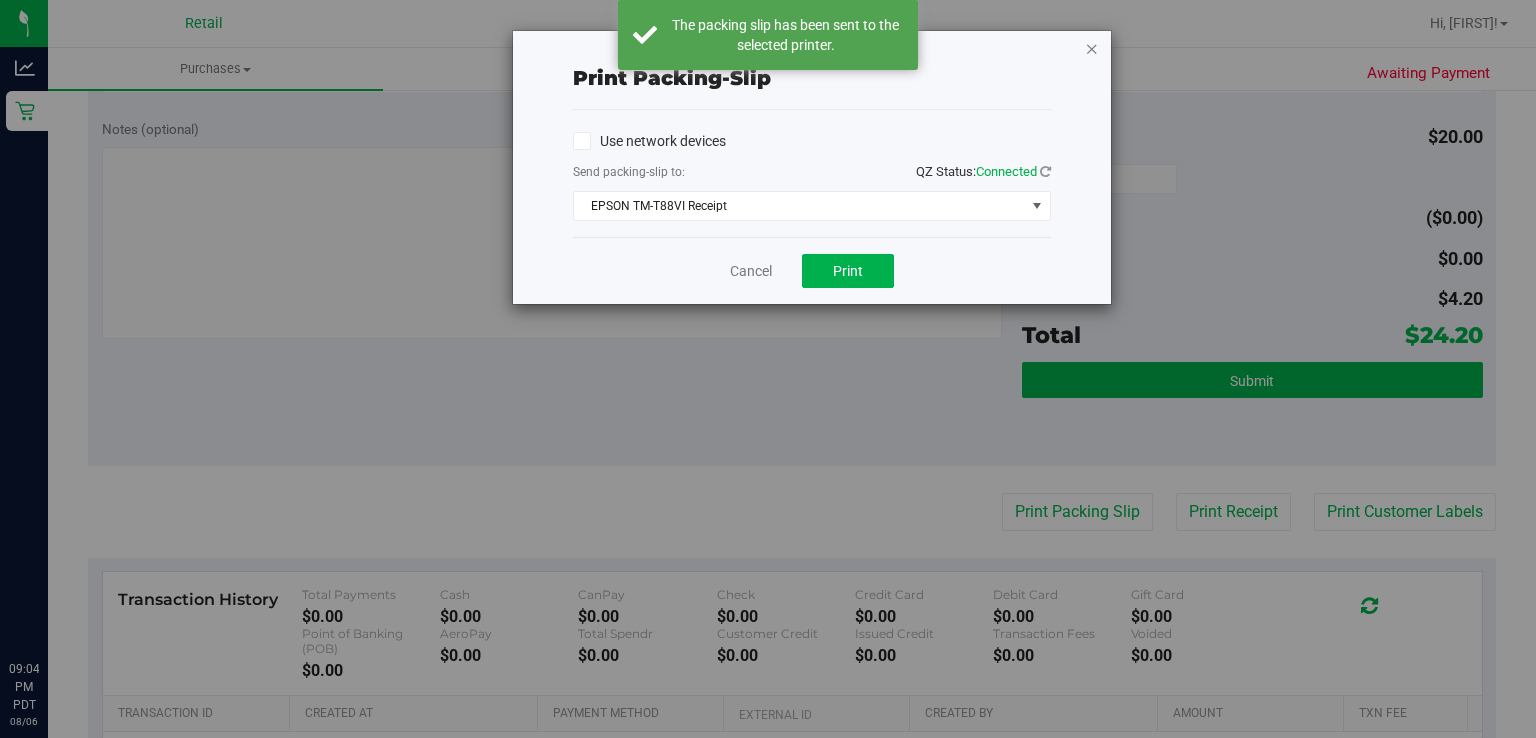 click at bounding box center (1092, 48) 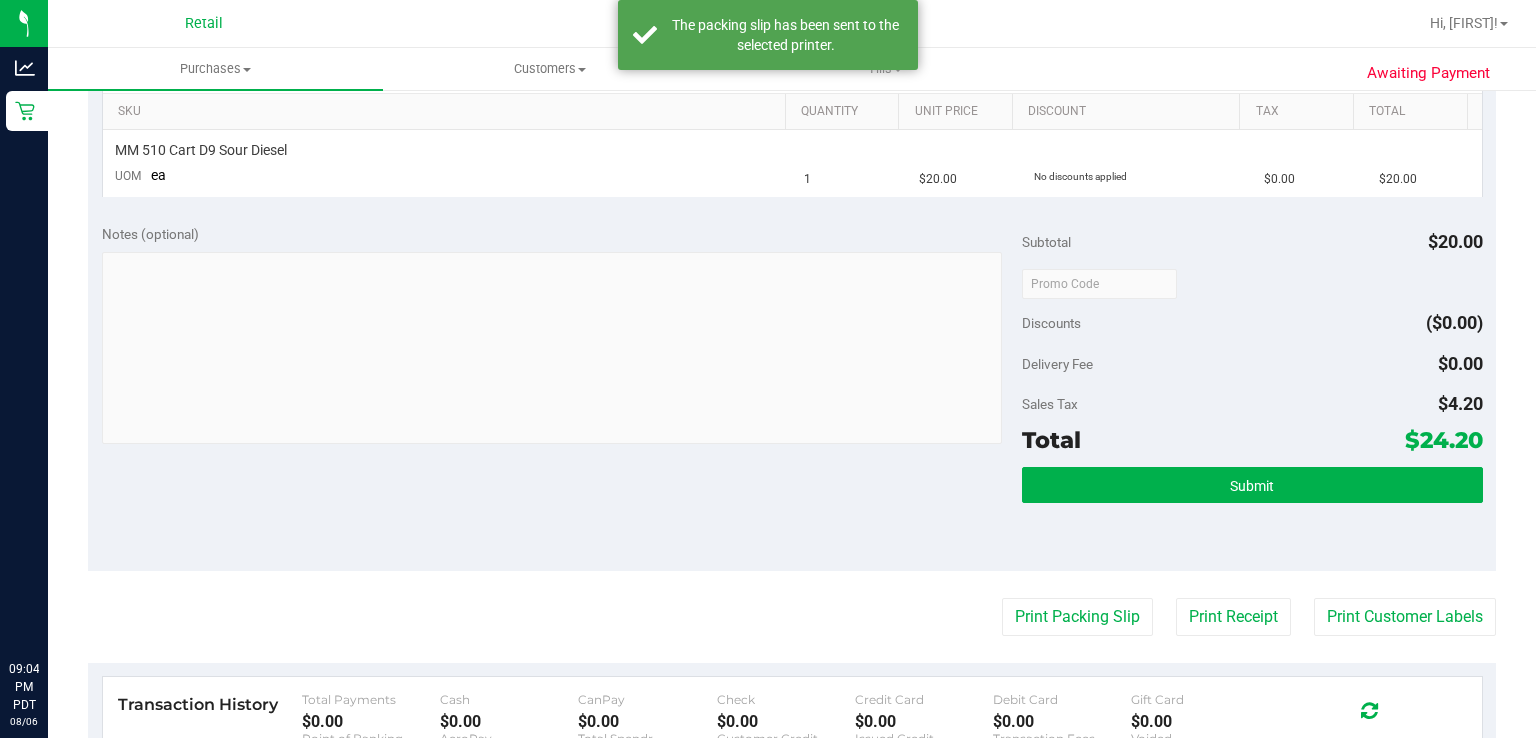 scroll, scrollTop: 501, scrollLeft: 0, axis: vertical 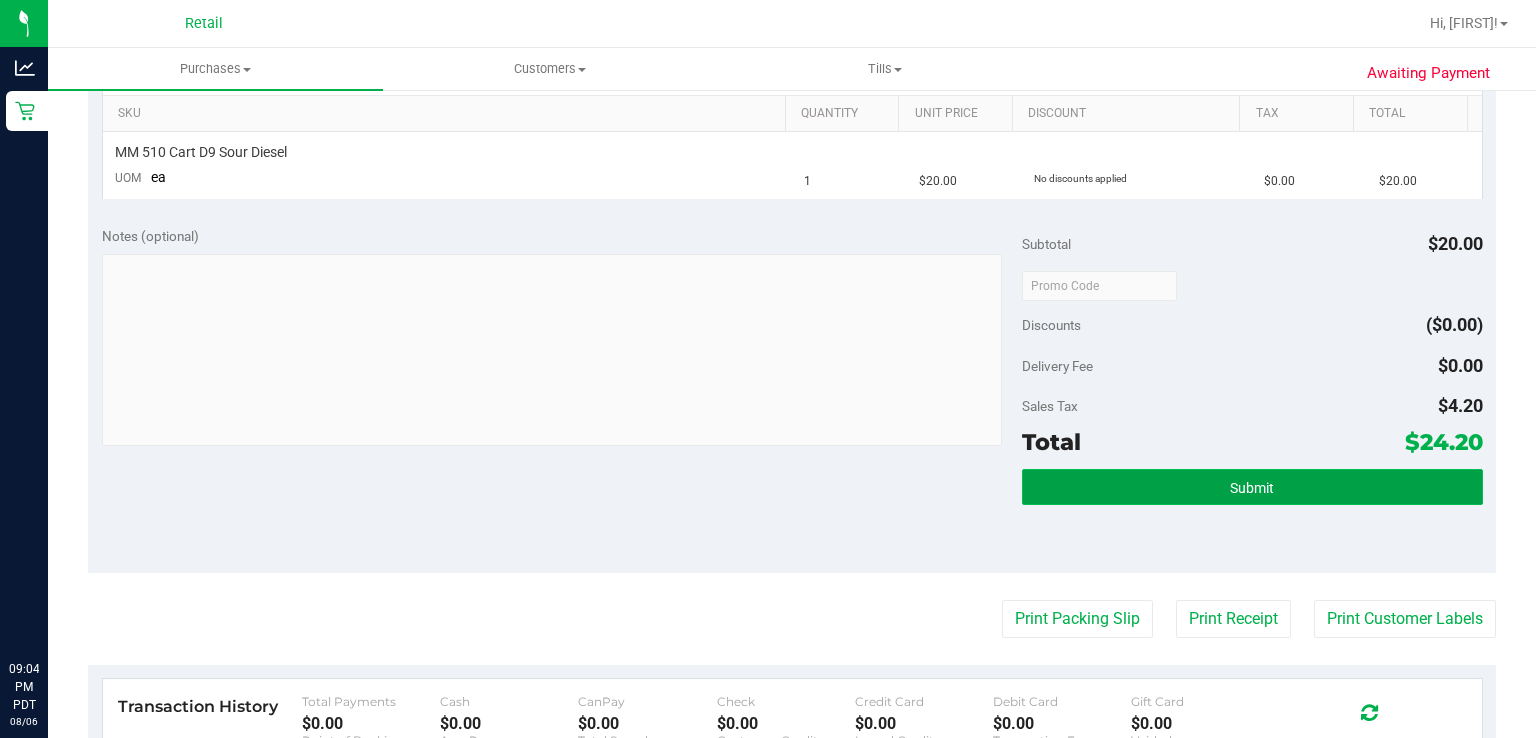 click on "Submit" at bounding box center (1252, 487) 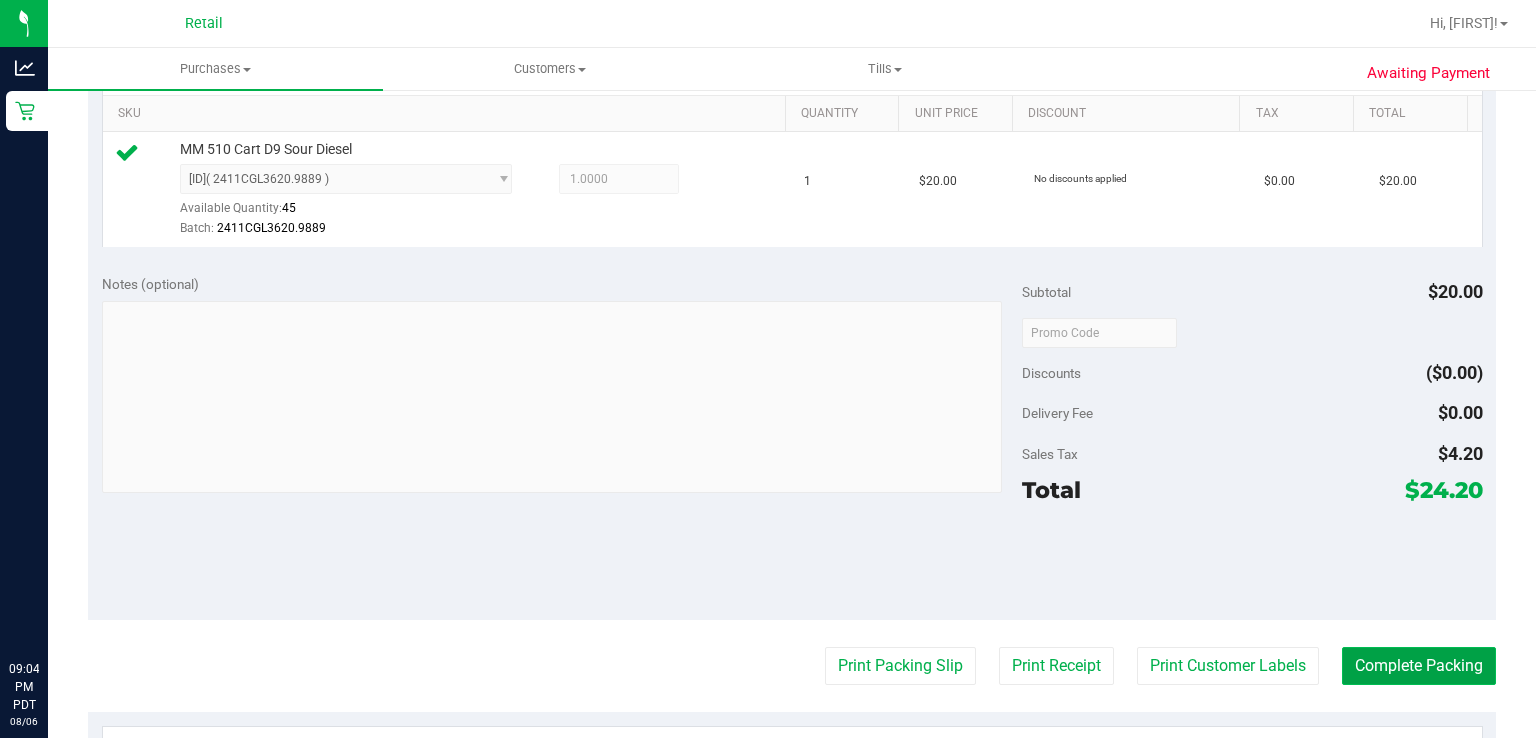 click on "Complete Packing" at bounding box center [1419, 666] 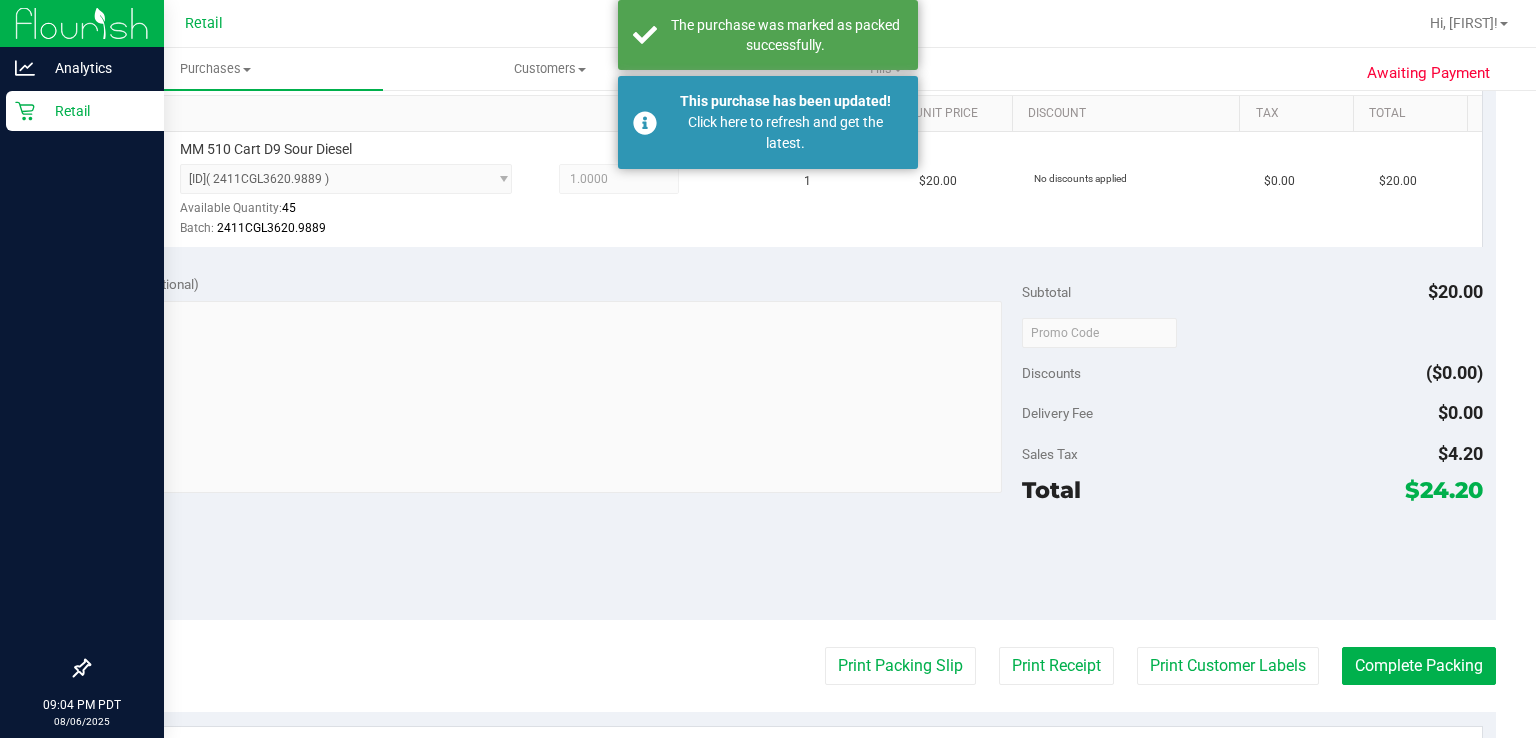 click on "Retail" at bounding box center [82, 112] 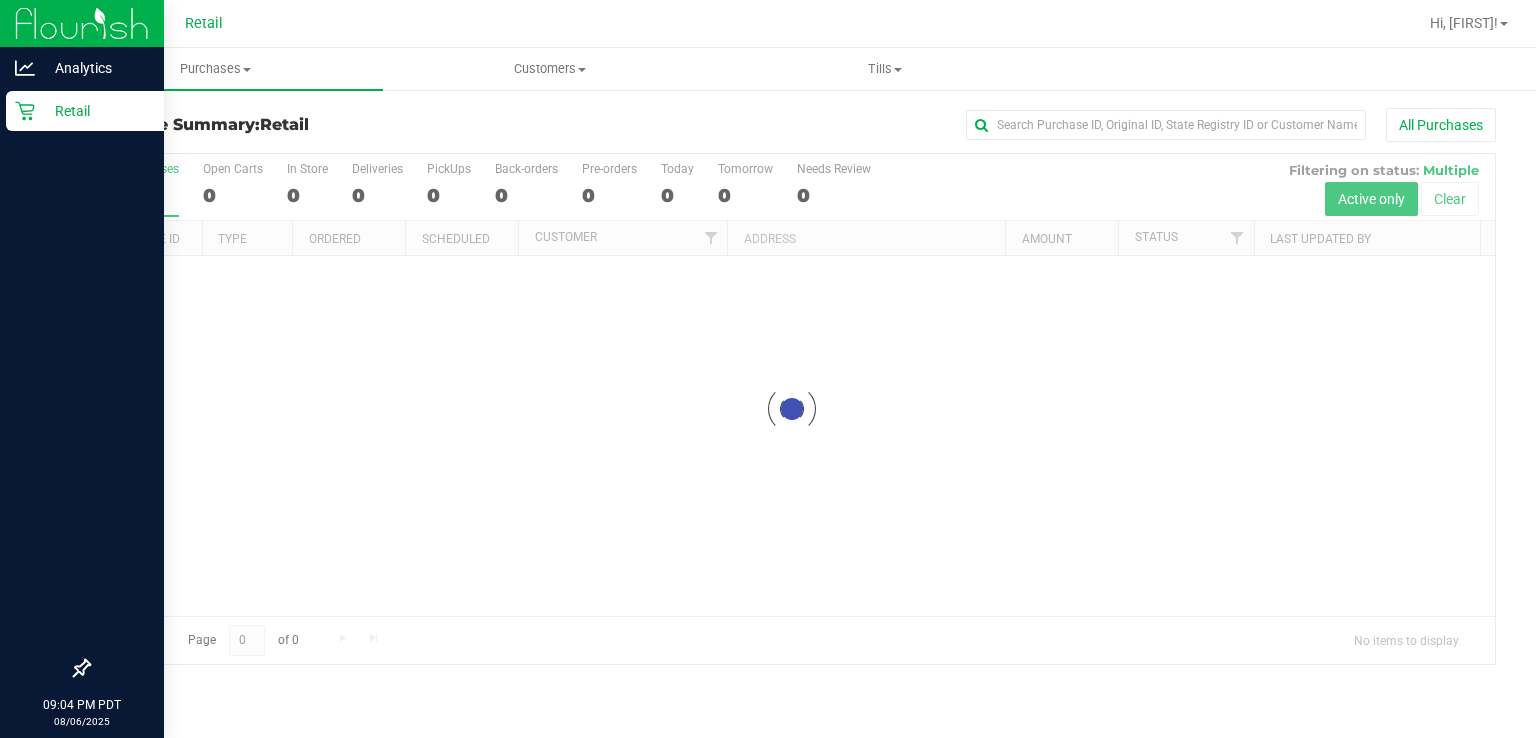 scroll, scrollTop: 0, scrollLeft: 0, axis: both 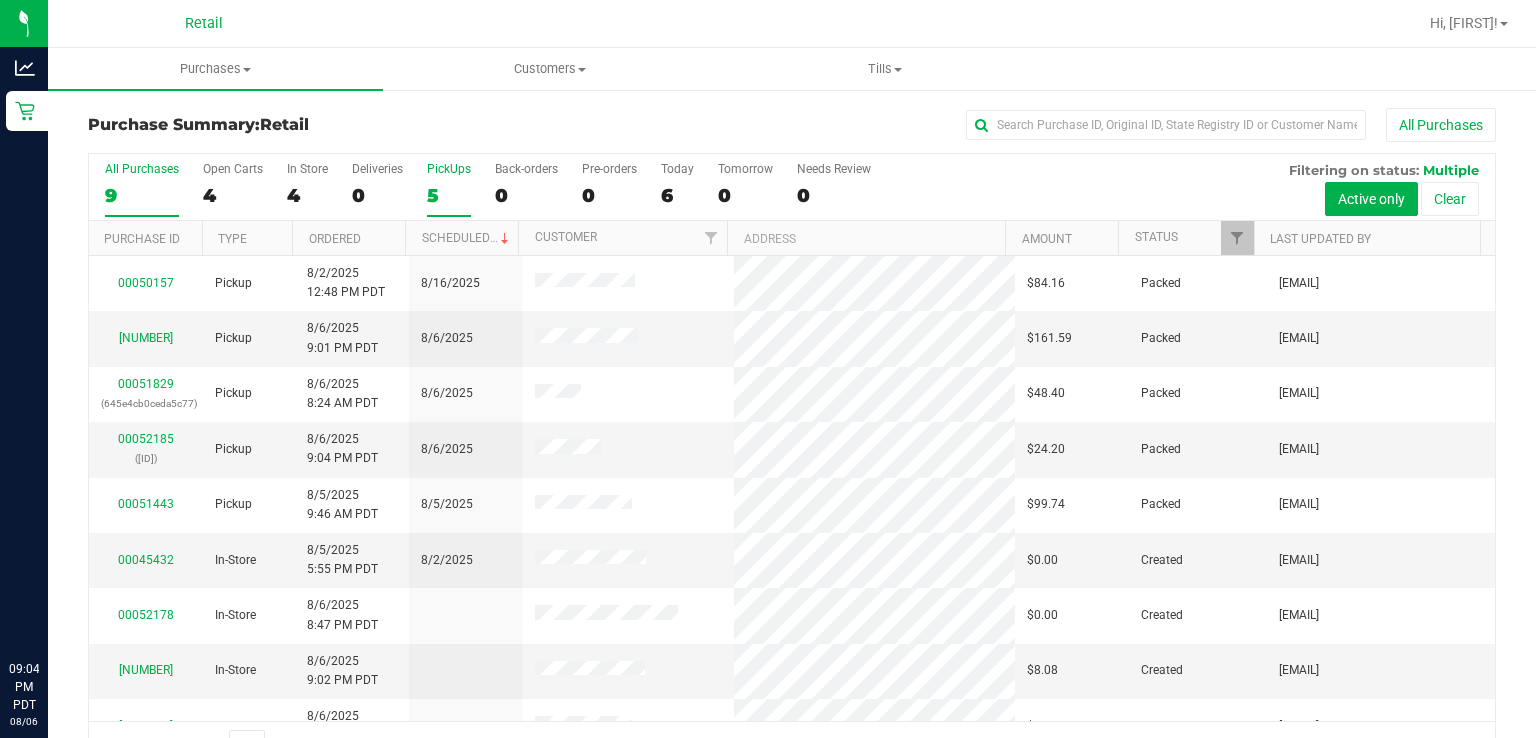 click on "5" at bounding box center (449, 195) 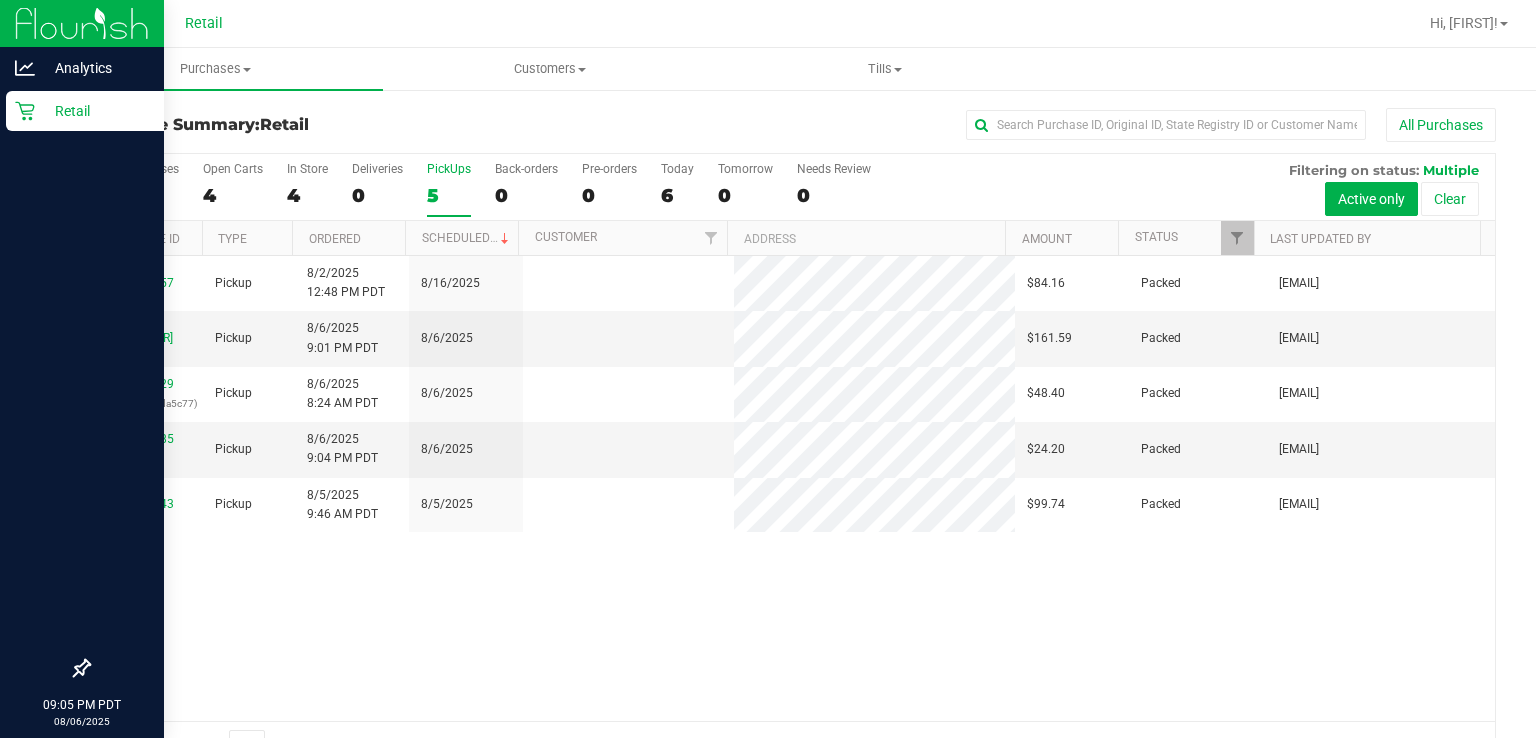 click on "Retail" at bounding box center [95, 111] 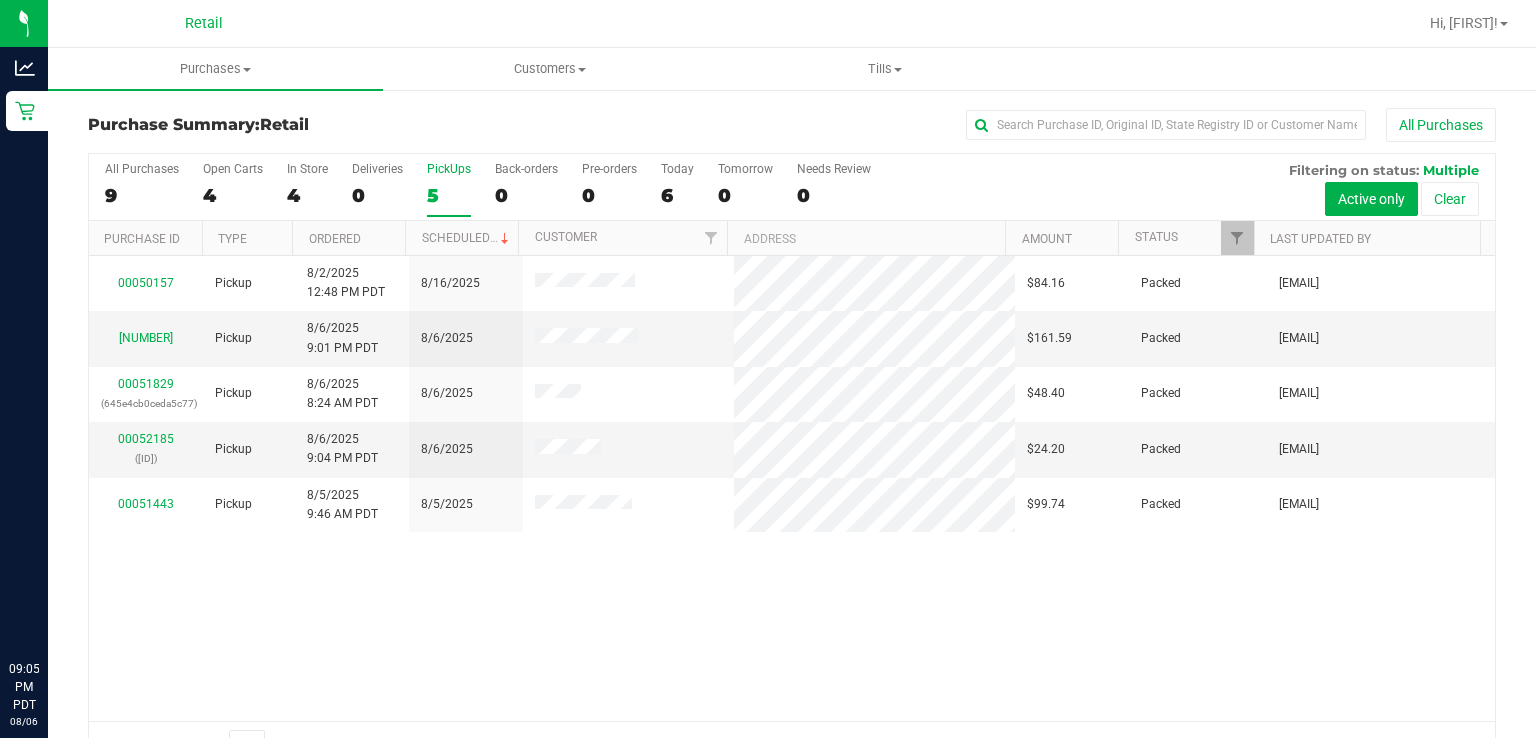 click on "5" at bounding box center [449, 195] 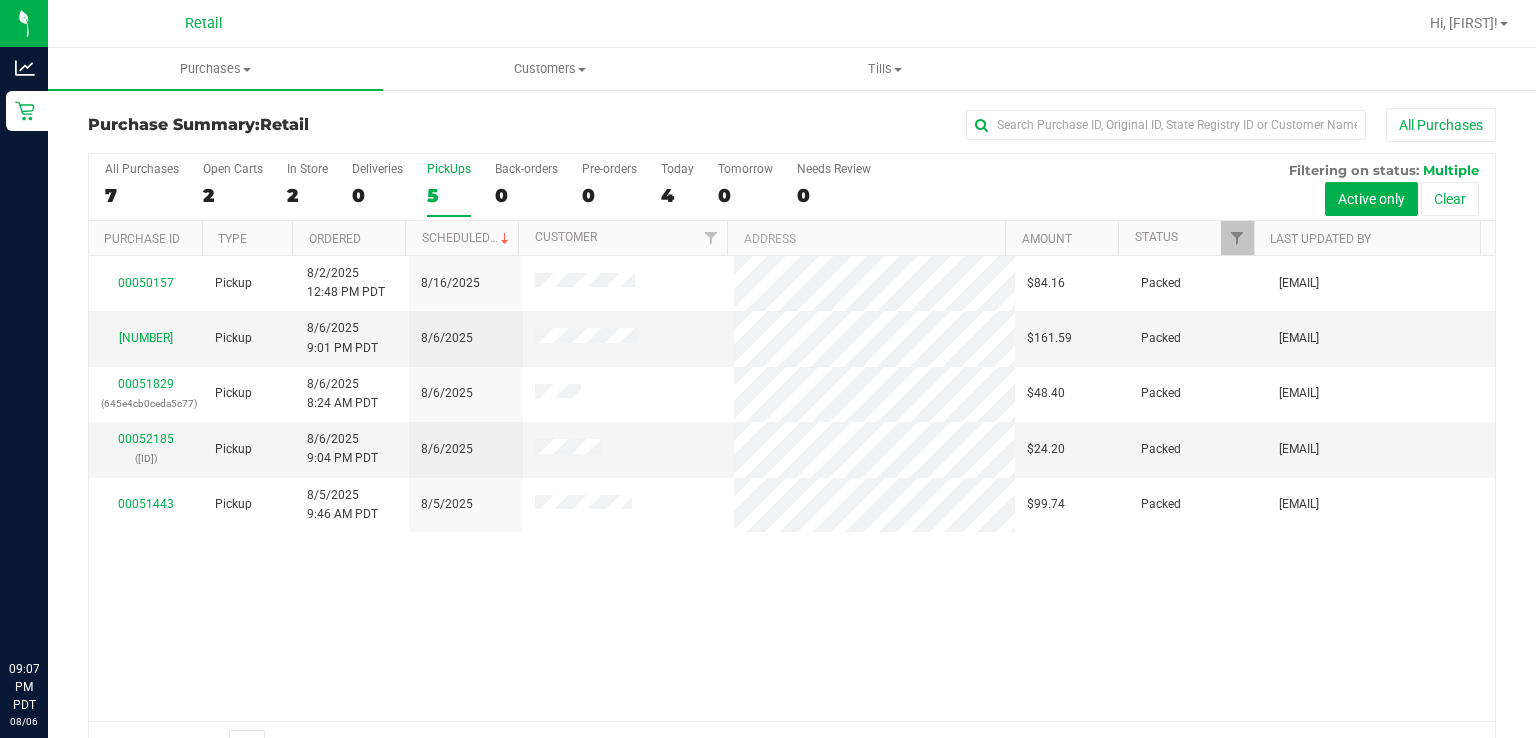 click on "5" at bounding box center (449, 195) 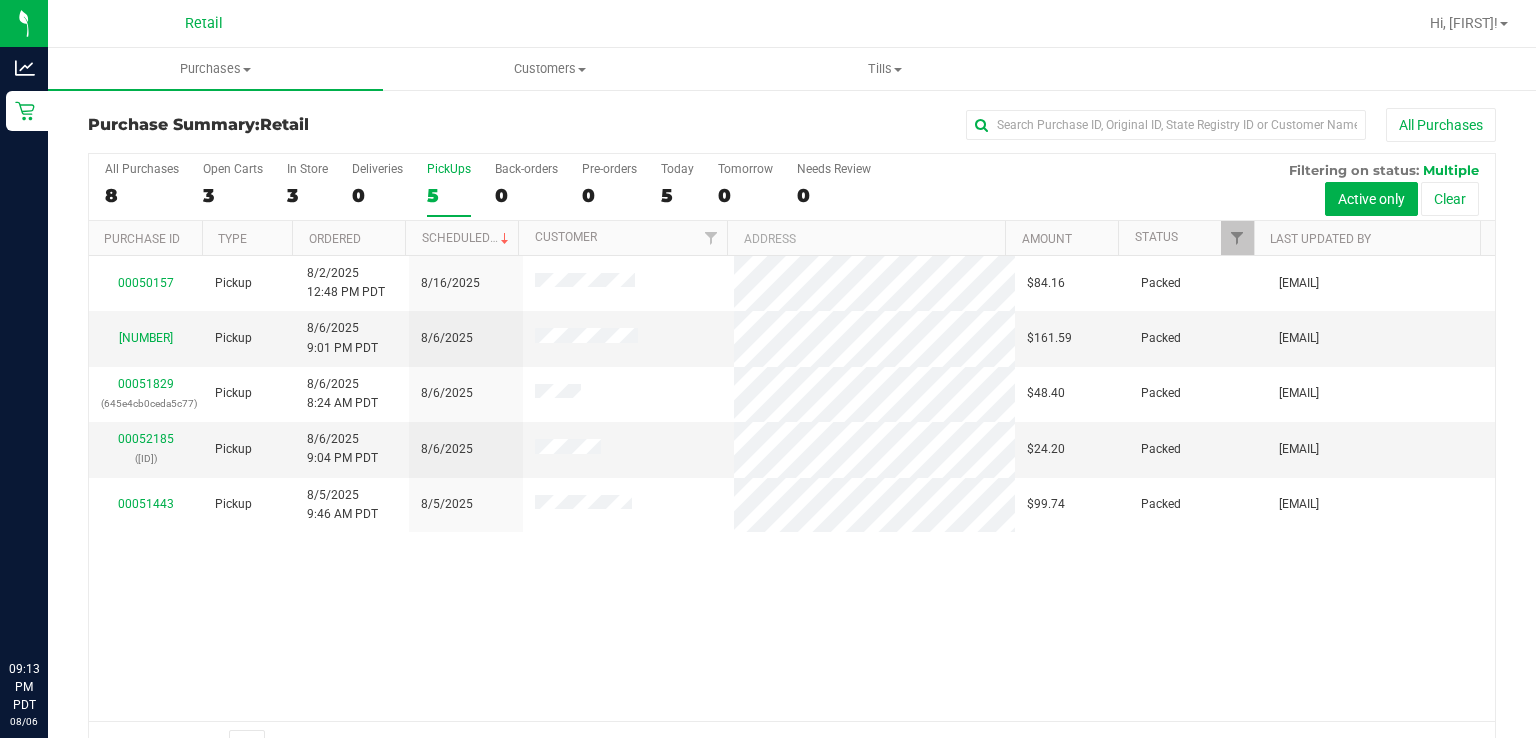 click on "PickUps
5" at bounding box center [449, 189] 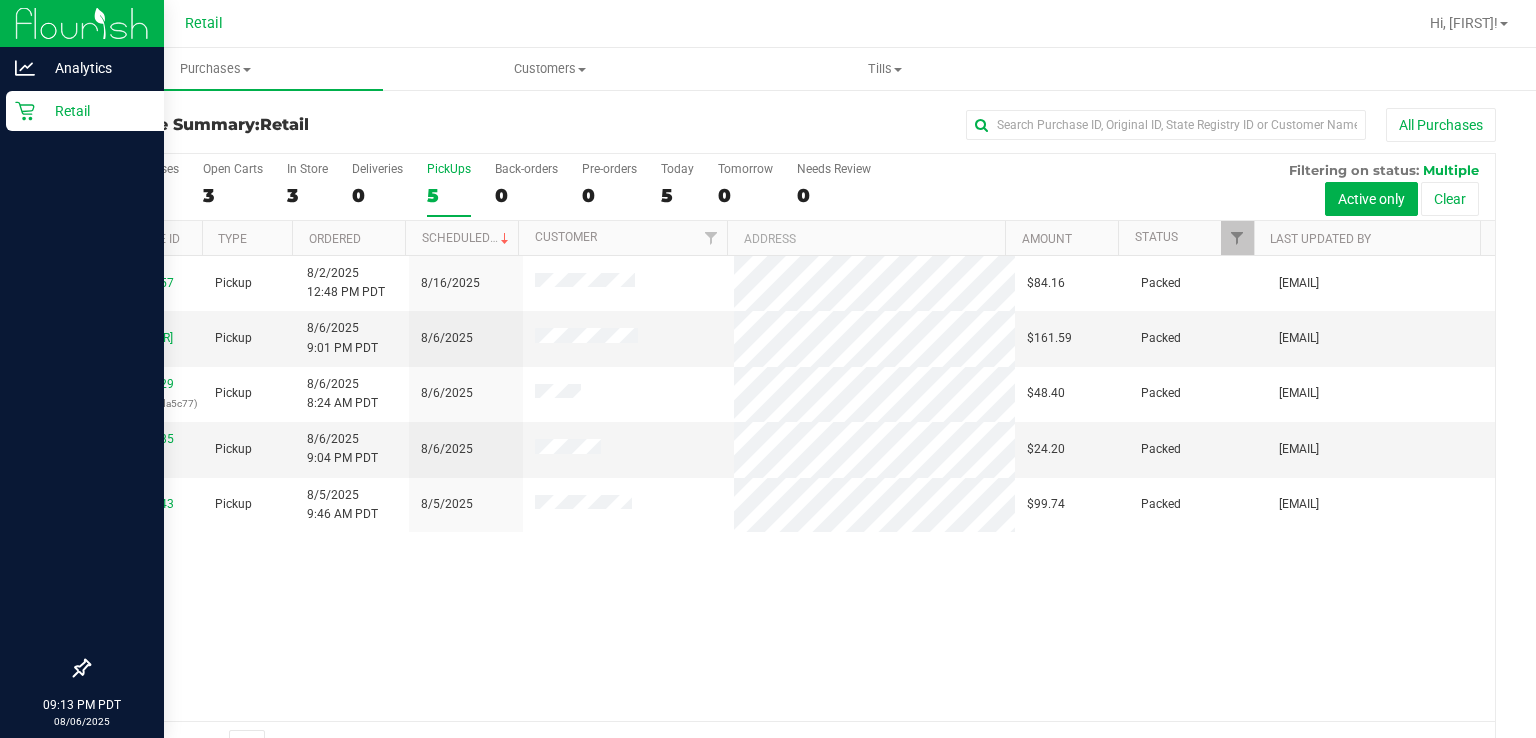 click on "Retail" at bounding box center [95, 111] 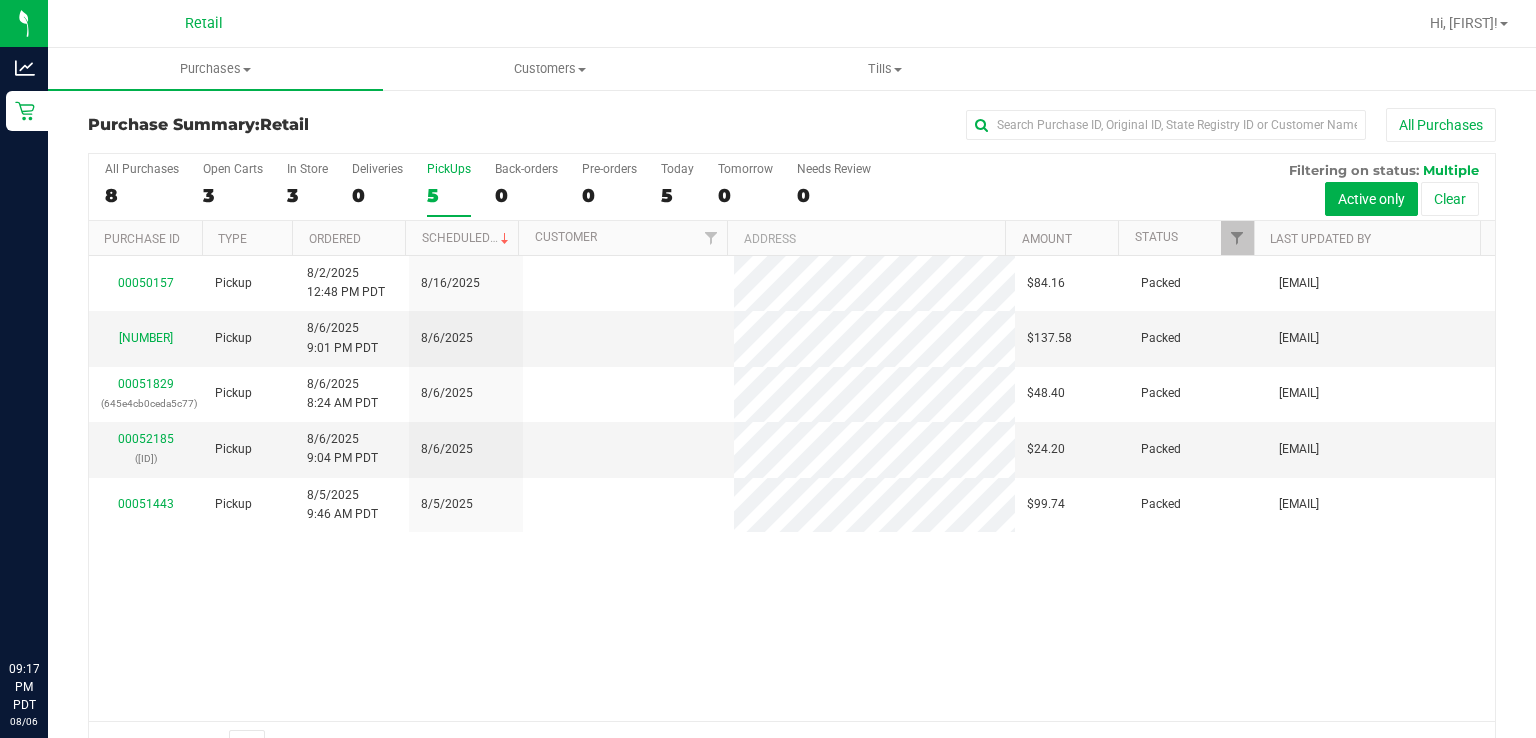 click on "PickUps" at bounding box center [449, 169] 